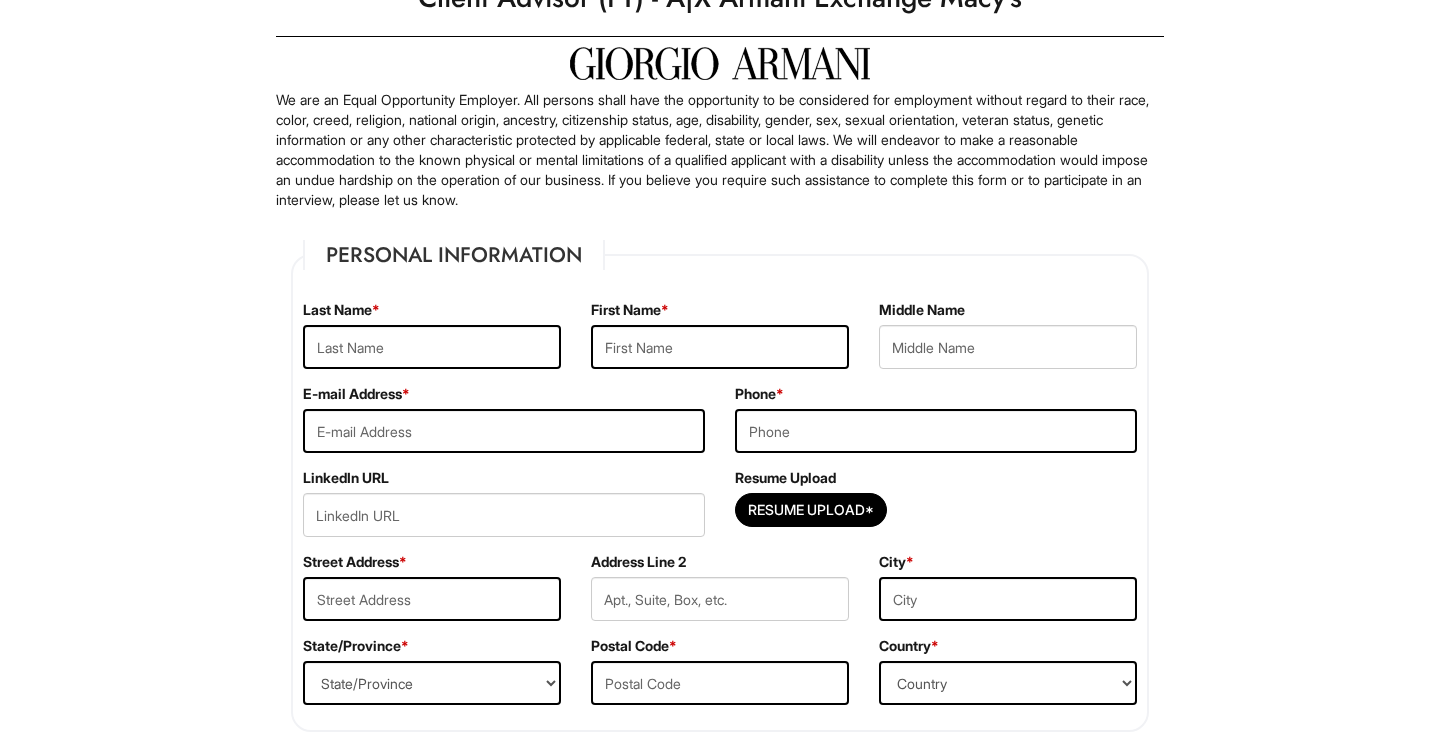 scroll, scrollTop: 94, scrollLeft: 0, axis: vertical 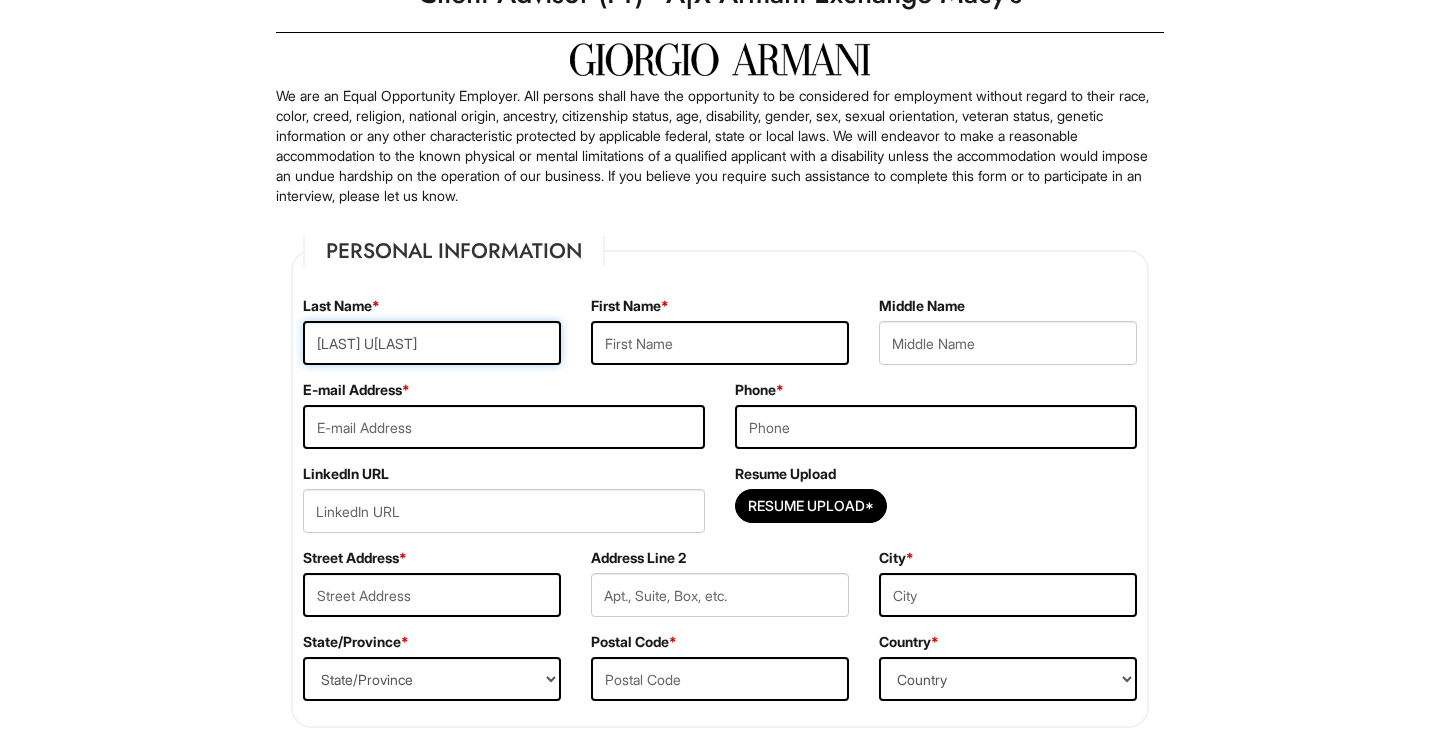type on "[LAST] U[LAST]" 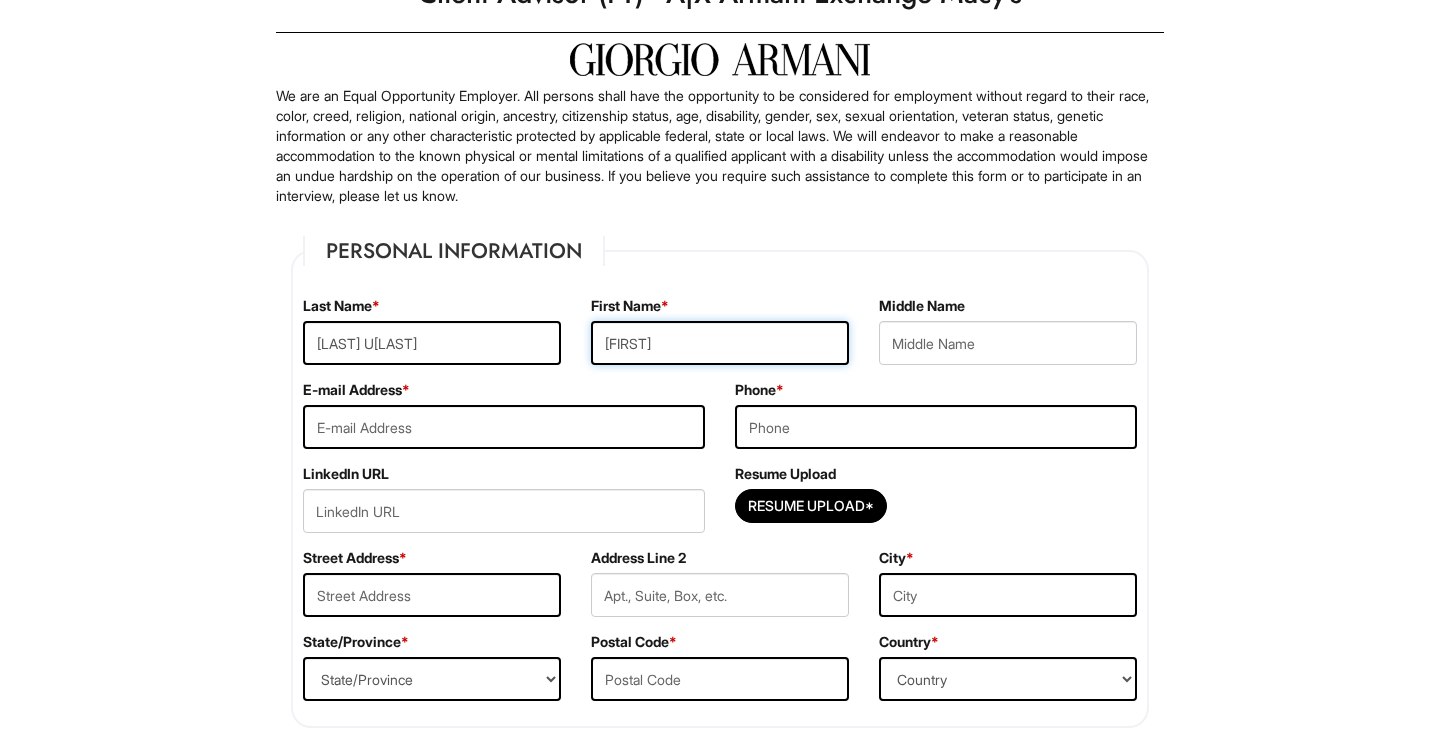 type on "[FIRST]" 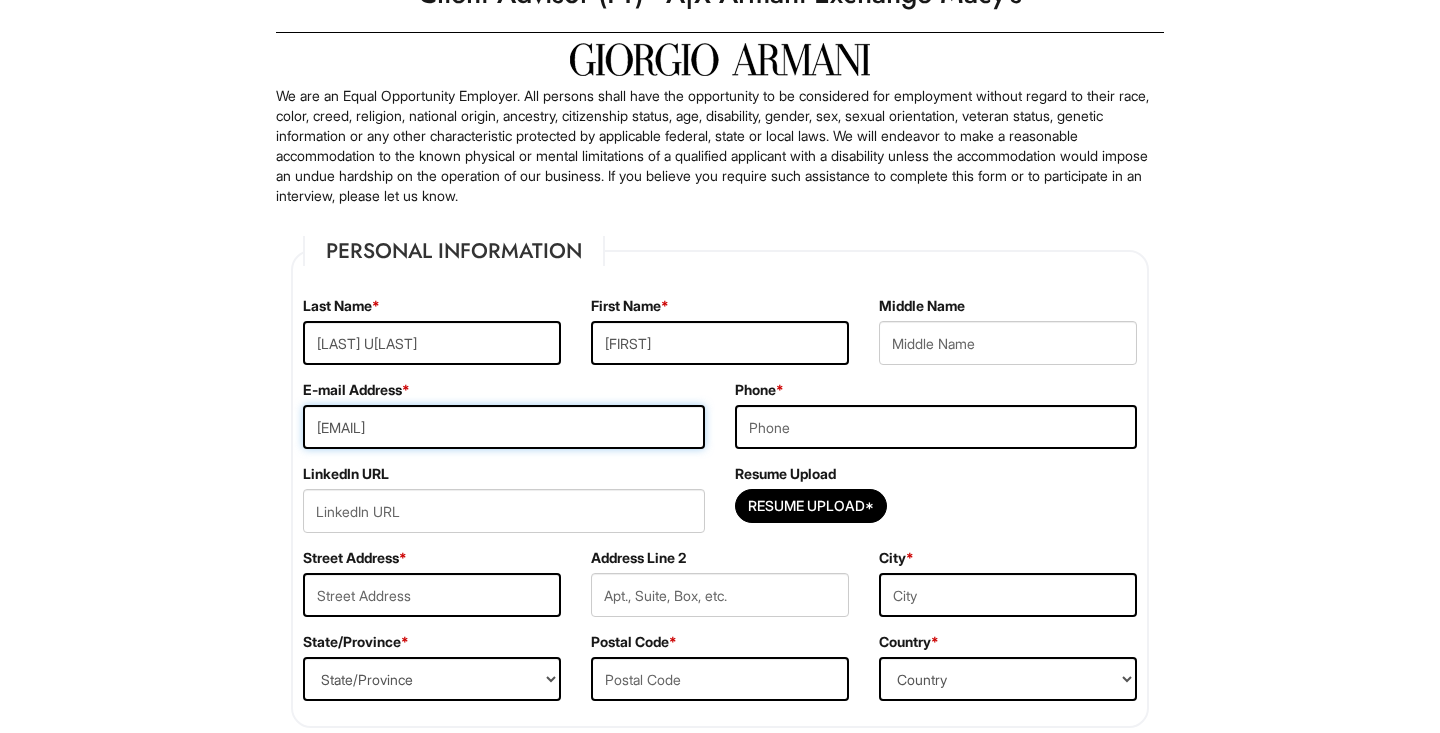 type on "[EMAIL]" 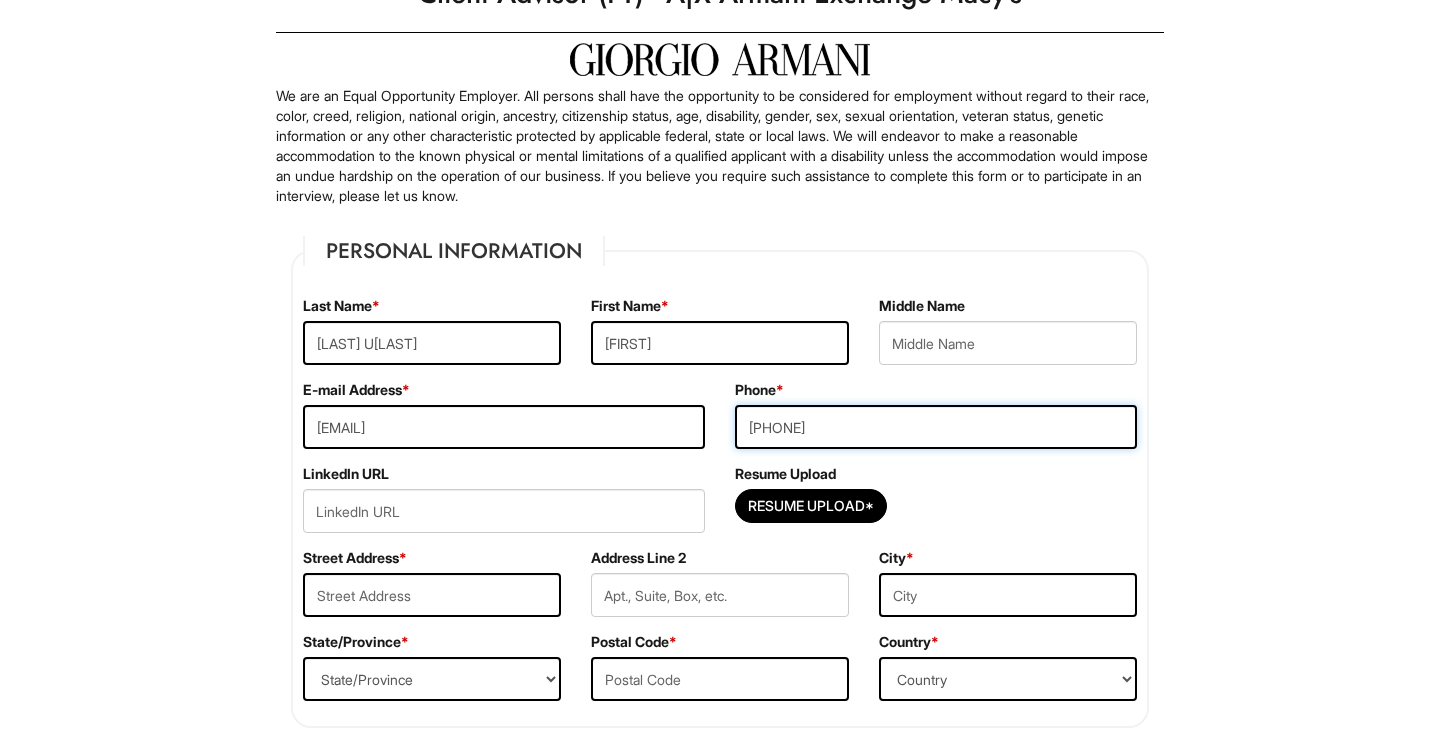 type on "[PHONE]" 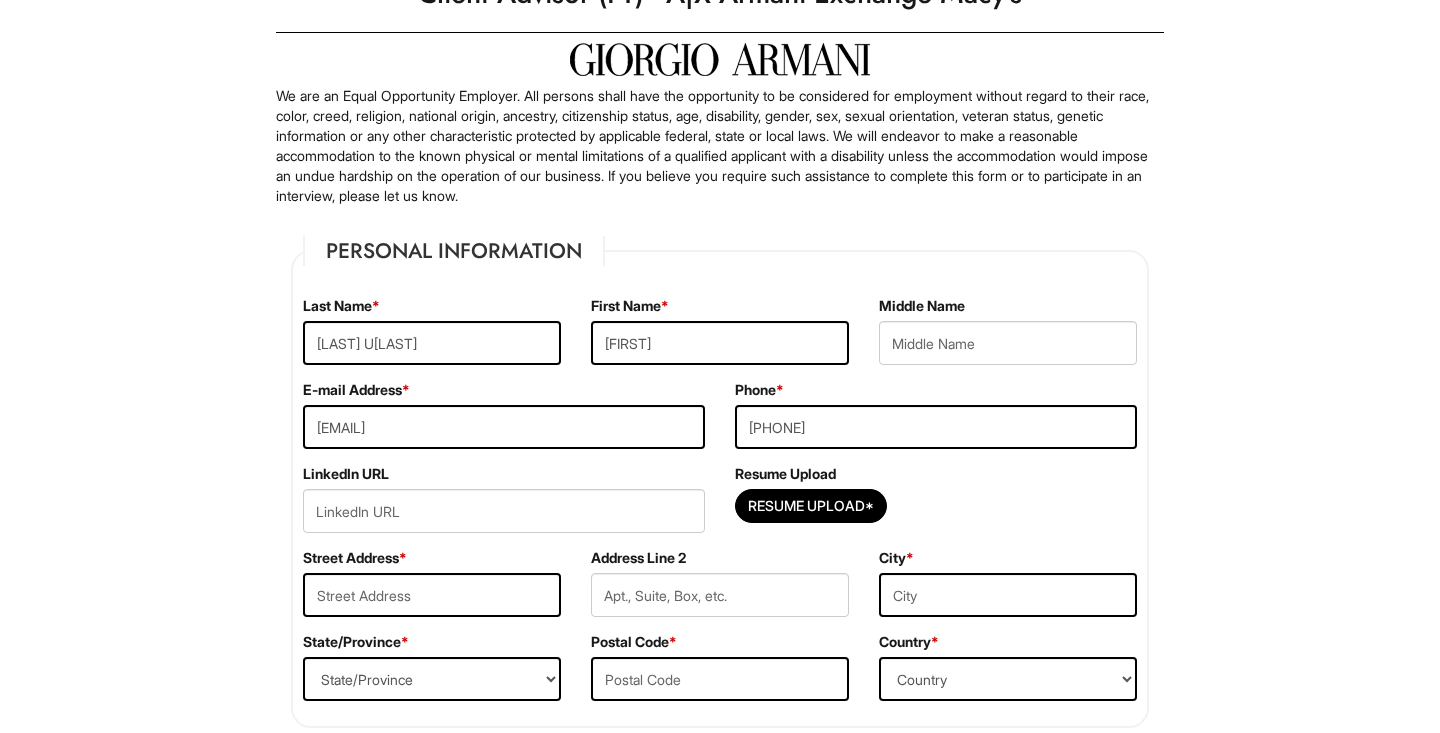 click on "Please Complete This Form 1 2 3 Client Advisor (FT) - A|X Armani Exchange Macy's PLEASE COMPLETE ALL REQUIRED FIELDS
We are an Equal Opportunity Employer. All persons shall have the opportunity to be considered for employment without regard to their race, color, creed, religion, national origin, ancestry, citizenship status, age, disability, gender, sex, sexual orientation, veteran status, genetic information or any other characteristic protected by applicable federal, state or local laws. We will endeavor to make a reasonable accommodation to the known physical or mental limitations of a qualified applicant with a disability unless the accommodation would impose an undue hardship on the operation of our business. If you believe you require such assistance to complete this form or to participate in an interview, please let us know.
Personal Information
Last Name  *   [LAST_NAME] [LAST_NAME]
First Name  *   [FIRST_NAME]
Middle Name
E-mail Address  *   [USERNAME]@[DOMAIN]
Phone  *" at bounding box center (720, 1859) 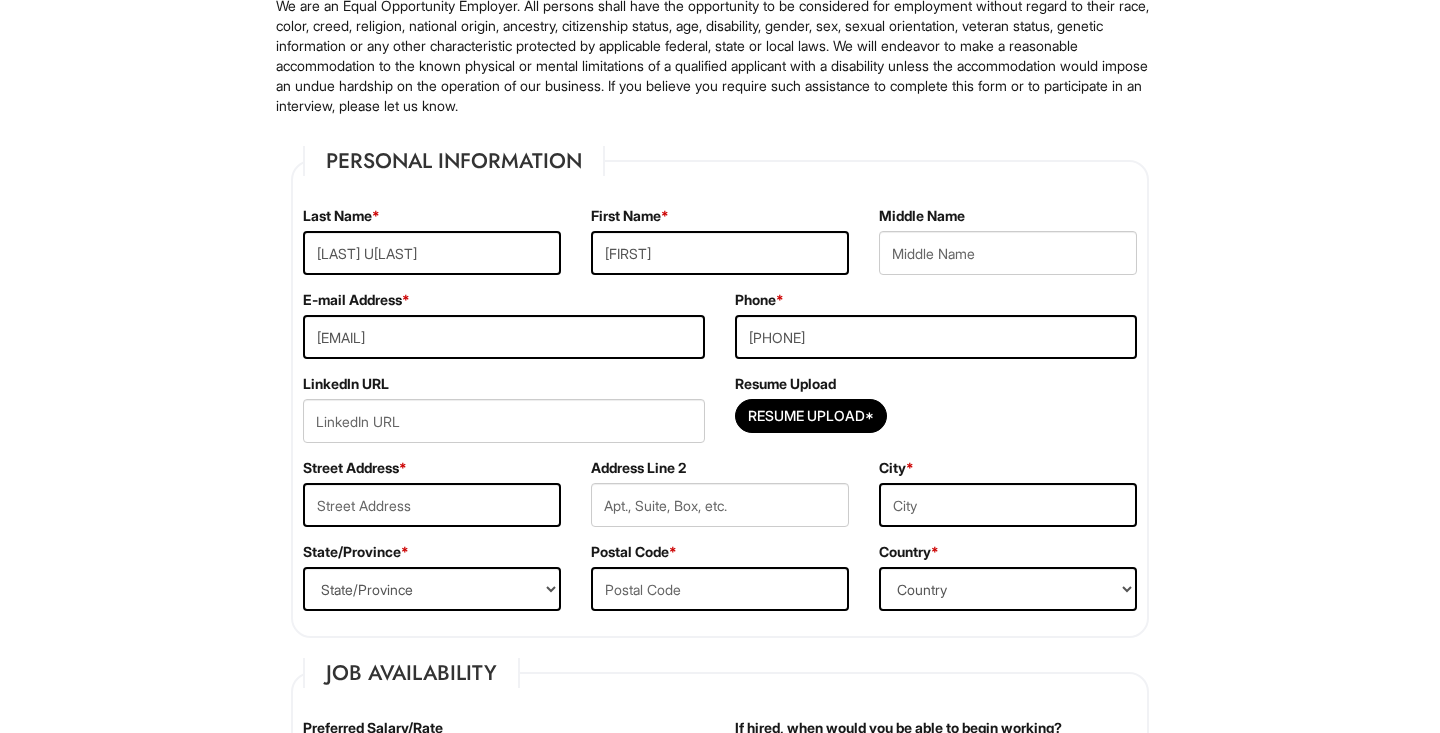 scroll, scrollTop: 202, scrollLeft: 0, axis: vertical 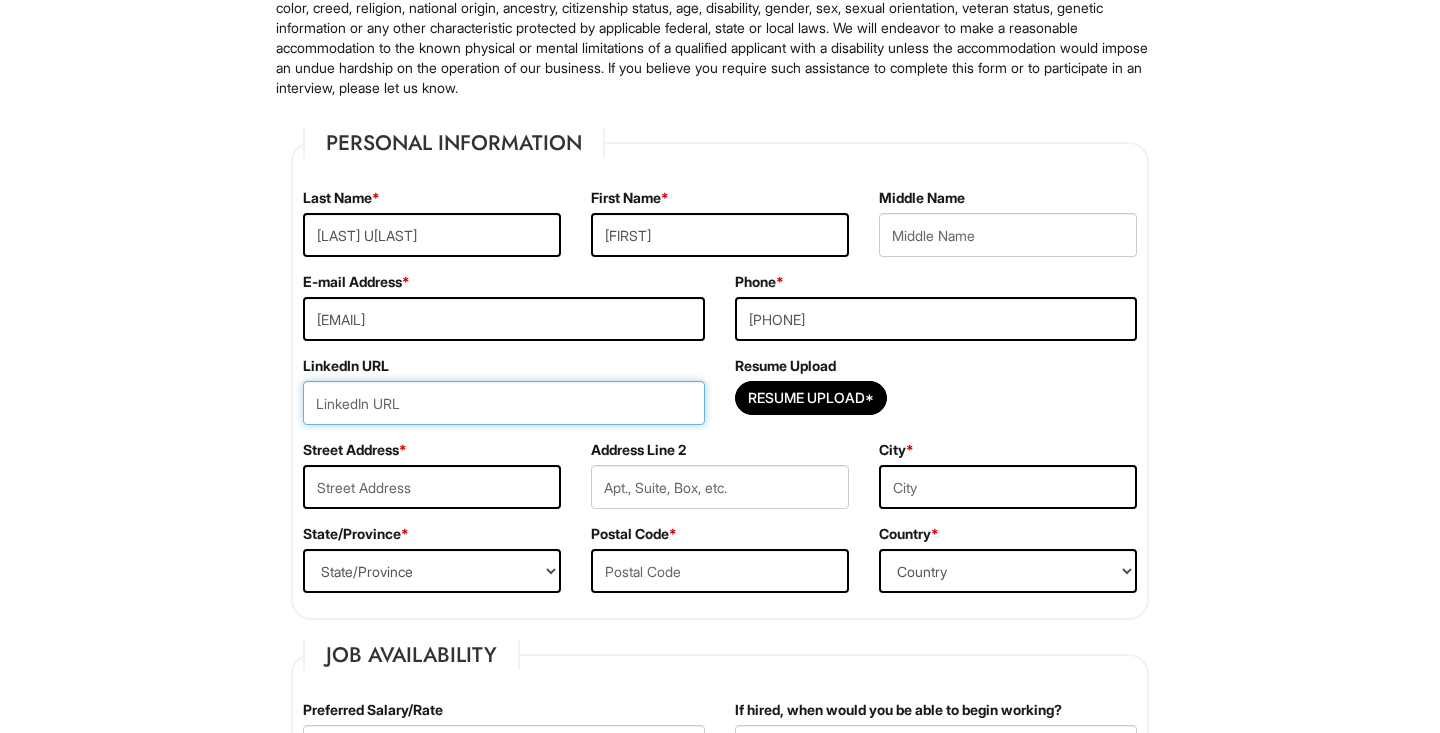 click at bounding box center (504, 403) 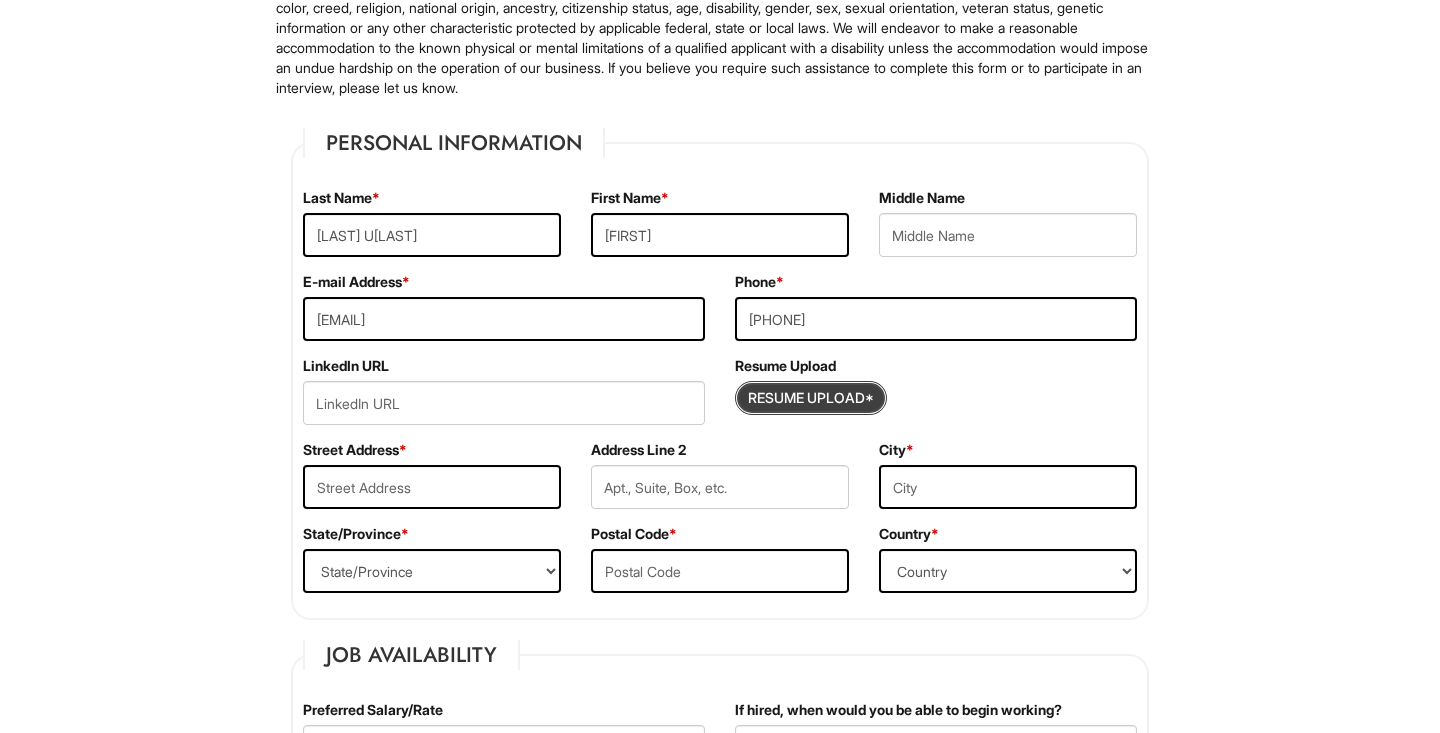 click at bounding box center (811, 398) 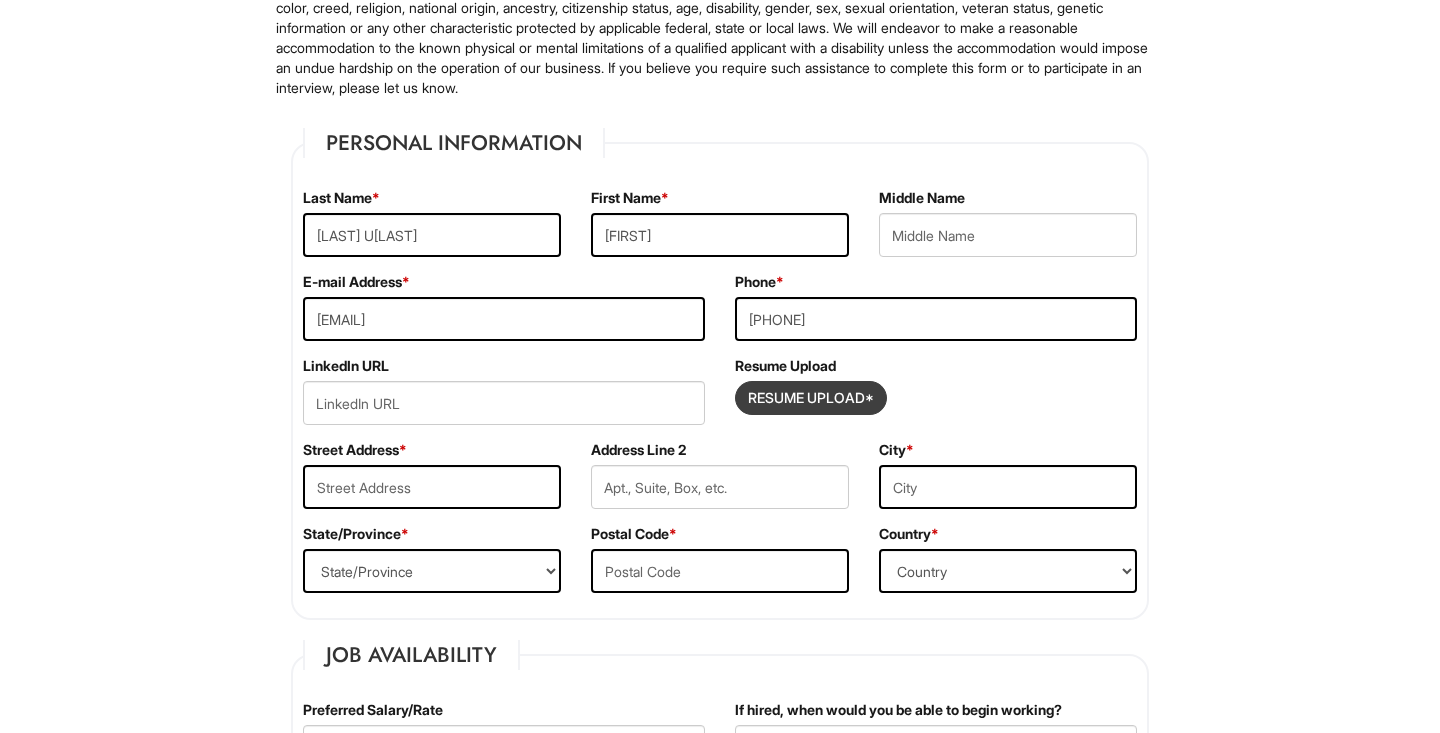type on "C:\fakepath\ResumeJuly2025.pdf" 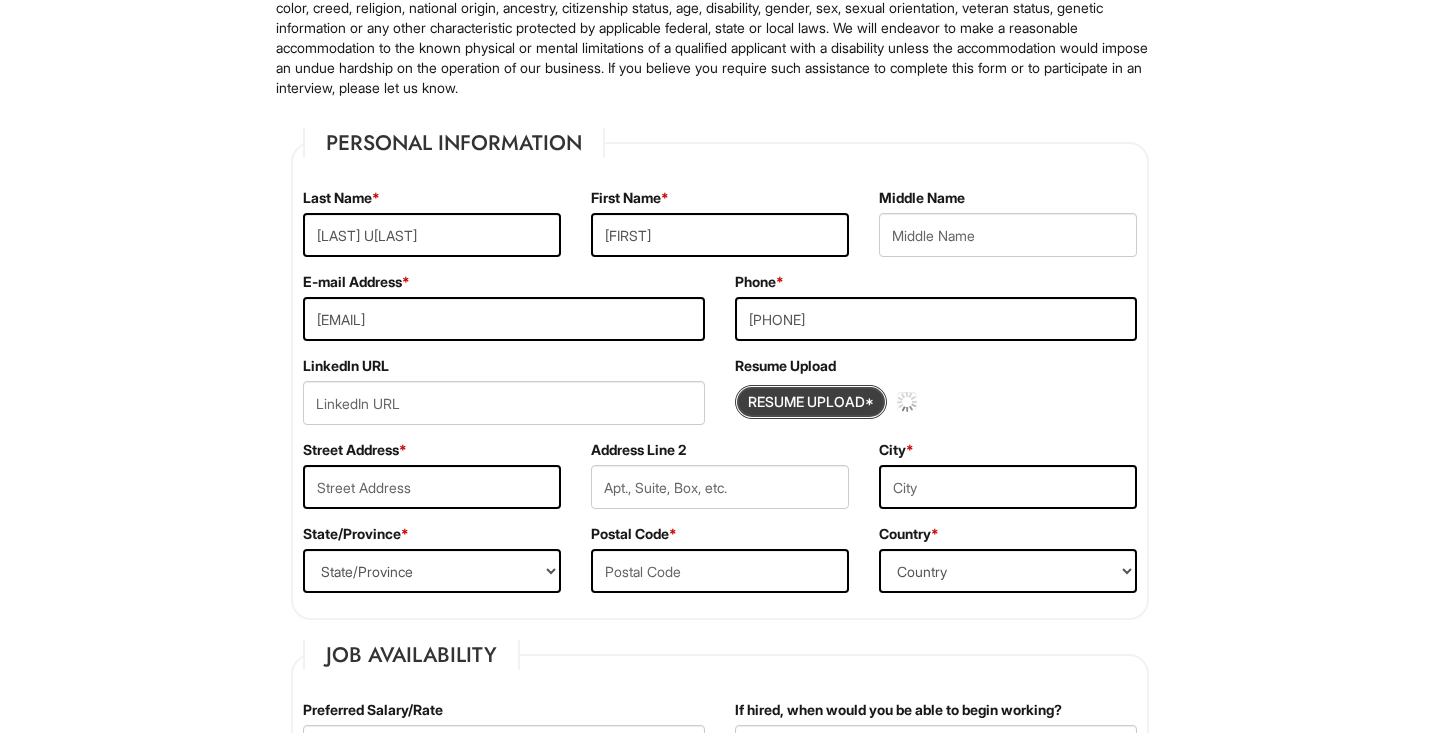 type 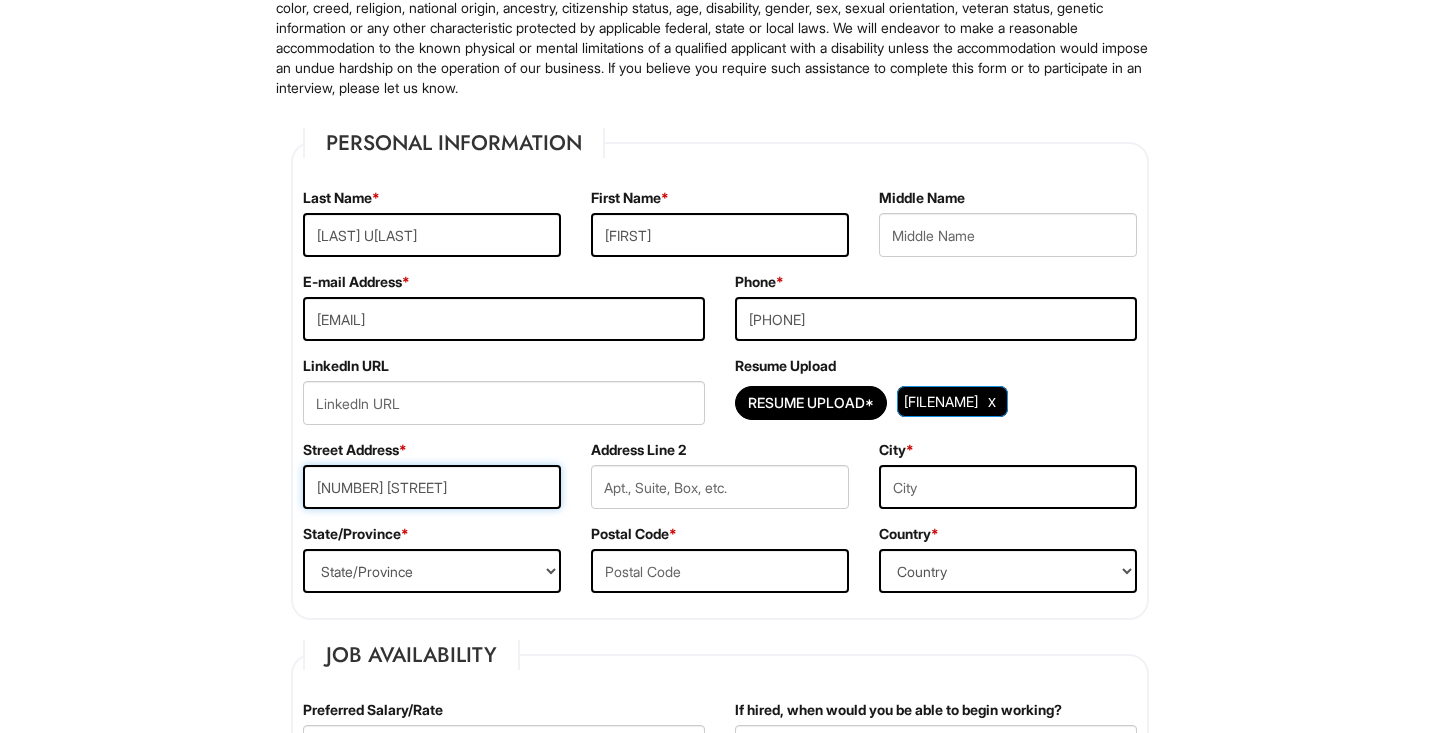 type on "3130 Palm Trace Landings Dr." 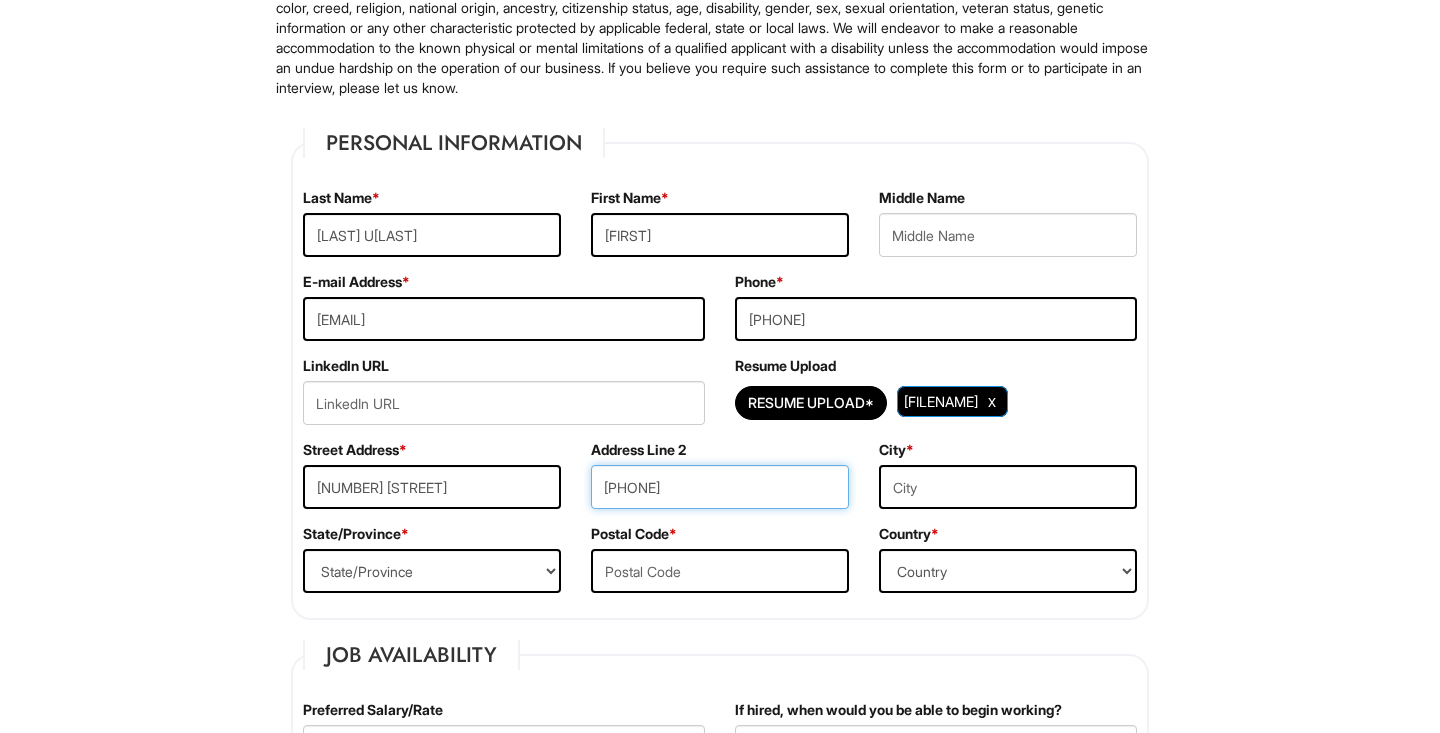 type on "605" 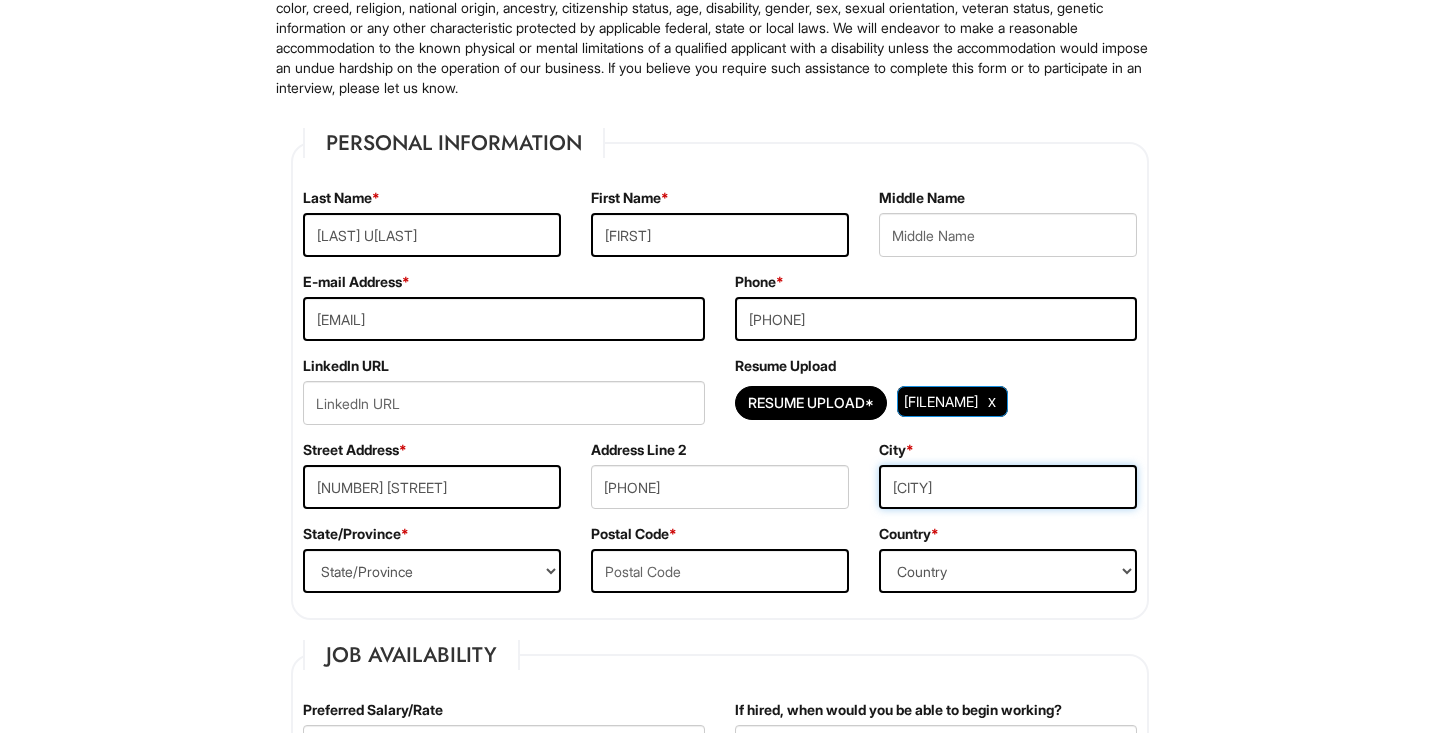 type on "Davie" 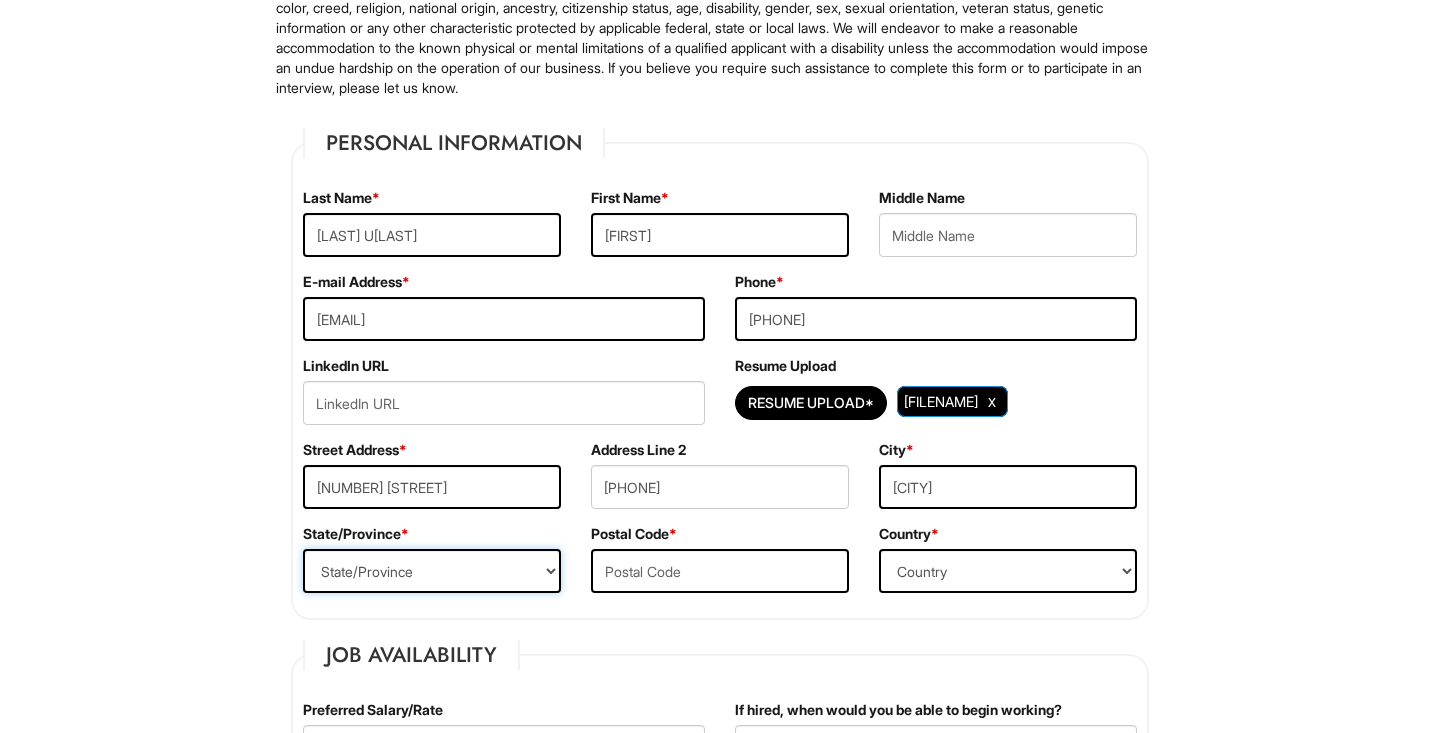 select on "FL" 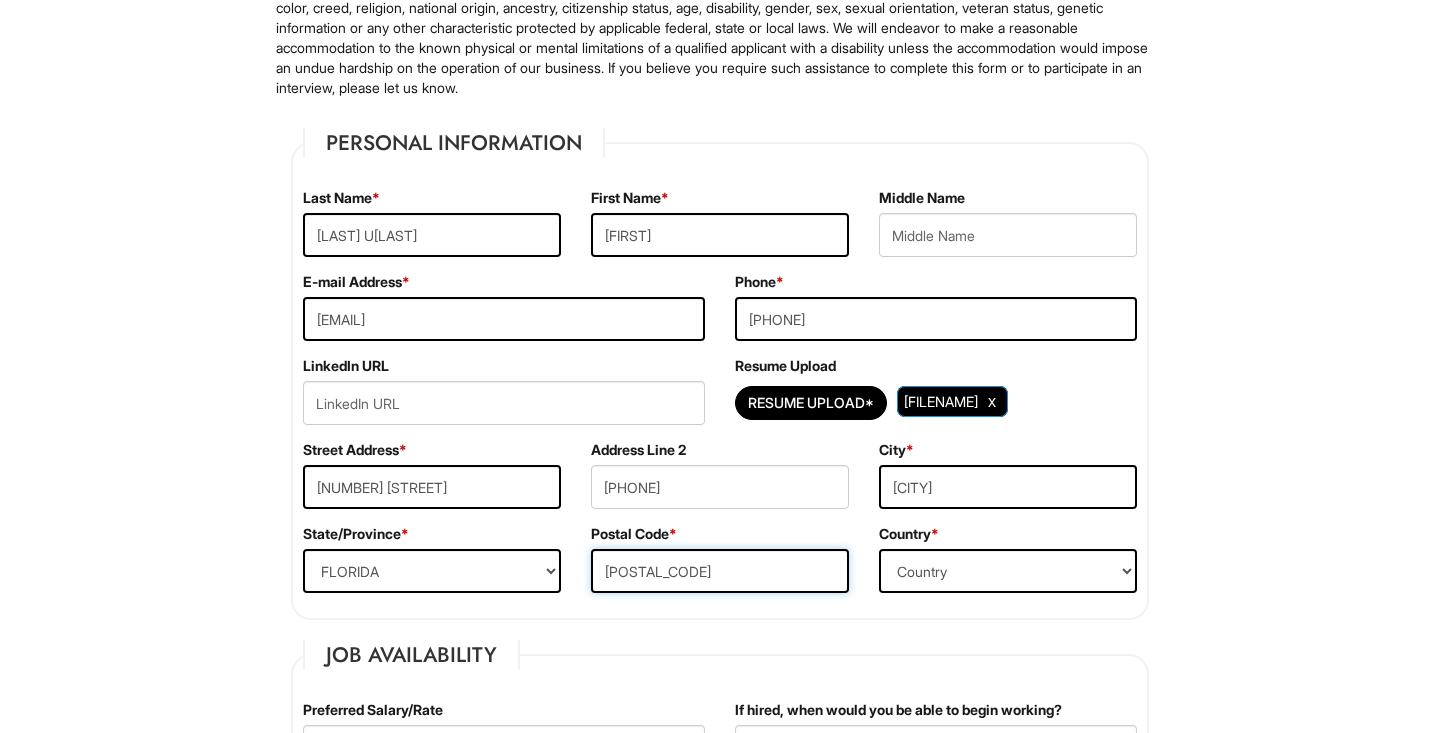 type on "33314" 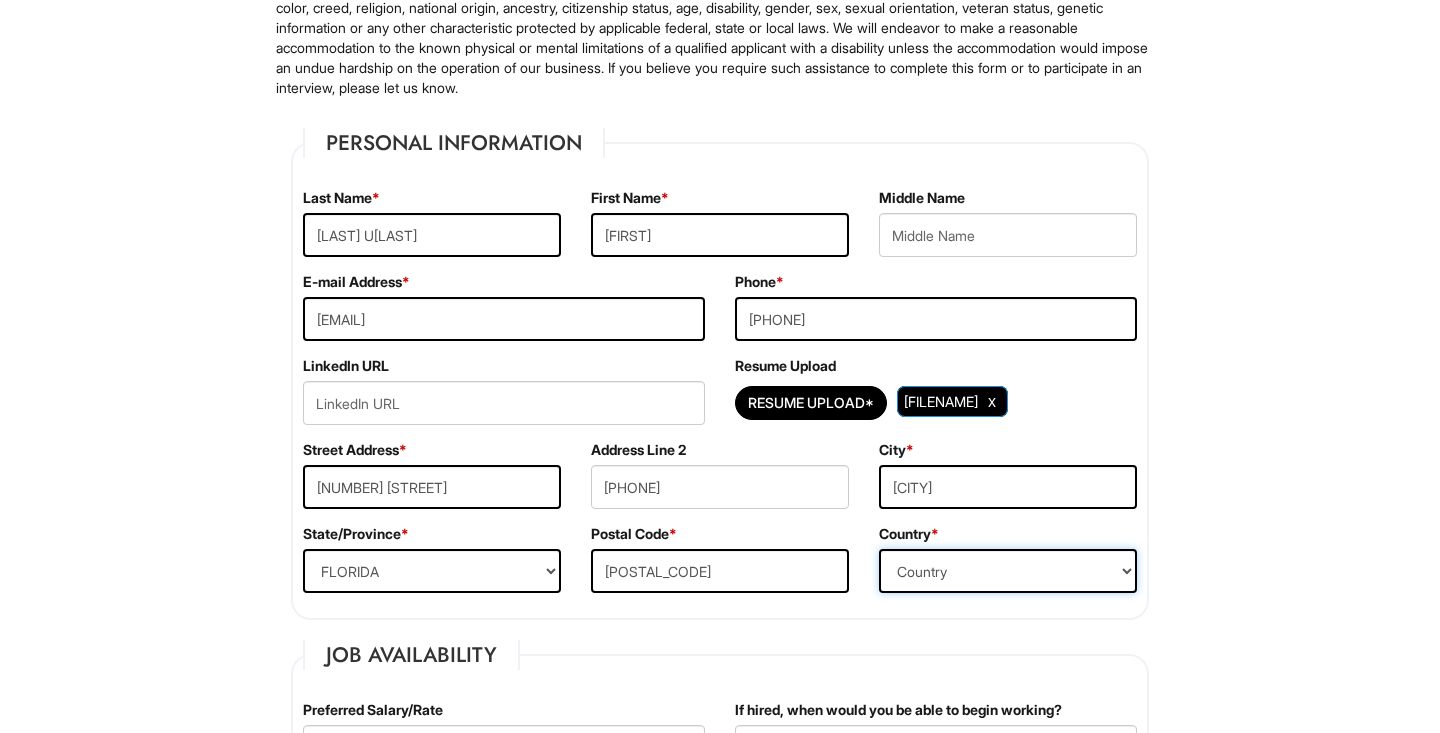 click on "Country Afghanistan Albania Algeria American Samoa Andorra Angola Anguilla Antarctica Antigua Argentina Armenia Aruba Ascension Australia Austria Azerbaijan Bahamas Bahrain Bangladesh Barbados Barbuda Belarus Belgium Belize Benin Bermuda Bhutan Bolivia Bosnia & Herzegovina Botswana Brazil British Virgin Islands Brunei Darussalam Bulgaria Burkina Faso Burundi Cambodia Cameroon Canada Cape Verde Islands Cayman Islands Central African Republic Chad Chatham Island Chile China Christmas Island Cocos-Keeling Islands Colombia Comoros Congo Cook Islands Costa Rica Croatia Cuba Curaçao Cyprus Czech Republic Democratic Republic of the Congo Denmark Diego Garcia Djibouti Dominica Dominican Republic East Timor Easter Island Ecuador Egypt El Salvador Ellipso (Mobile Satellite service) EMSAT (Mobile Satellite service) Equatorial Guinea Eritrea Estonia Ethiopia European Union Falkland Islands (Malvinas) Faroe Islands Fiji Islands Finland France French Antilles French Guiana French Polynesia Gabonese Republic Gambia Georgia" at bounding box center [1008, 571] 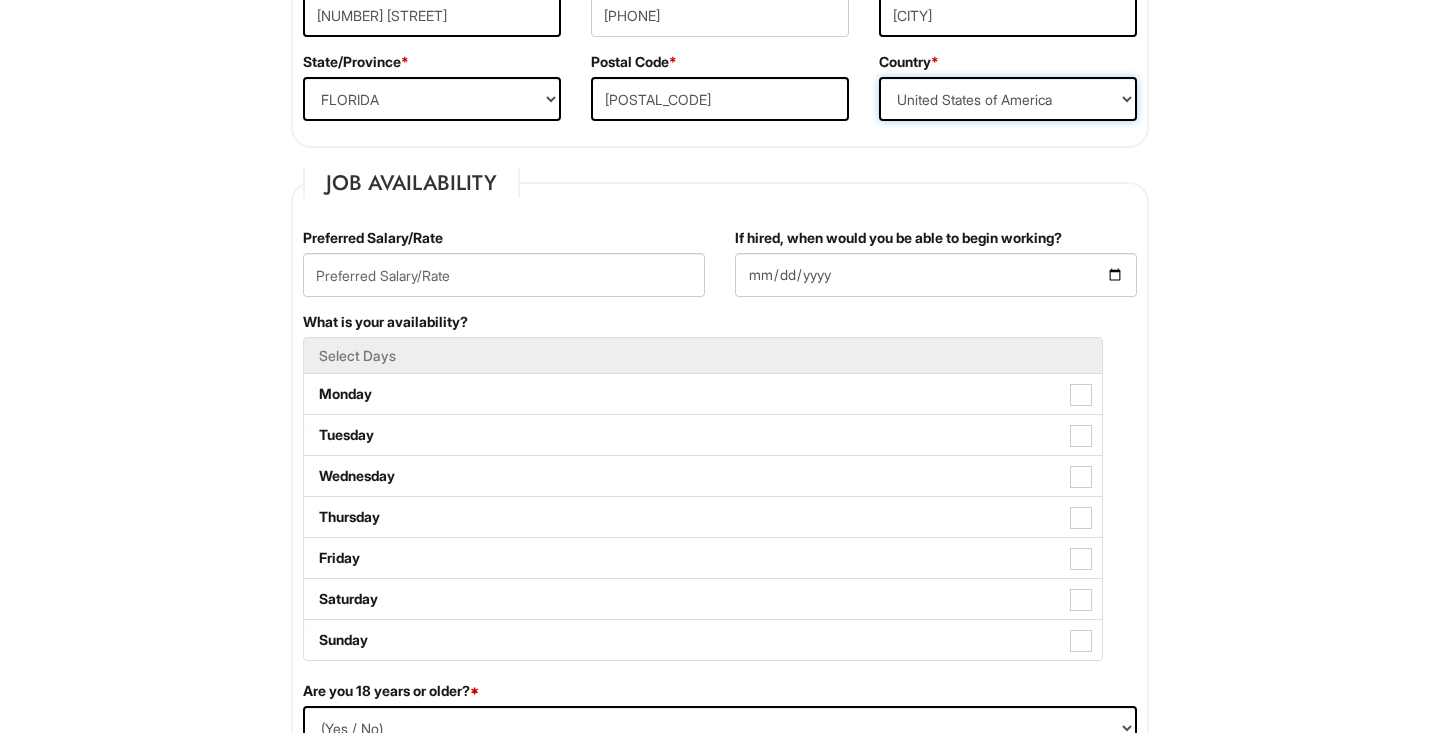scroll, scrollTop: 676, scrollLeft: 0, axis: vertical 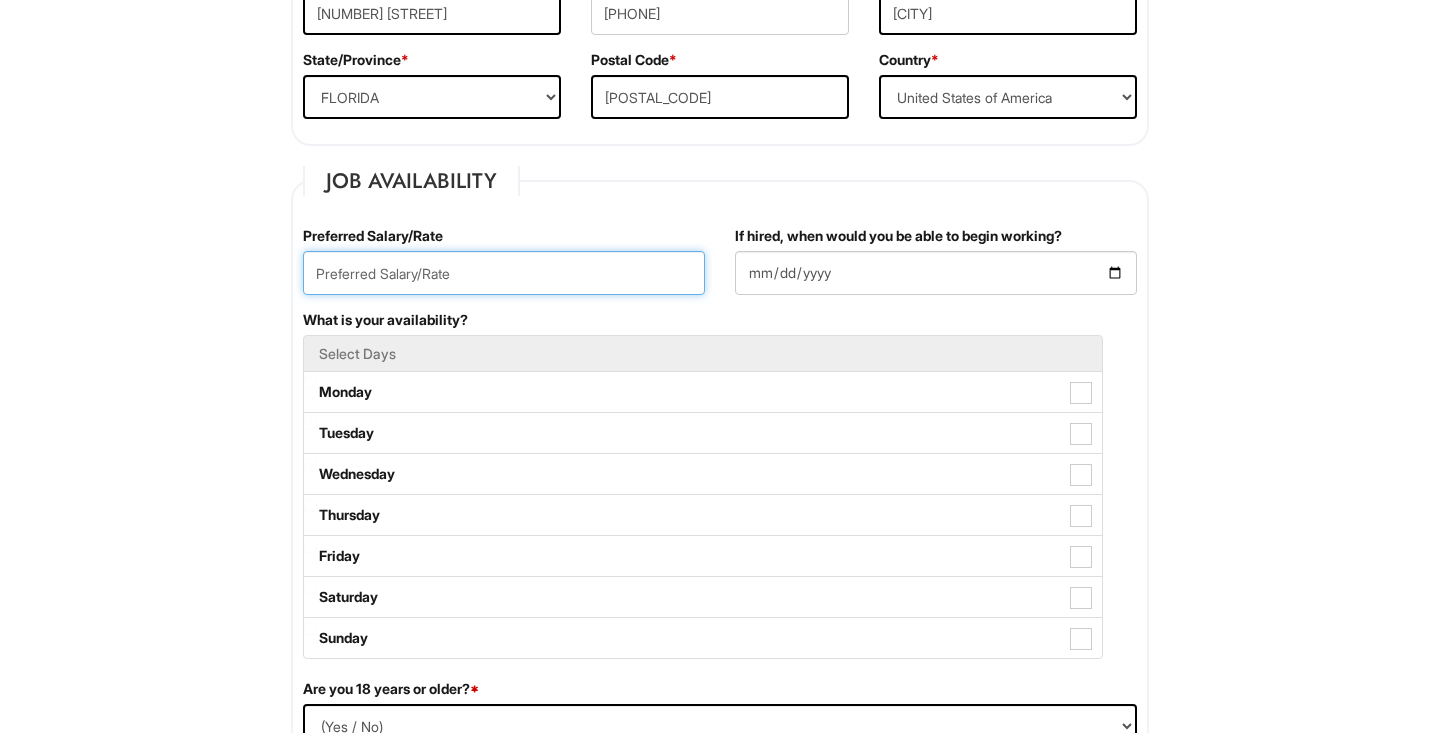 click at bounding box center (504, 273) 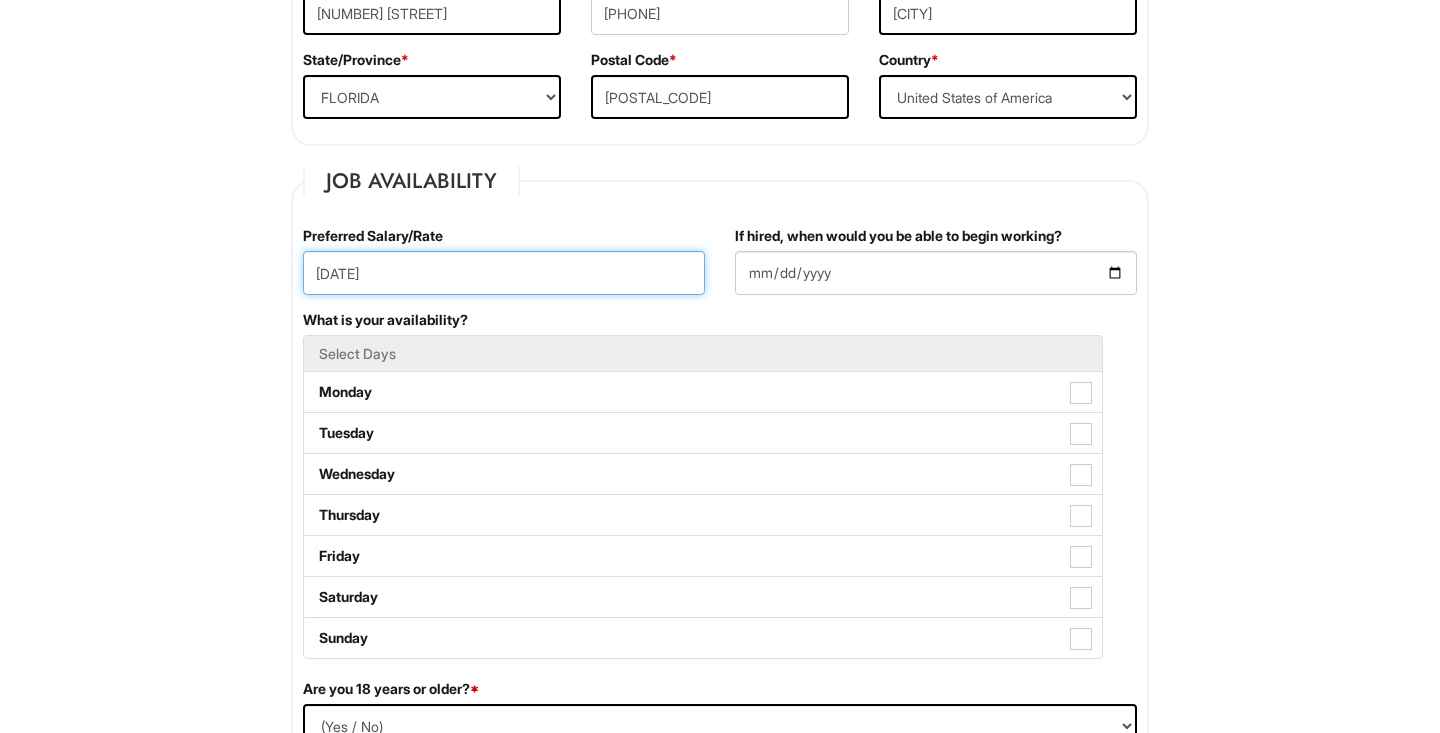 type on "18/22" 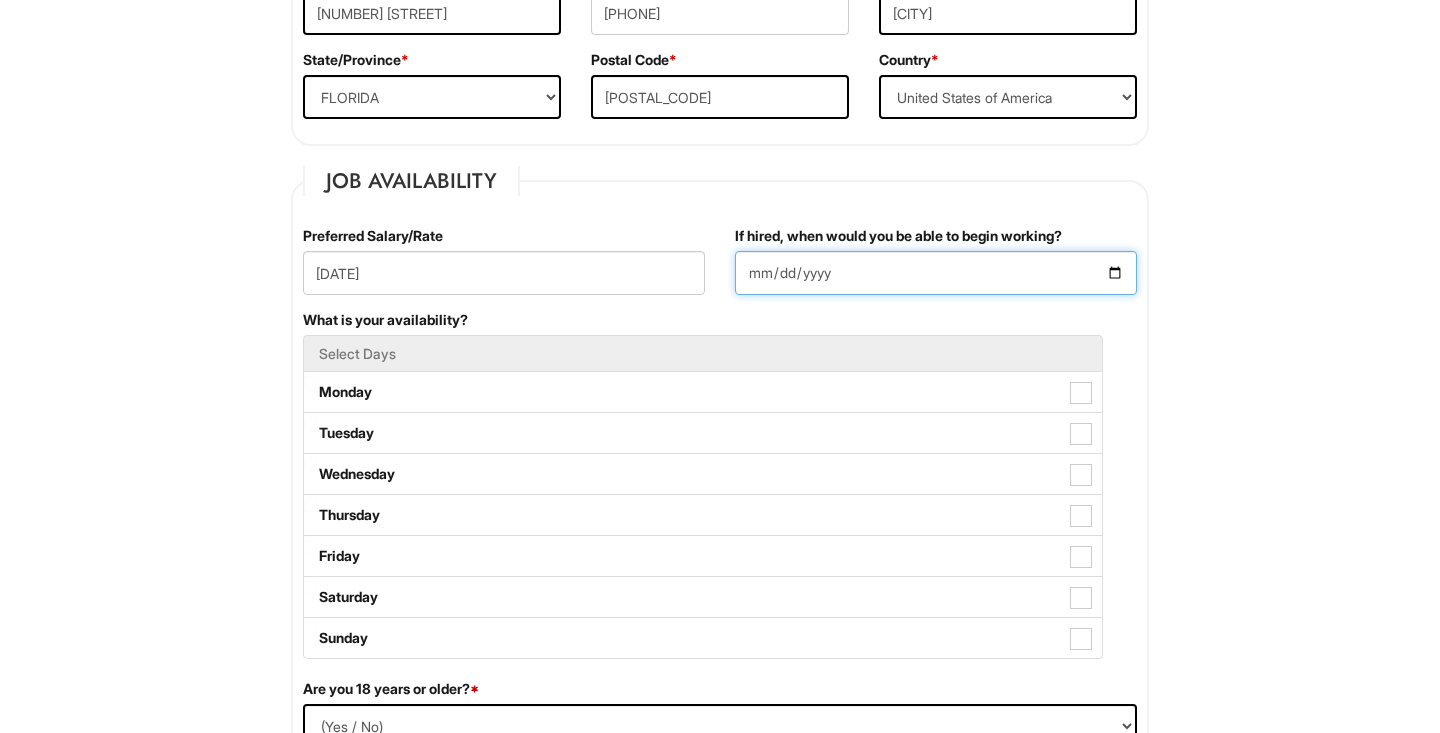 click on "If hired, when would you be able to begin working?" at bounding box center (936, 273) 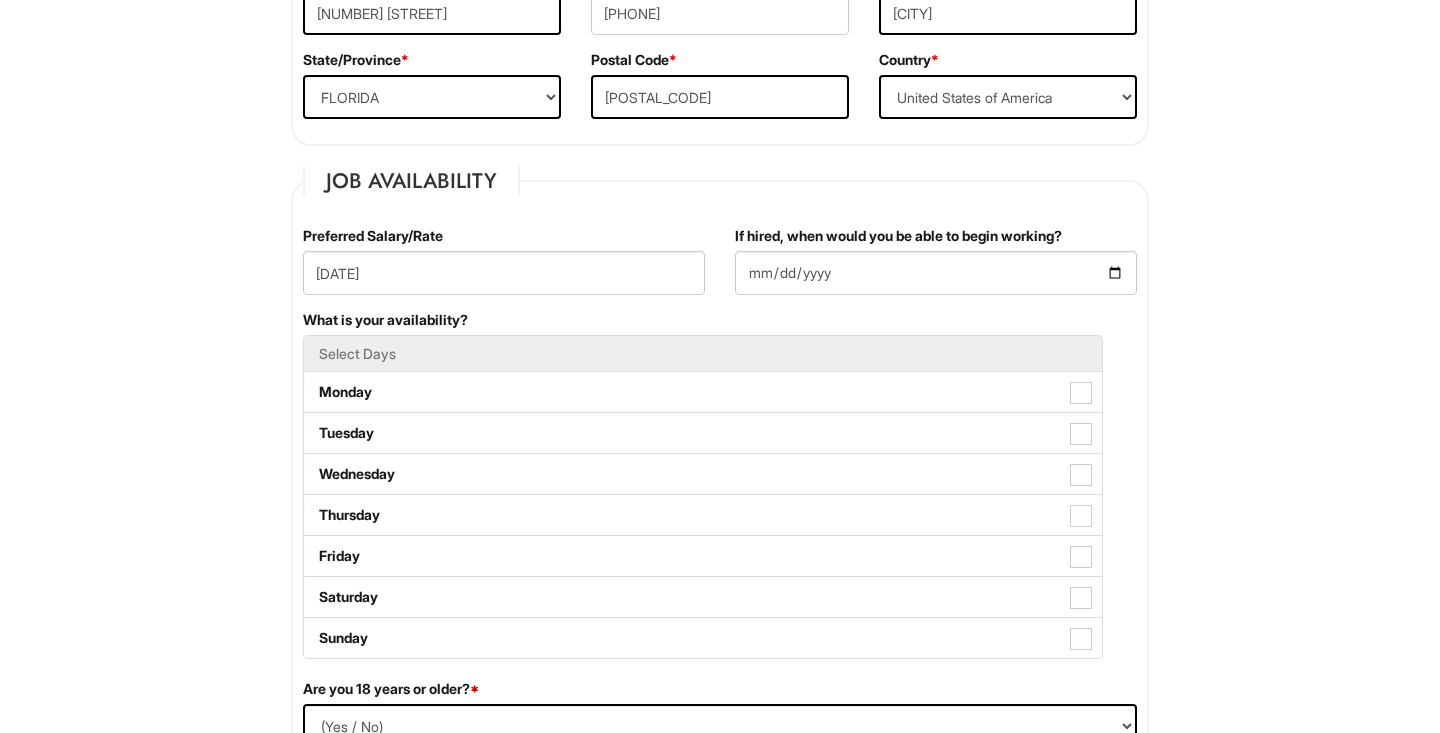 click on "Please Complete This Form 1 2 3 Client Advisor (FT) - A|X Armani Exchange Macy's PLEASE COMPLETE ALL REQUIRED FIELDS
We are an Equal Opportunity Employer. All persons shall have the opportunity to be considered for employment without regard to their race, color, creed, religion, national origin, ancestry, citizenship status, age, disability, gender, sex, sexual orientation, veteran status, genetic information or any other characteristic protected by applicable federal, state or local laws. We will endeavor to make a reasonable accommodation to the known physical or mental limitations of a qualified applicant with a disability unless the accommodation would impose an undue hardship on the operation of our business. If you believe you require such assistance to complete this form or to participate in an interview, please let us know.
Personal Information
Last Name  *   Sarnelli Ucelli
First Name  *   Laura
Middle Name
E-mail Address  *   Laura.sarnalli@icloud.com
Phone  *" at bounding box center [720, 1277] 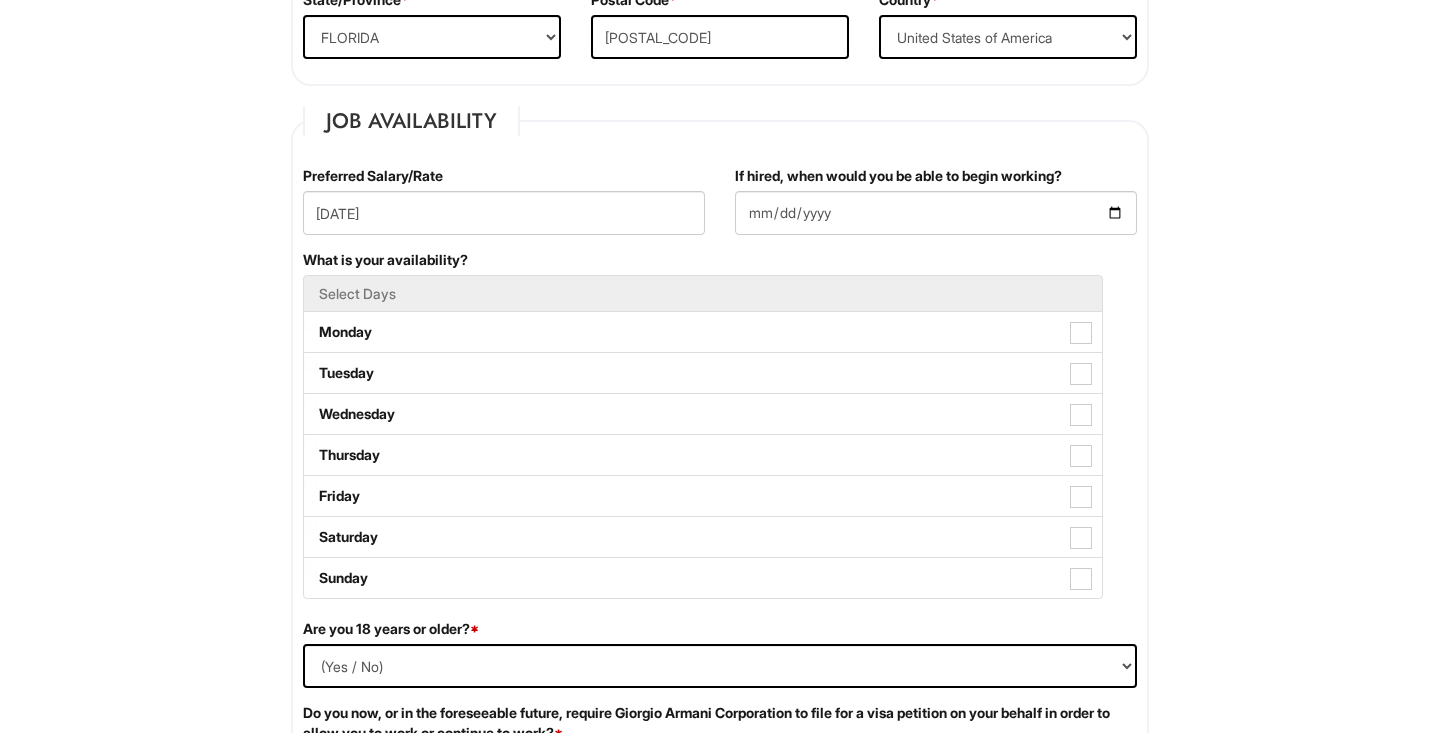 scroll, scrollTop: 737, scrollLeft: 0, axis: vertical 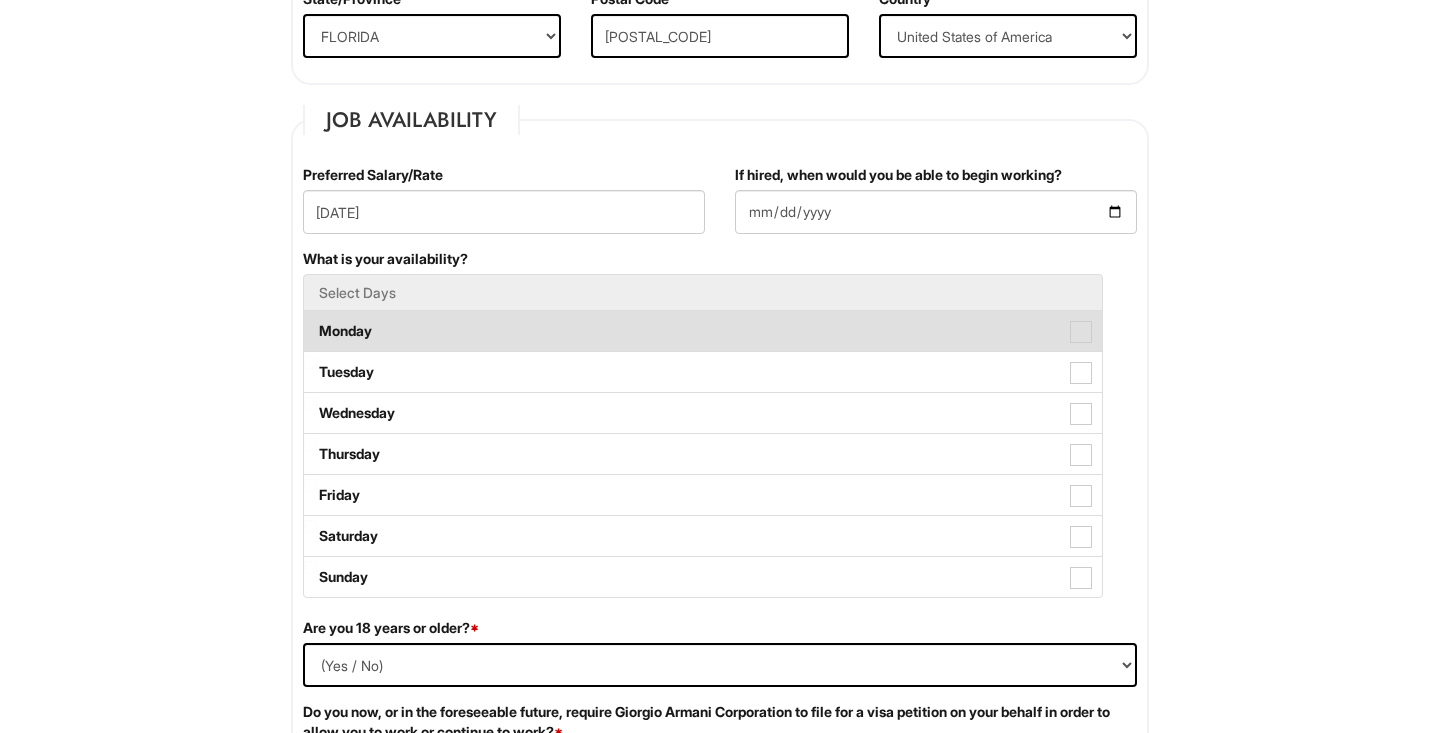 click on "Monday" at bounding box center (703, 331) 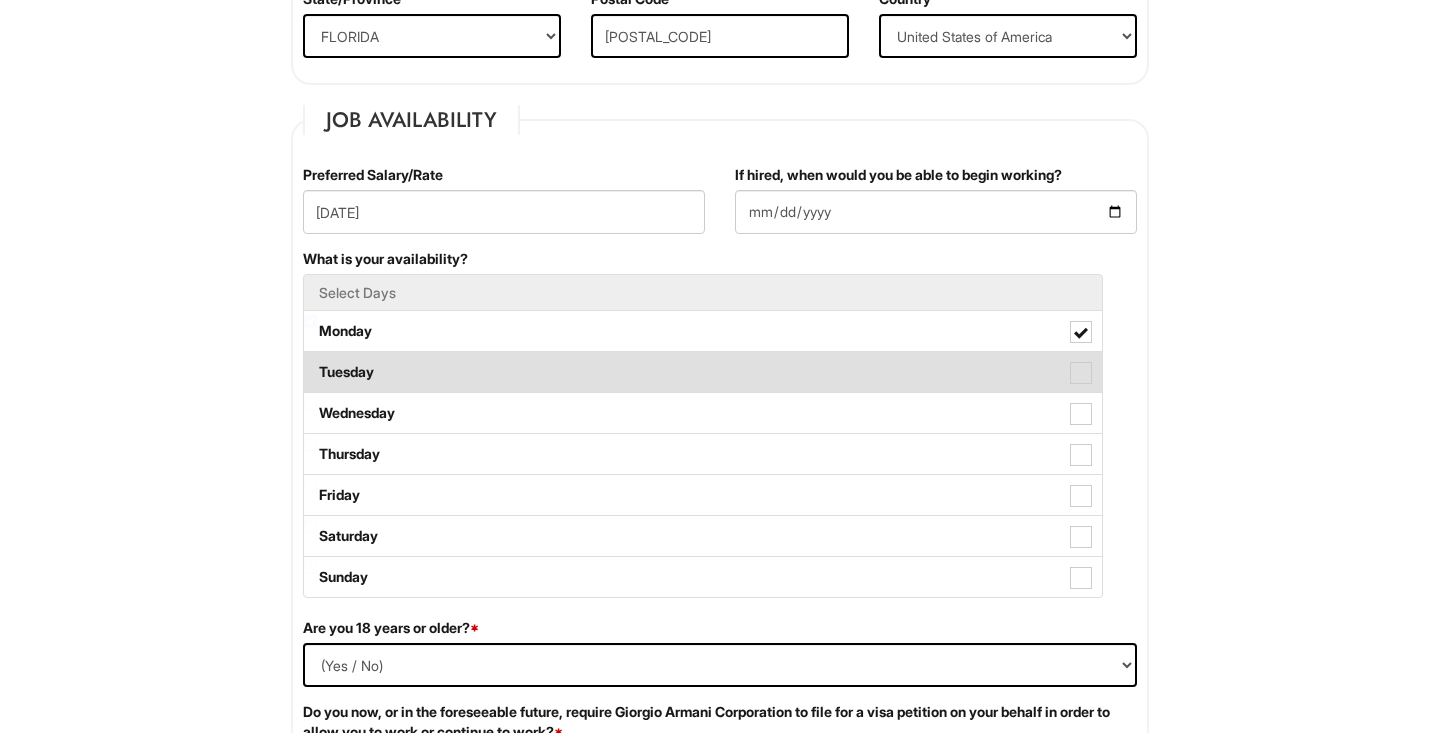 click on "Tuesday" at bounding box center (703, 372) 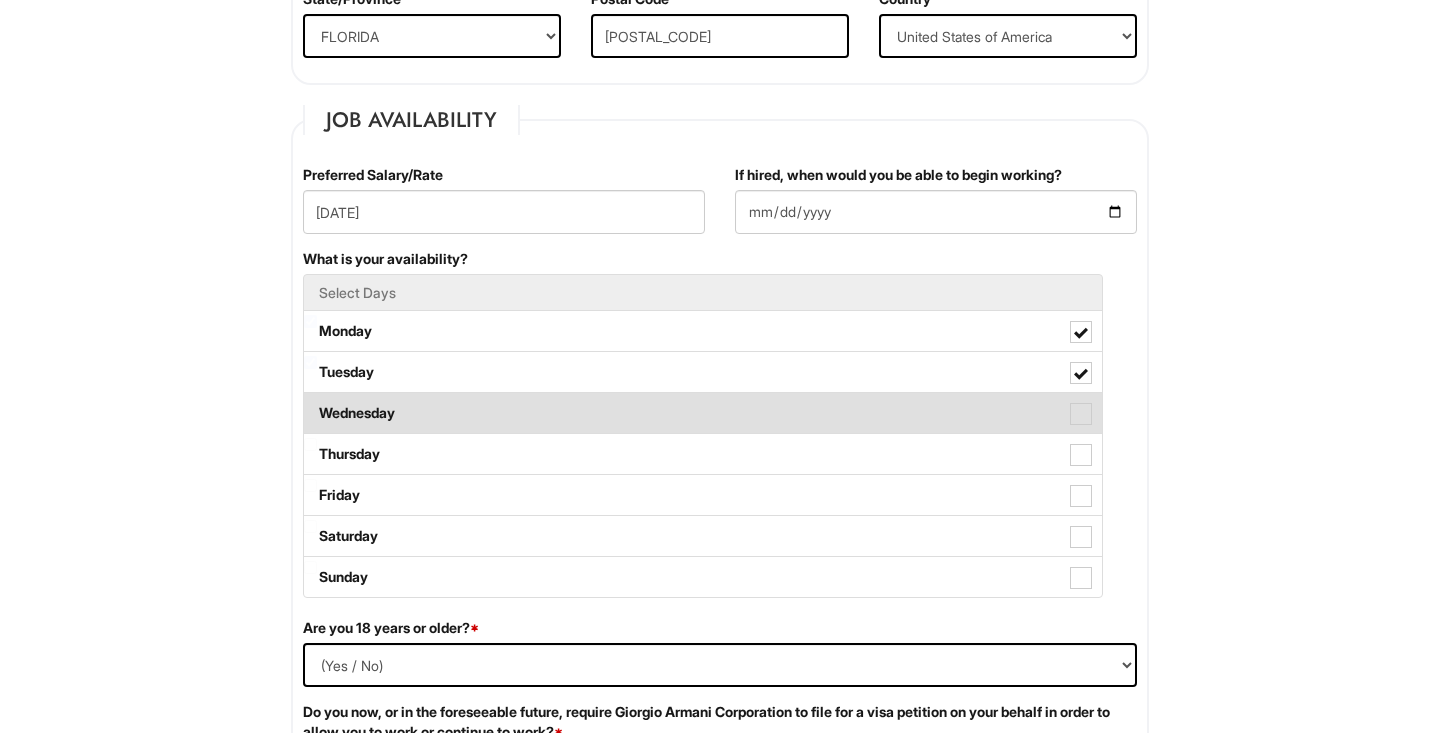 click at bounding box center [1081, 414] 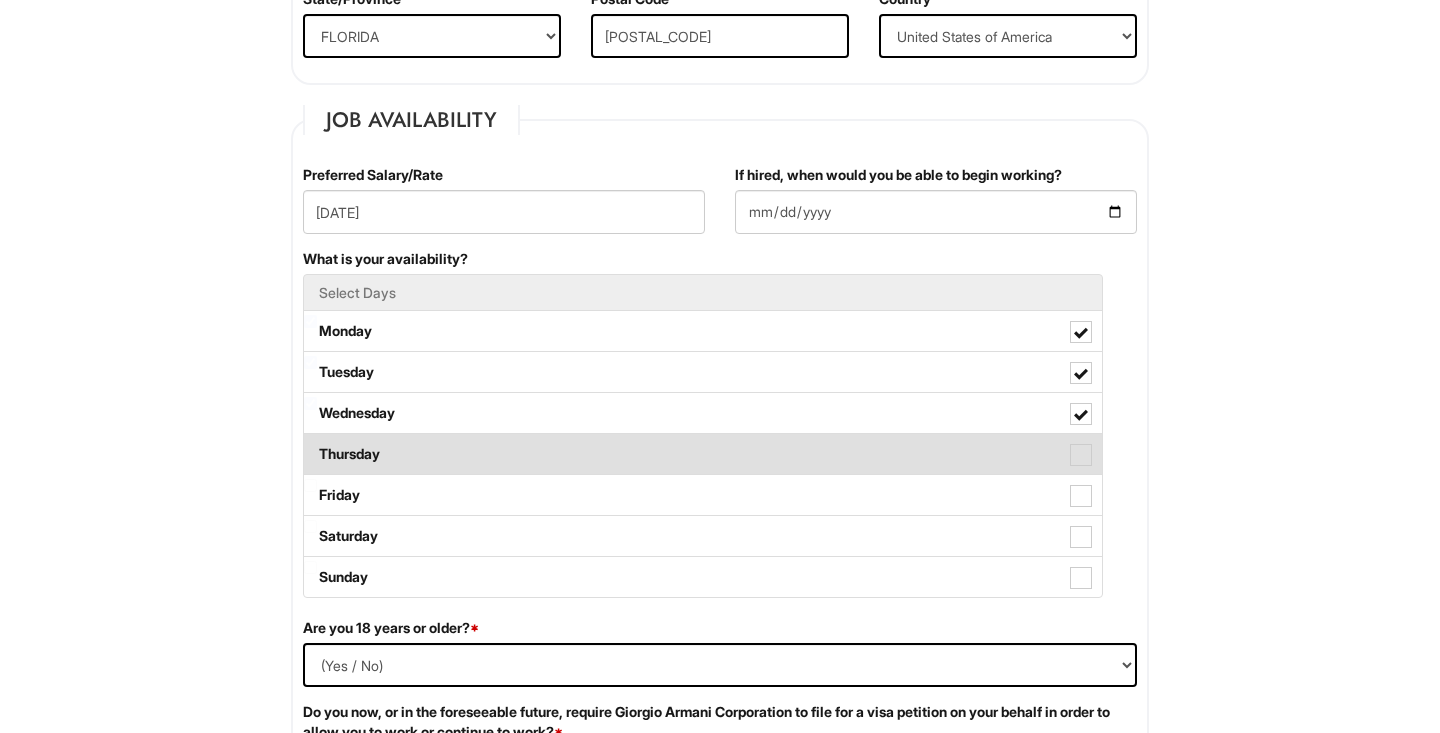 click at bounding box center [1081, 455] 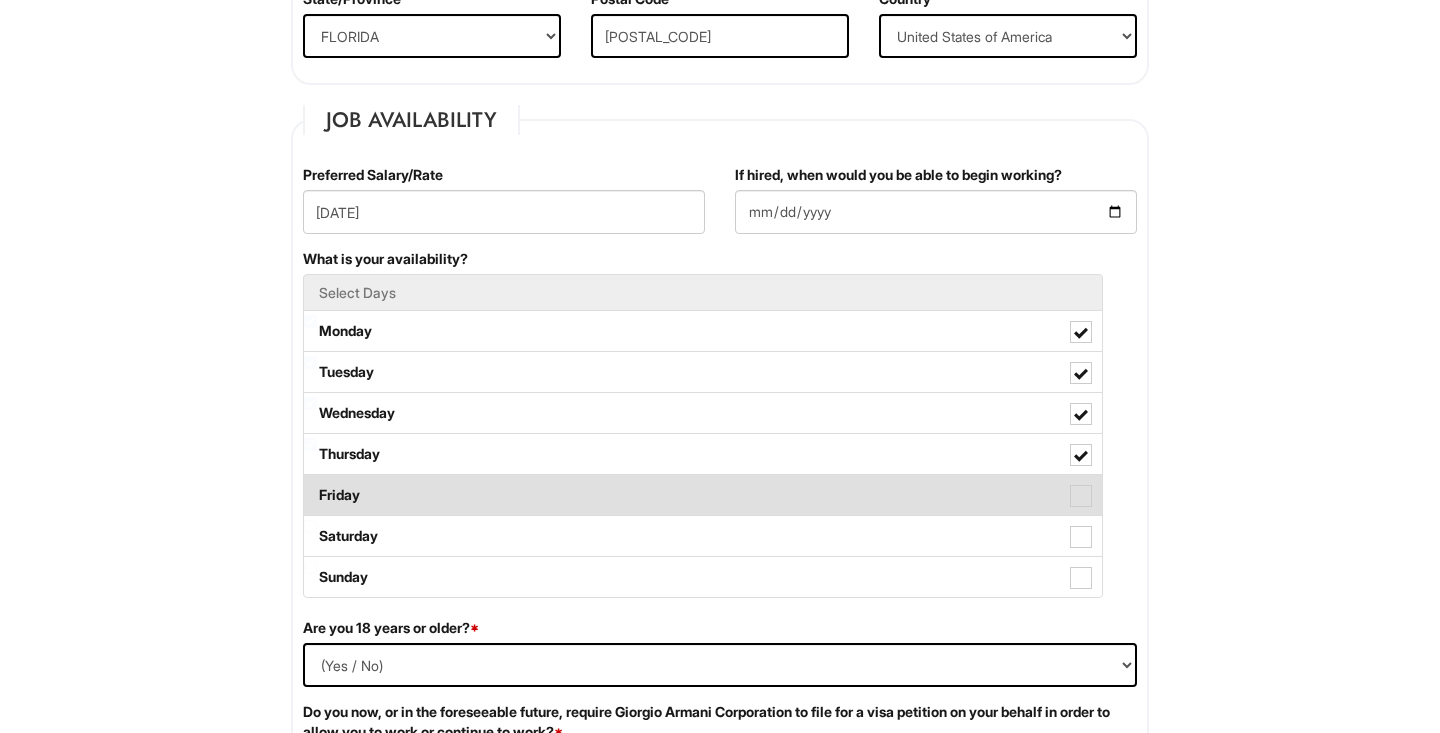 click at bounding box center [1081, 496] 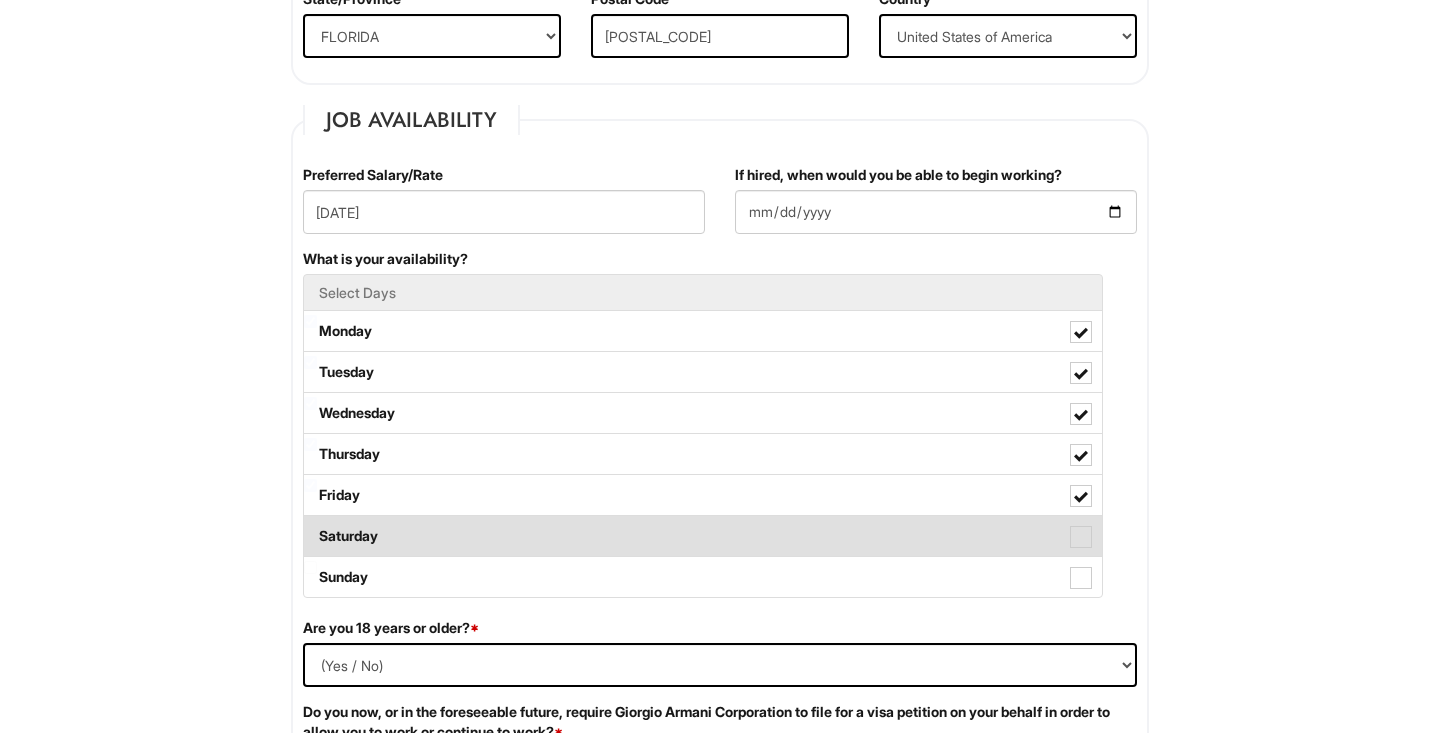 click at bounding box center (1081, 537) 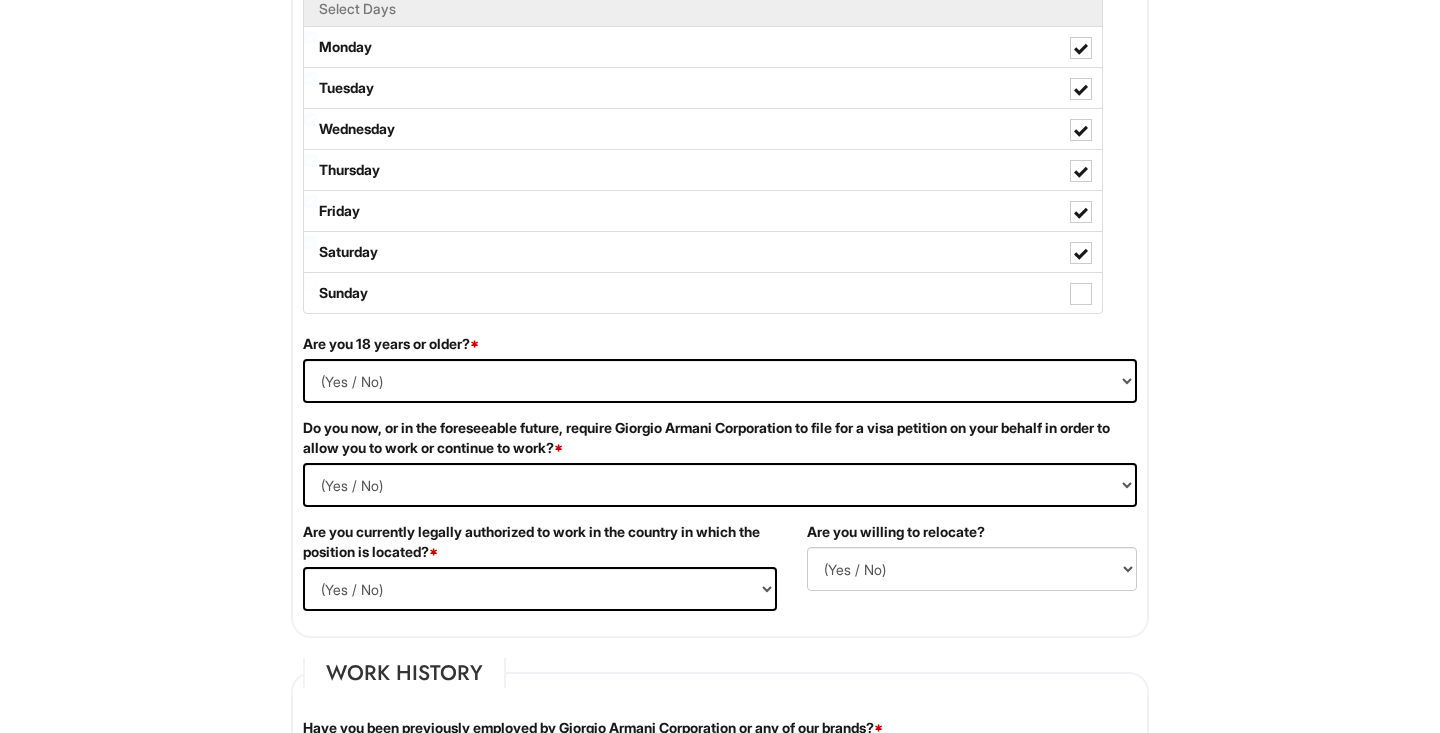 scroll, scrollTop: 1057, scrollLeft: 0, axis: vertical 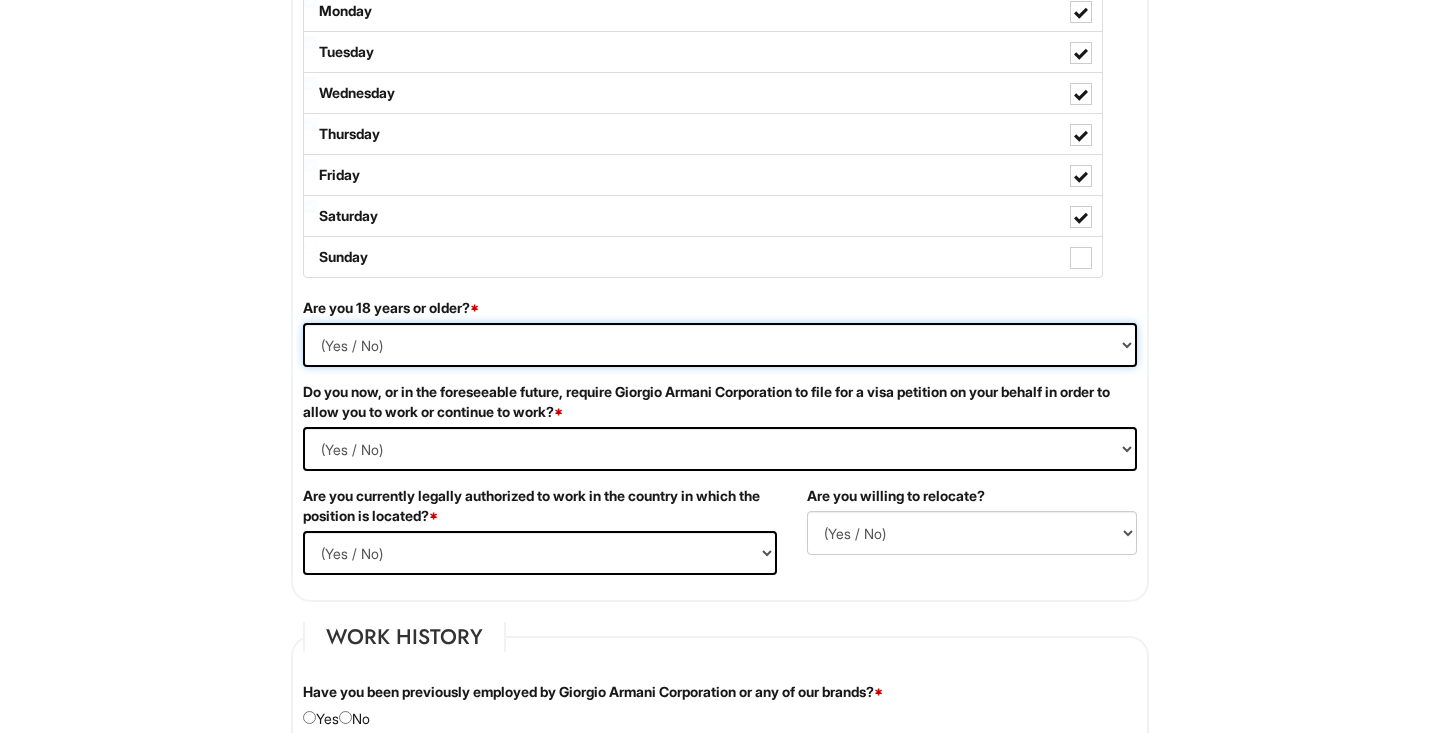click on "(Yes / No) Yes No" at bounding box center (720, 345) 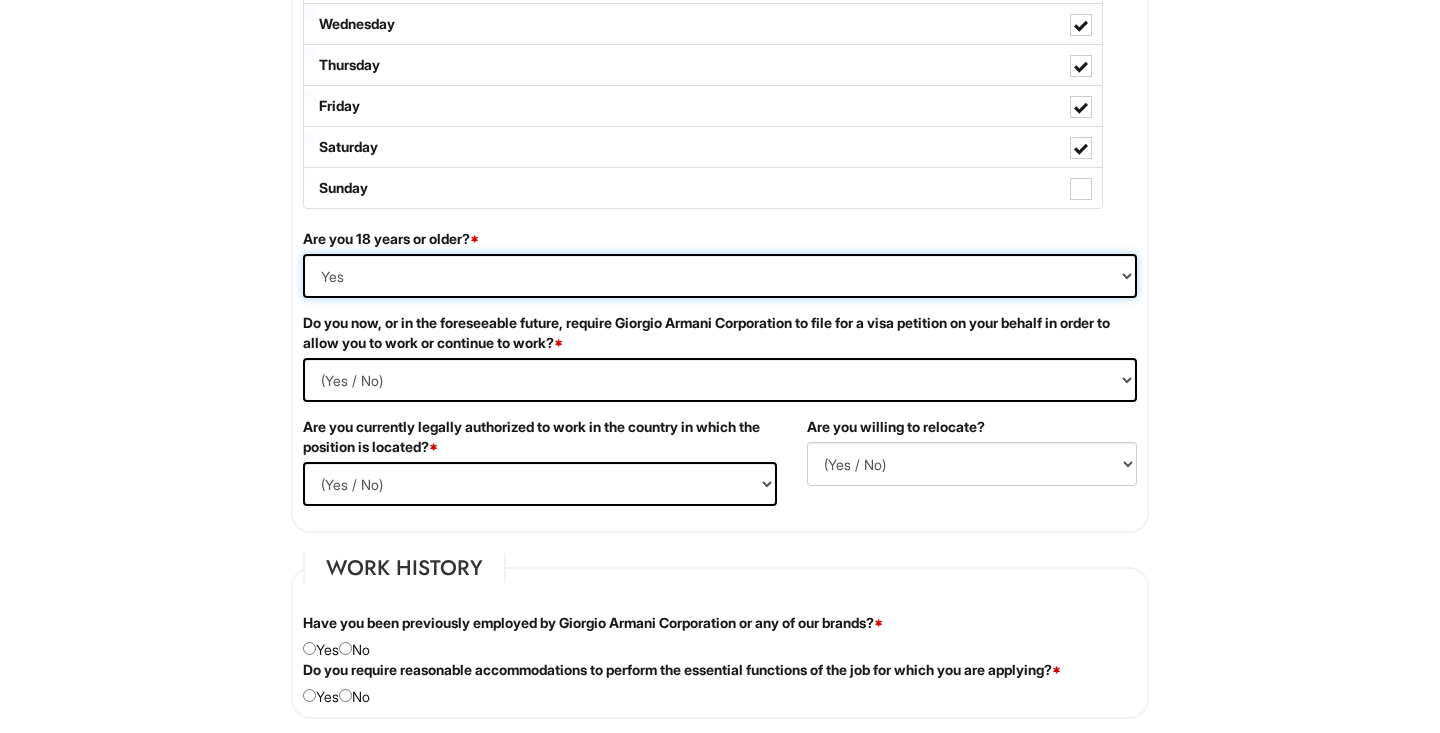 scroll, scrollTop: 1128, scrollLeft: 0, axis: vertical 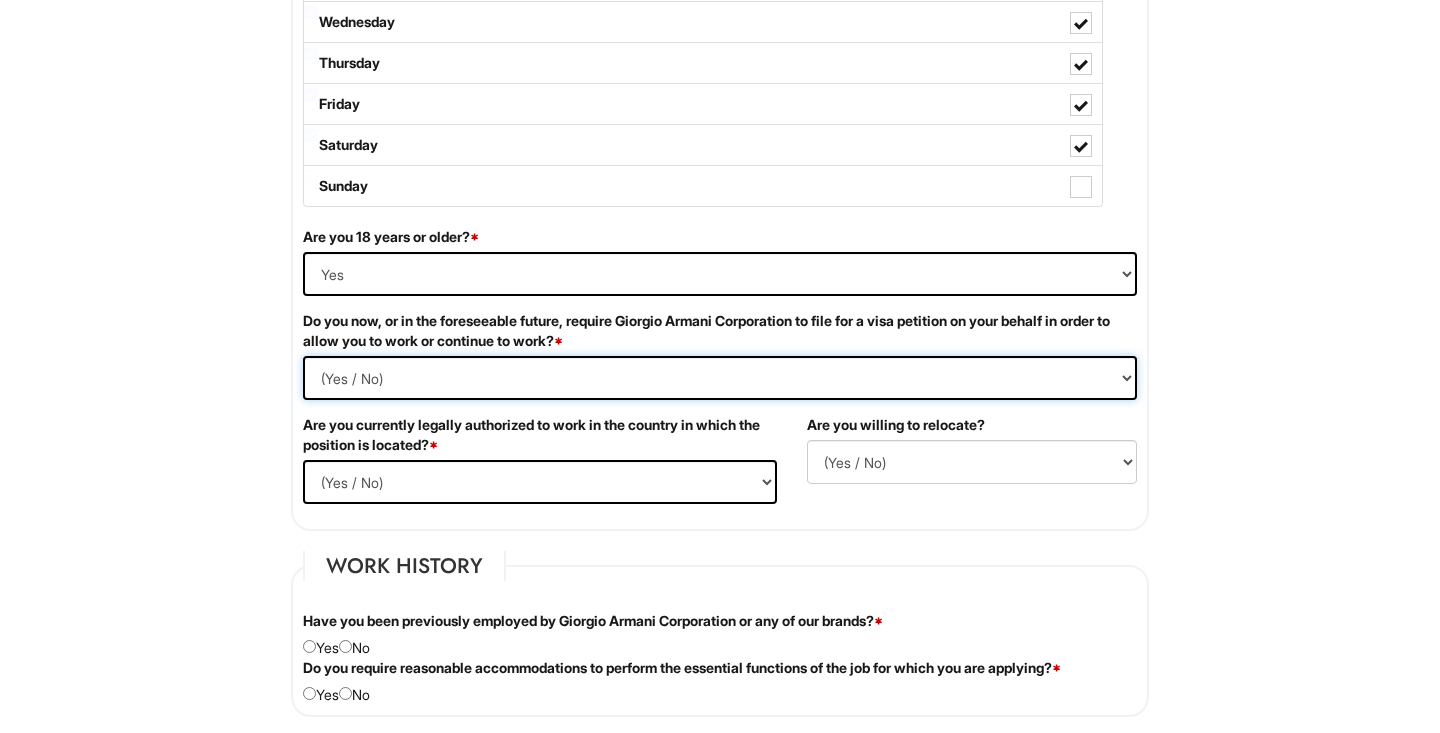 select on "No" 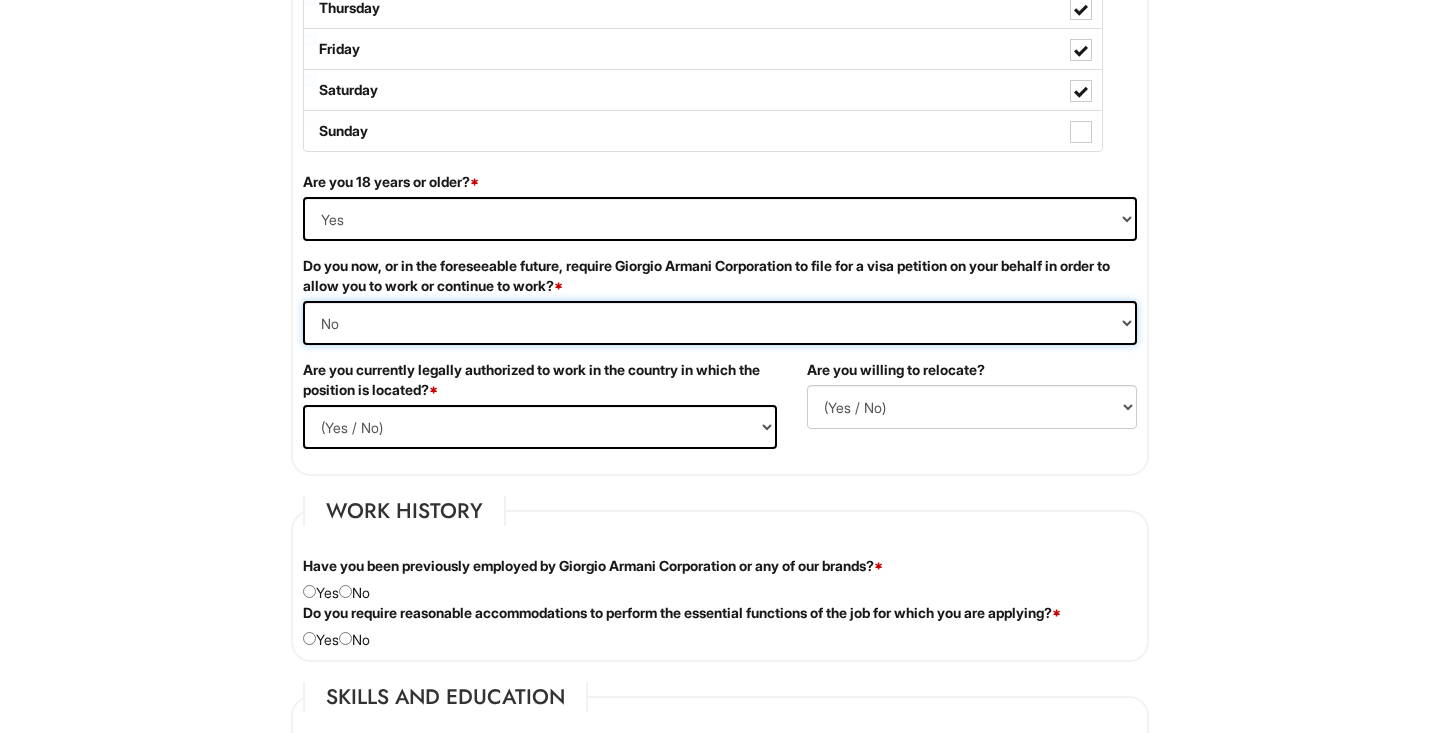 scroll, scrollTop: 1188, scrollLeft: 0, axis: vertical 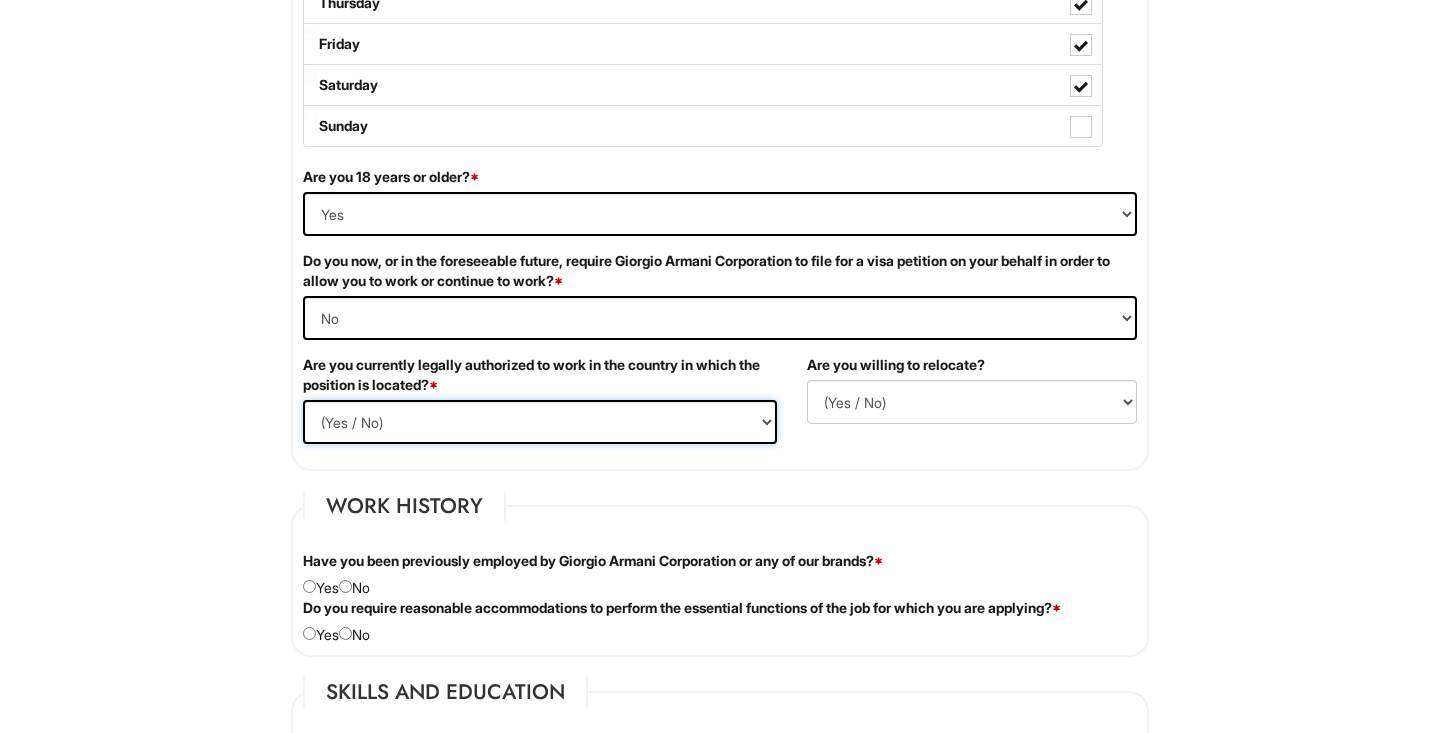 select on "Yes" 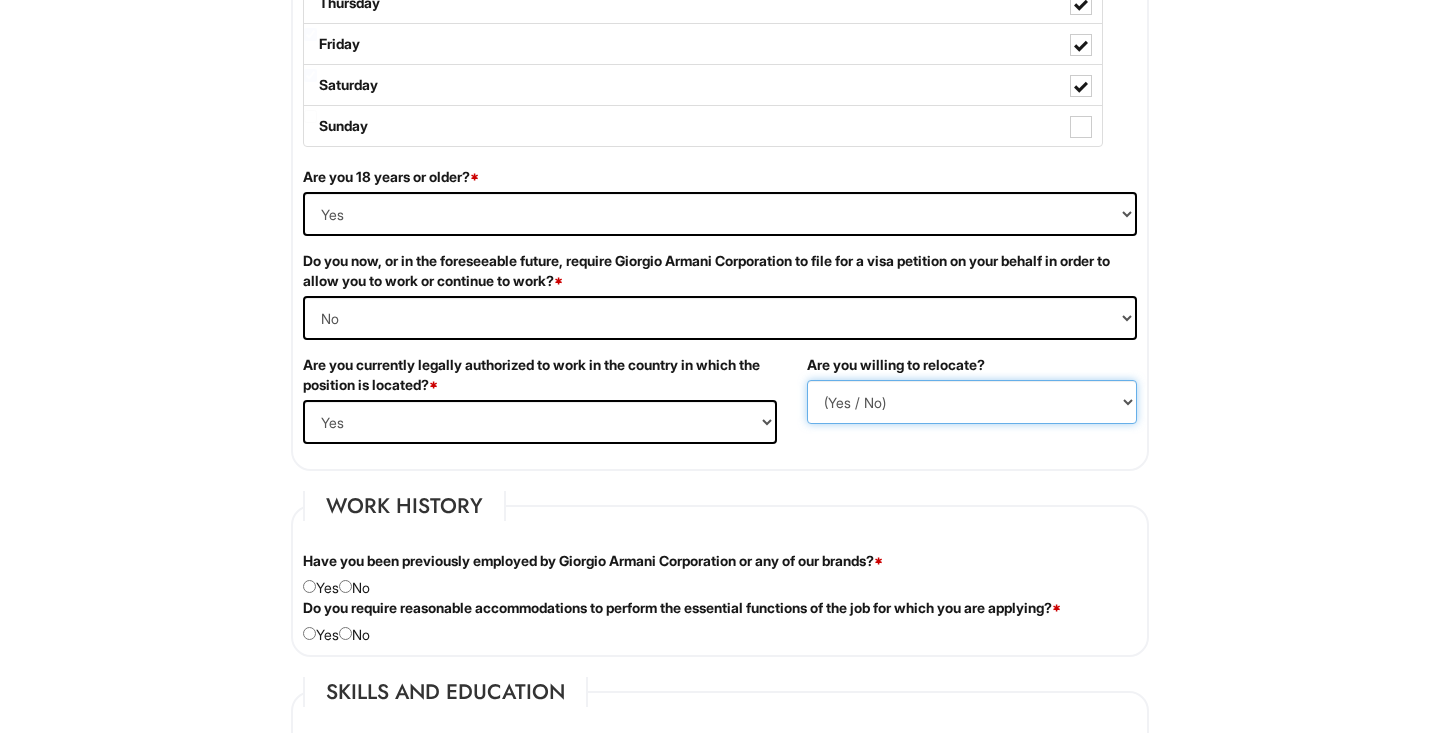 select on "Y" 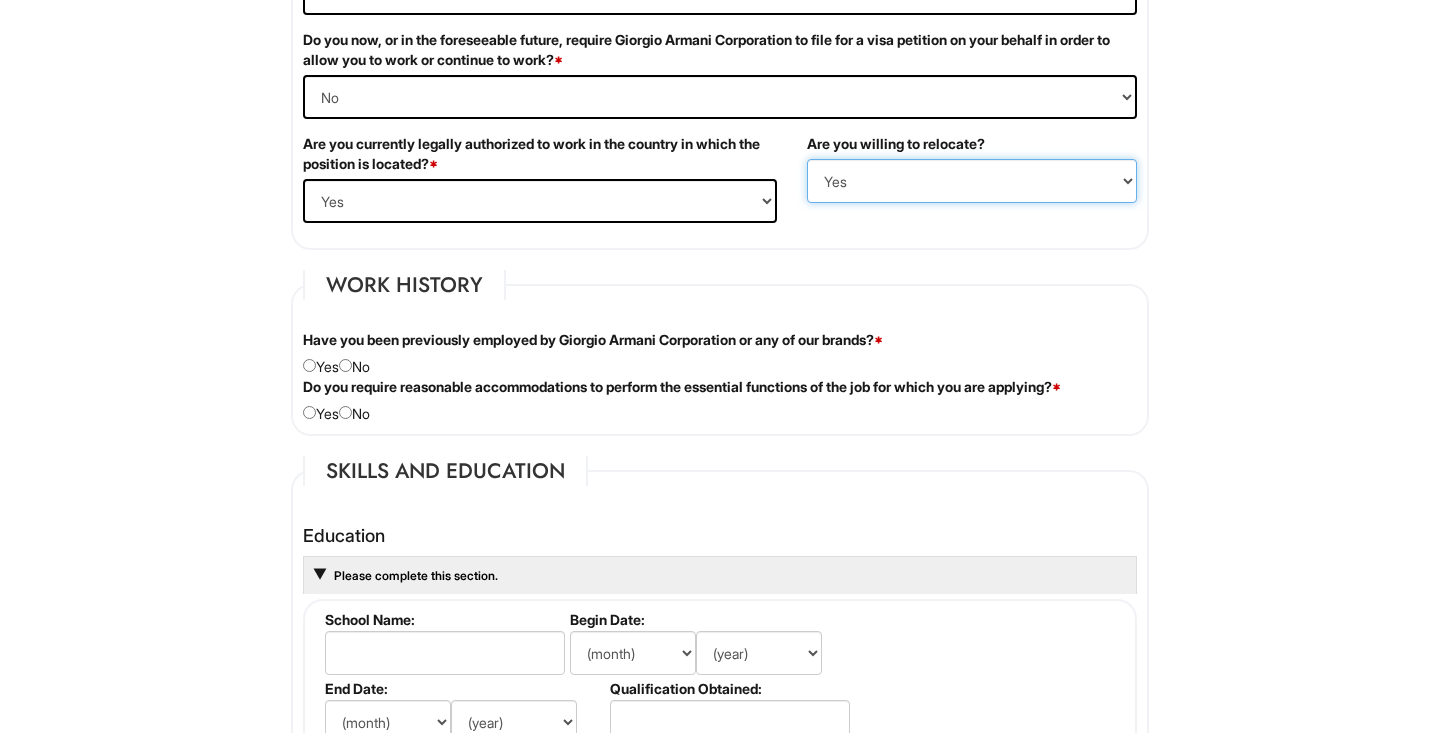 scroll, scrollTop: 1427, scrollLeft: 0, axis: vertical 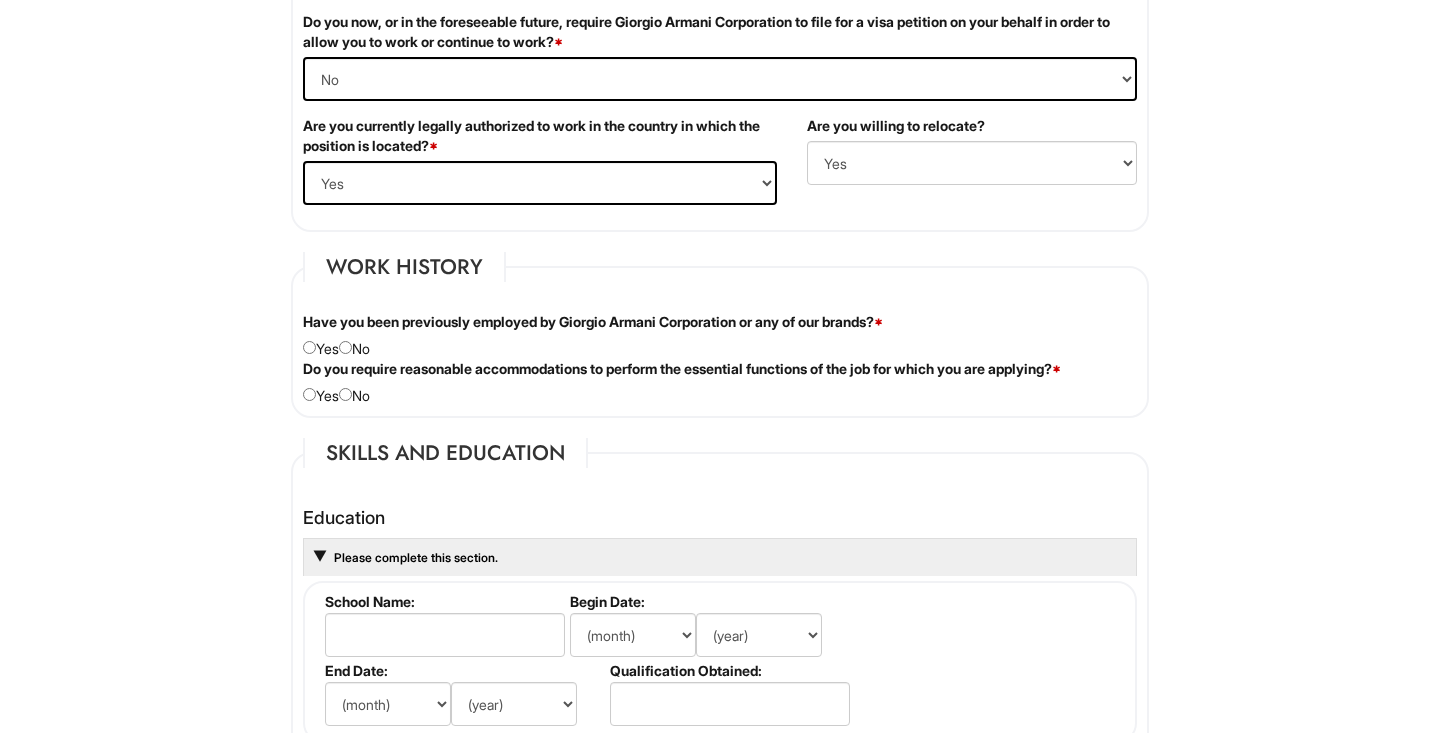 click at bounding box center (345, 347) 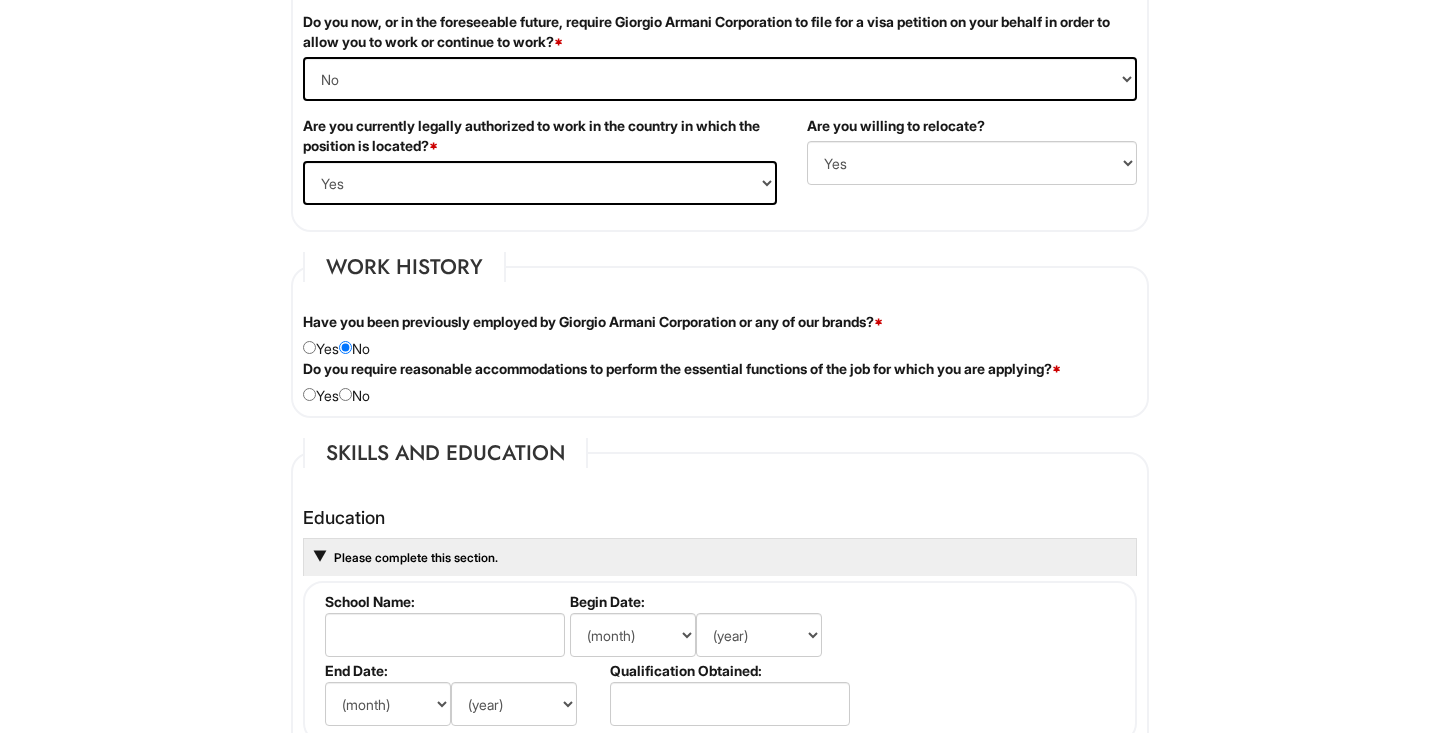 click at bounding box center (309, 394) 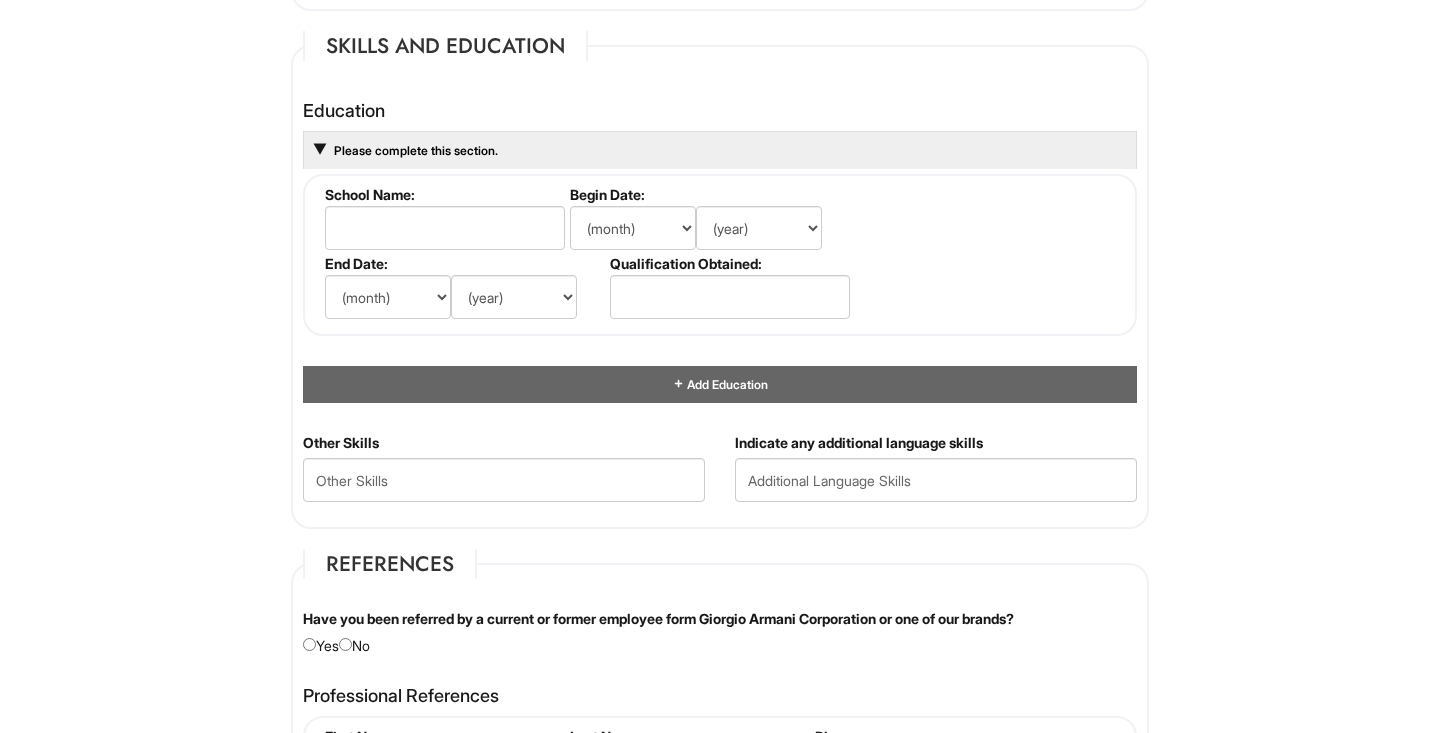 scroll, scrollTop: 1917, scrollLeft: 0, axis: vertical 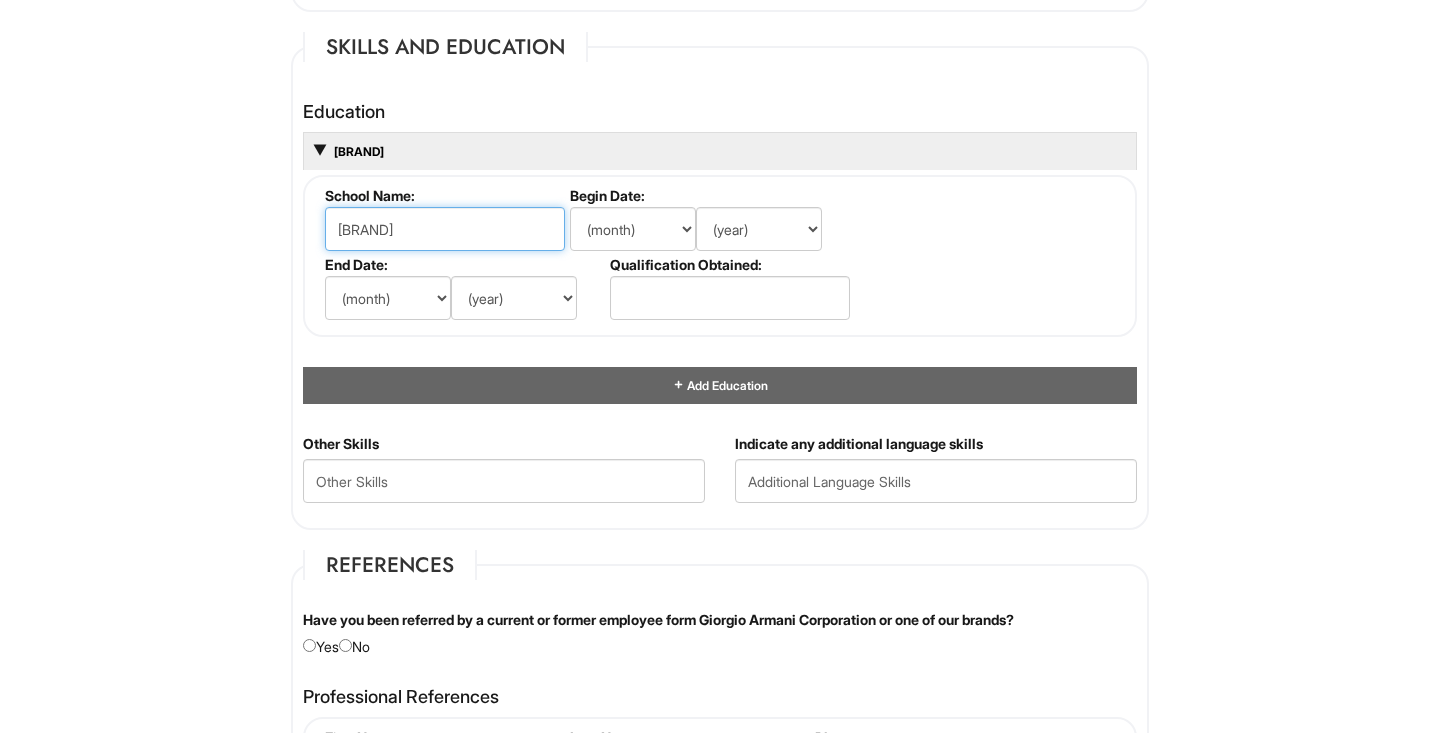 type on "ProDiseno" 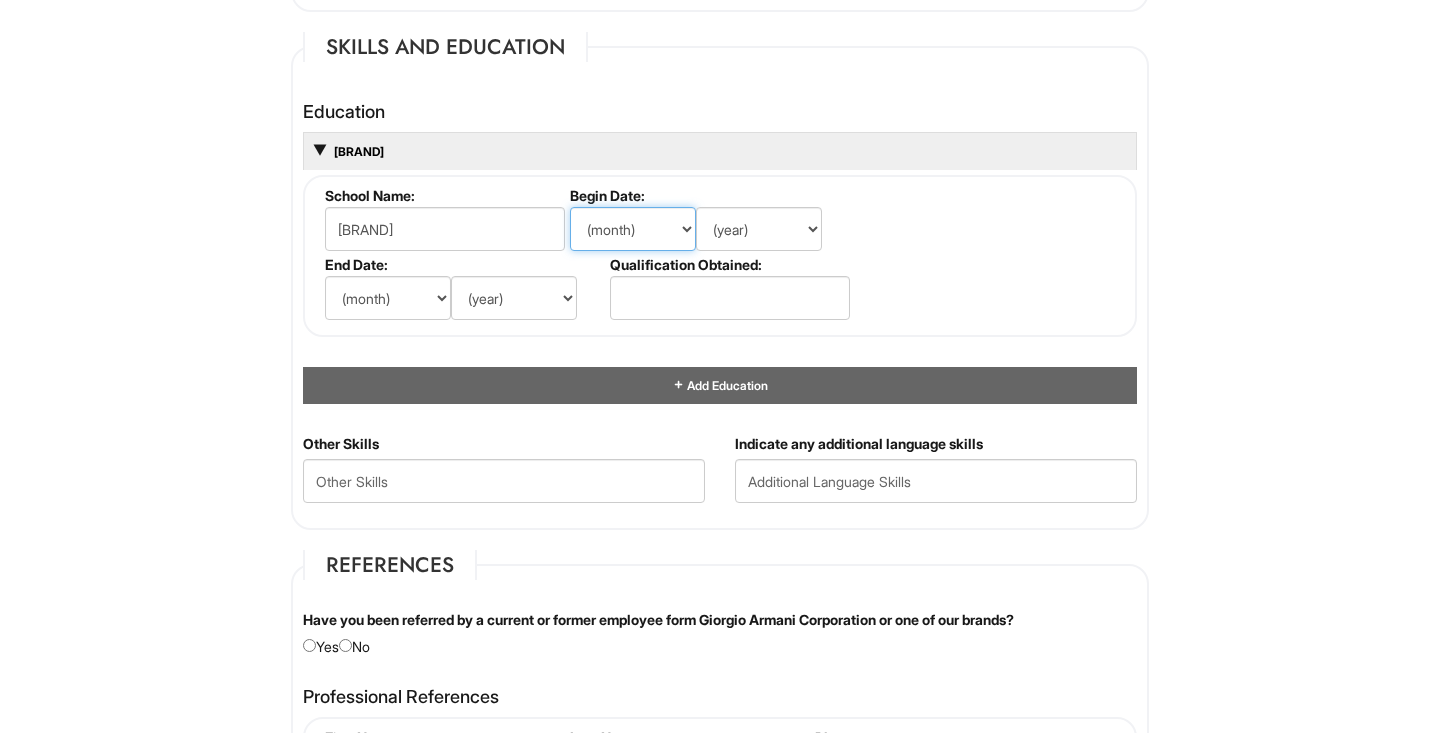 select on "7" 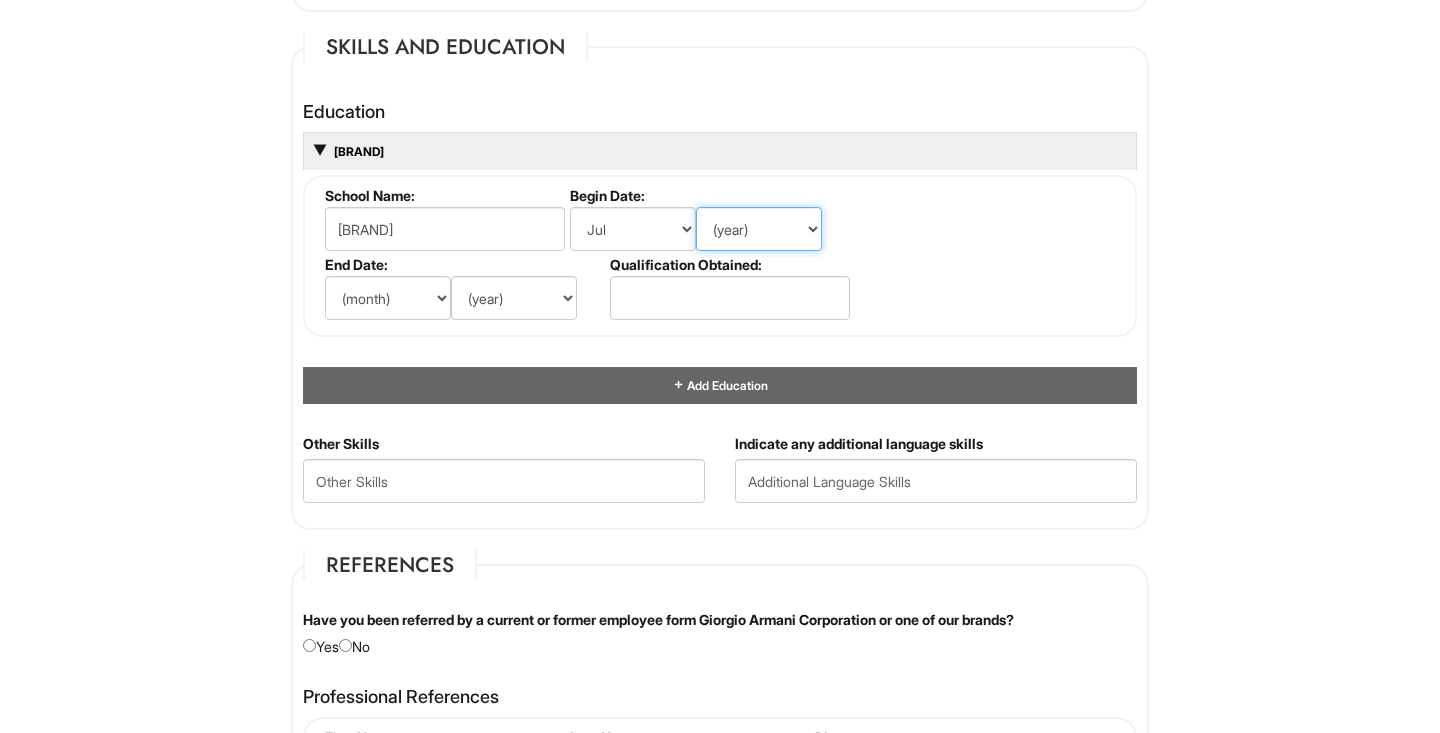 select on "1995" 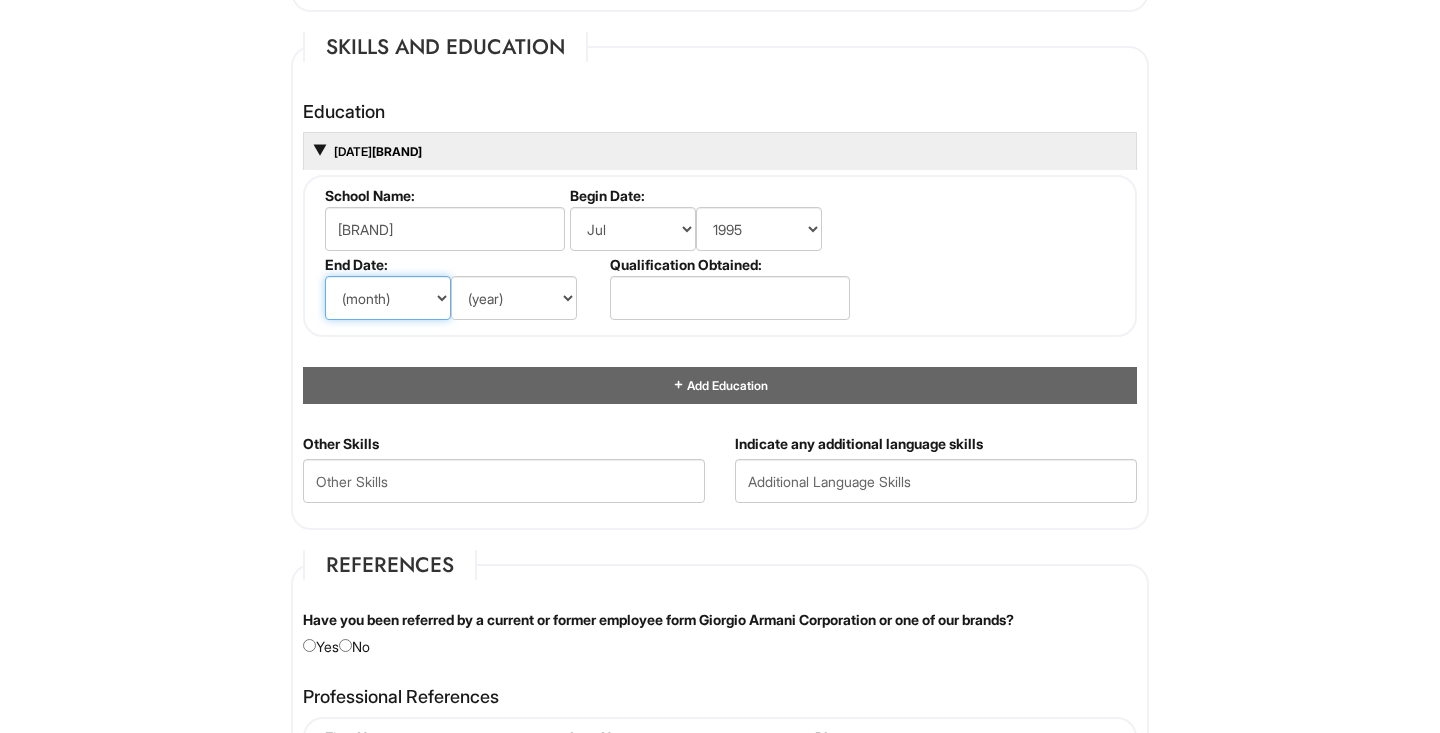 select on "7" 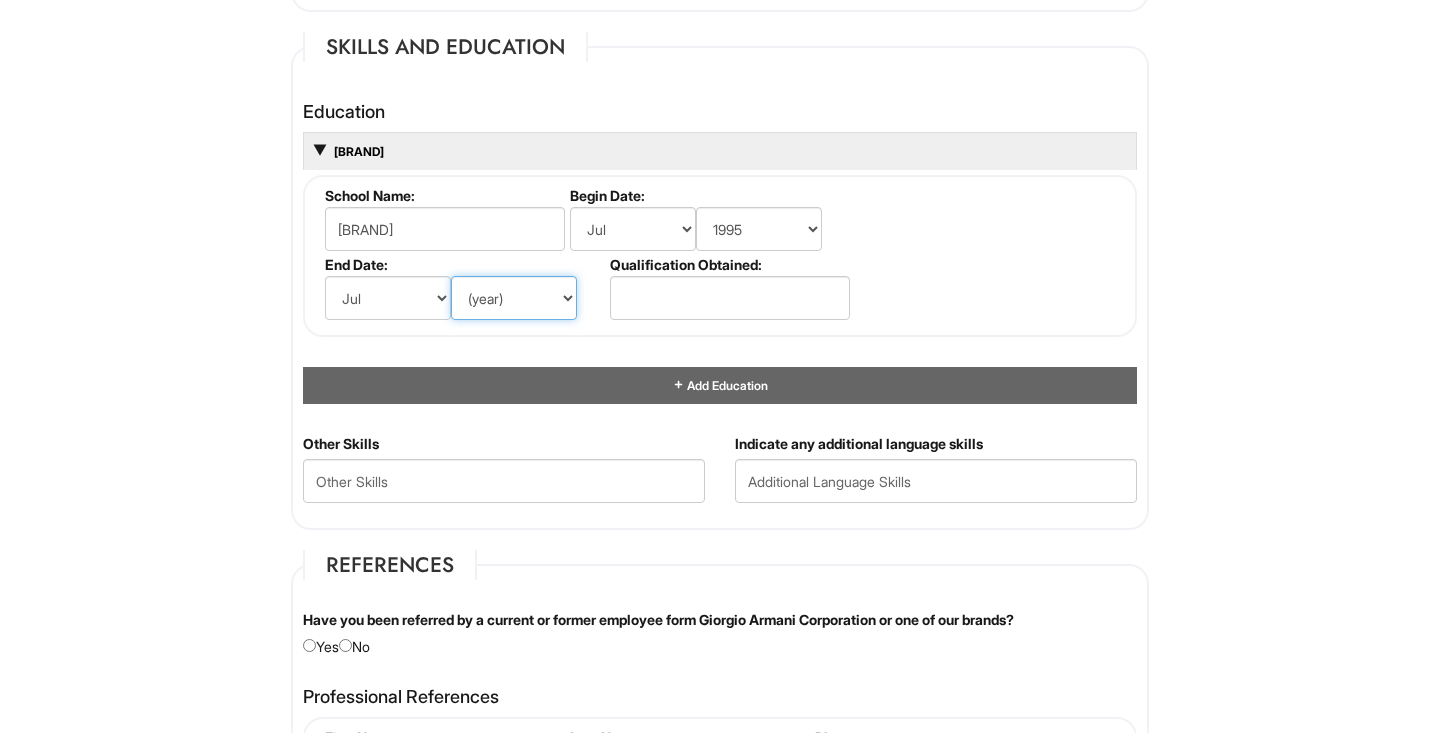 select on "2001" 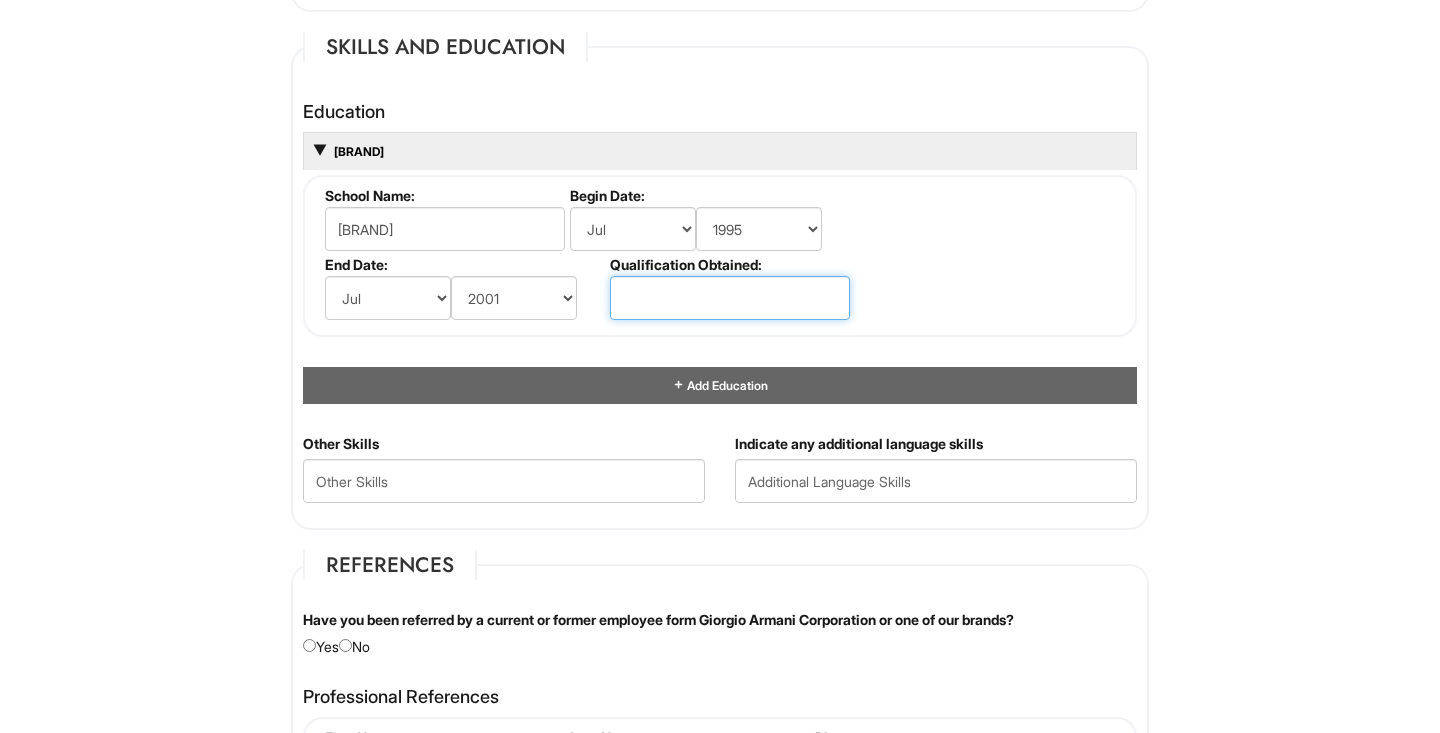 click at bounding box center (730, 298) 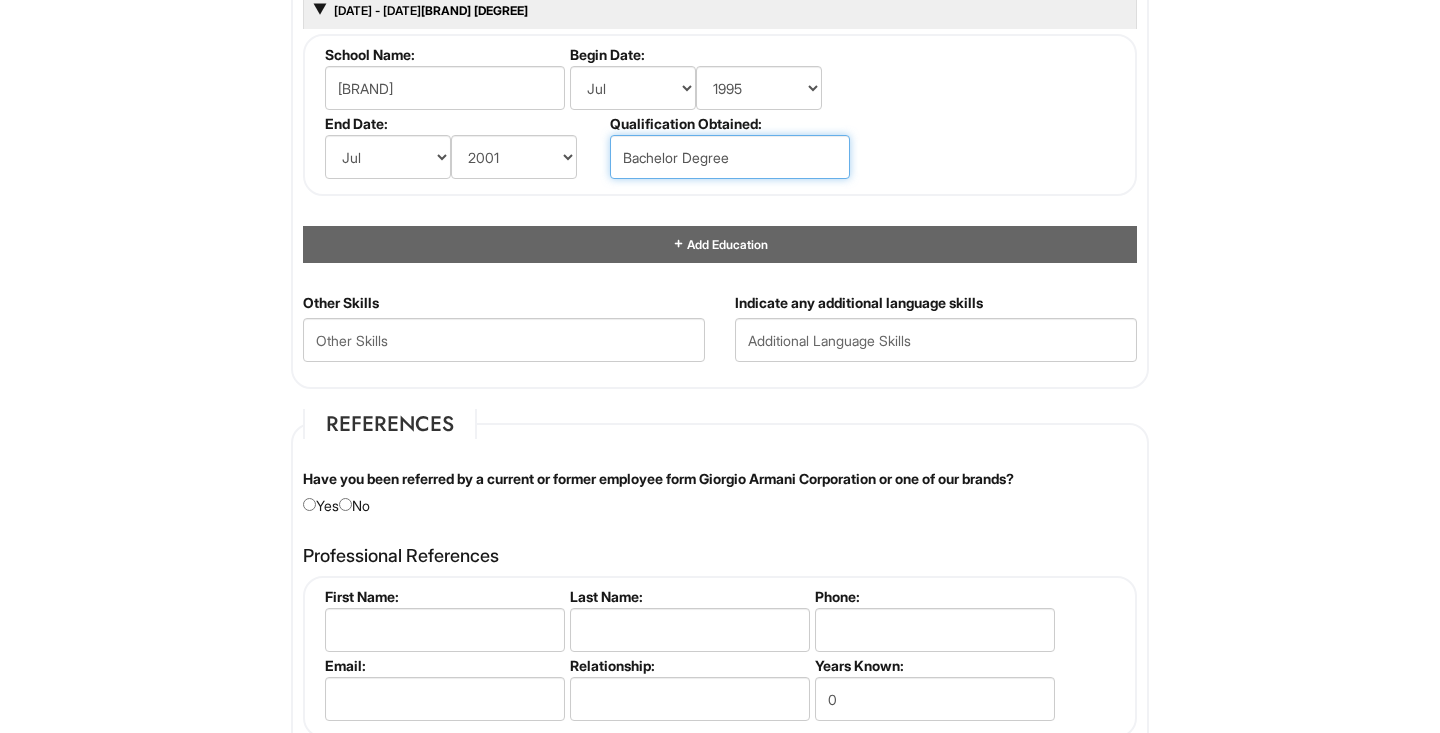 scroll, scrollTop: 2064, scrollLeft: 0, axis: vertical 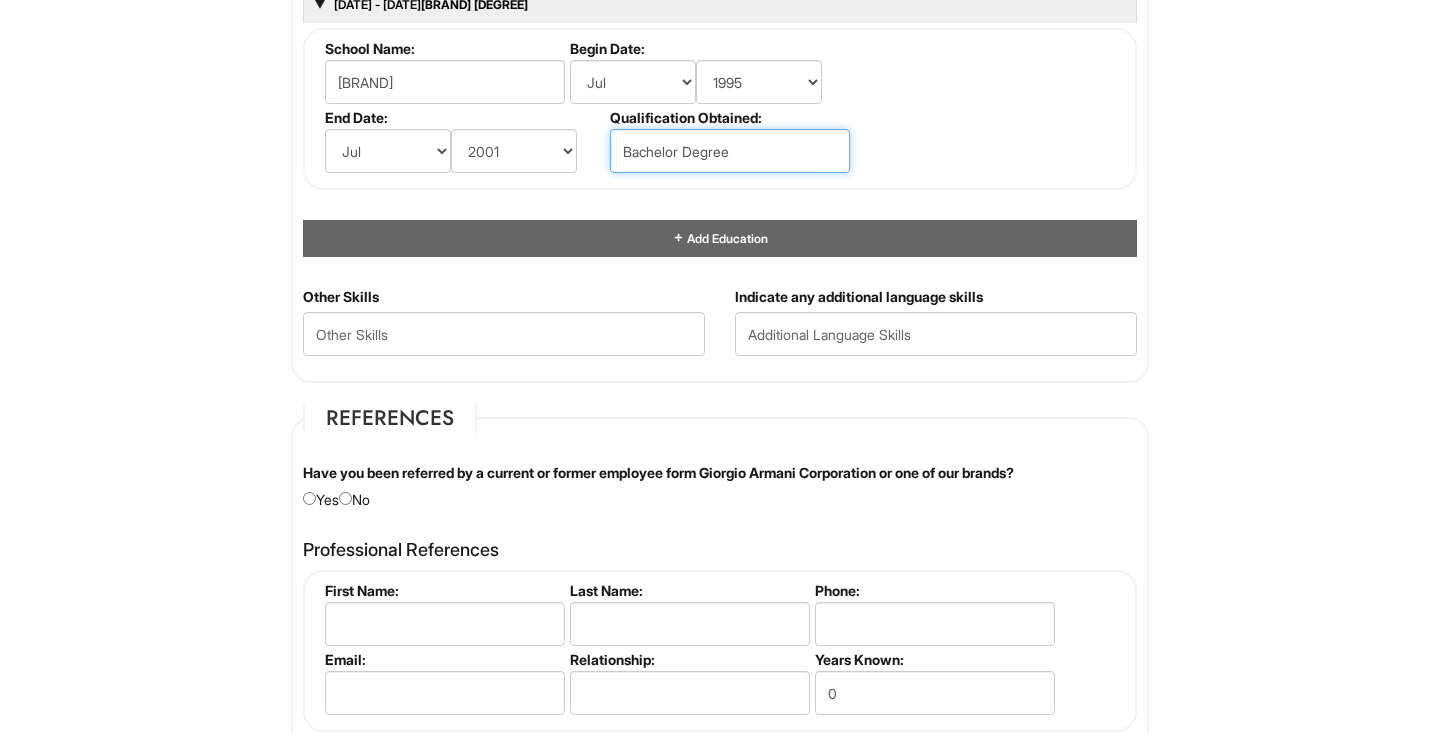 type on "Bachelor Degree" 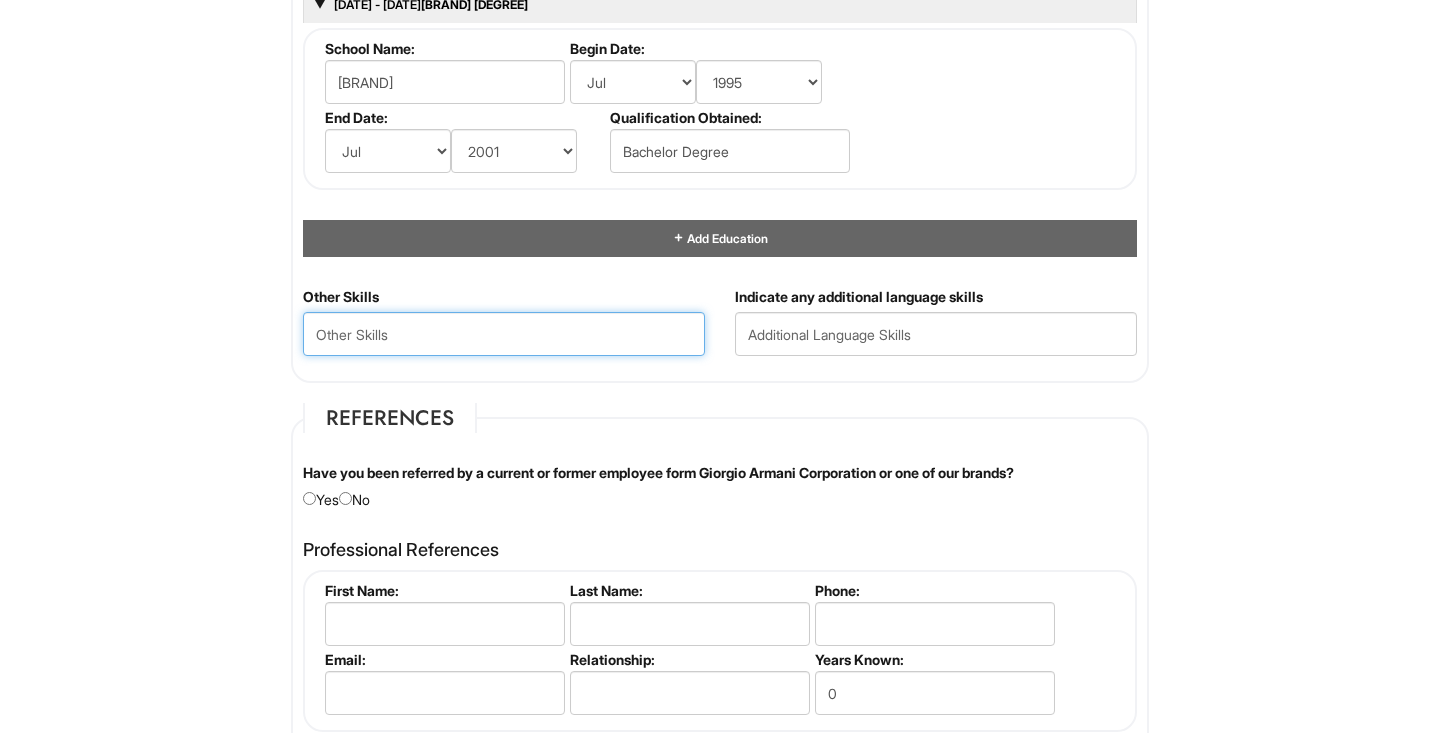 click at bounding box center [504, 334] 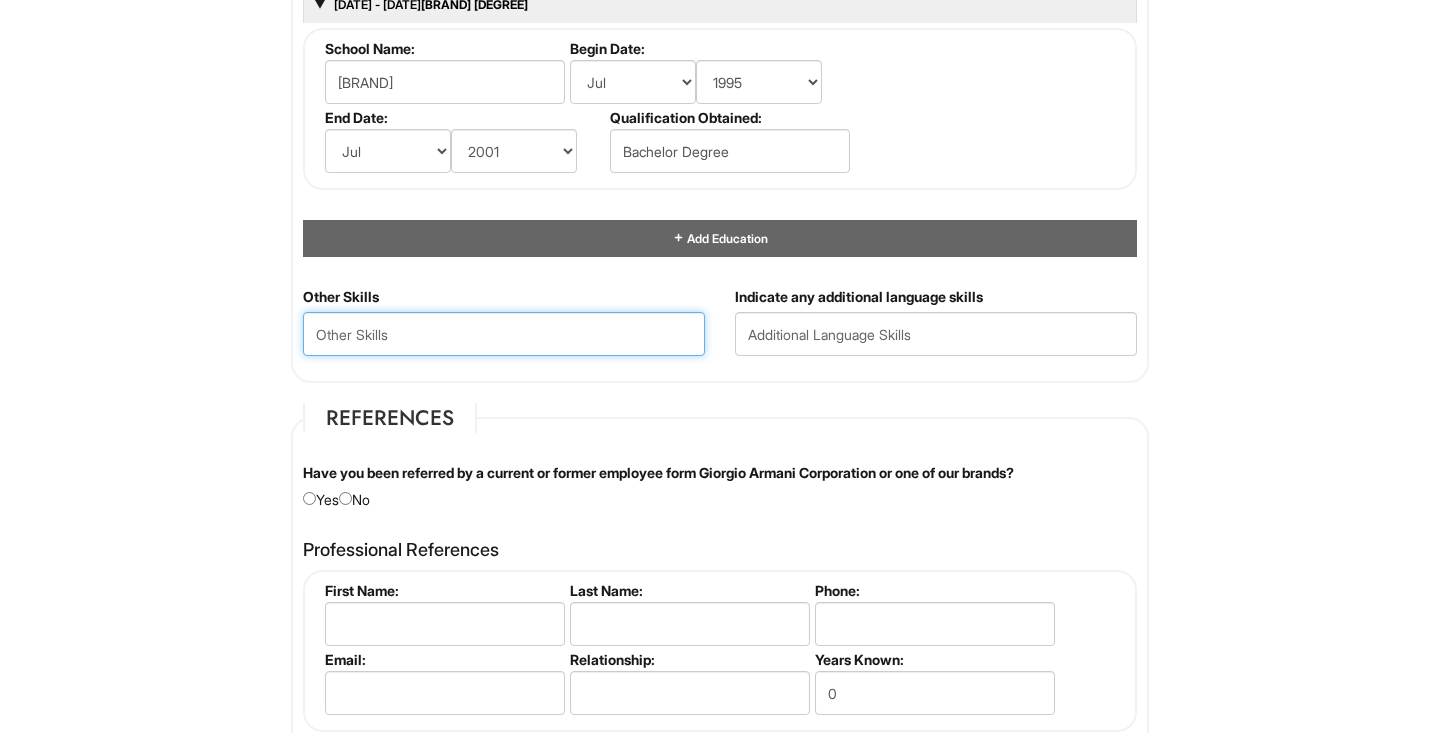 type on "S" 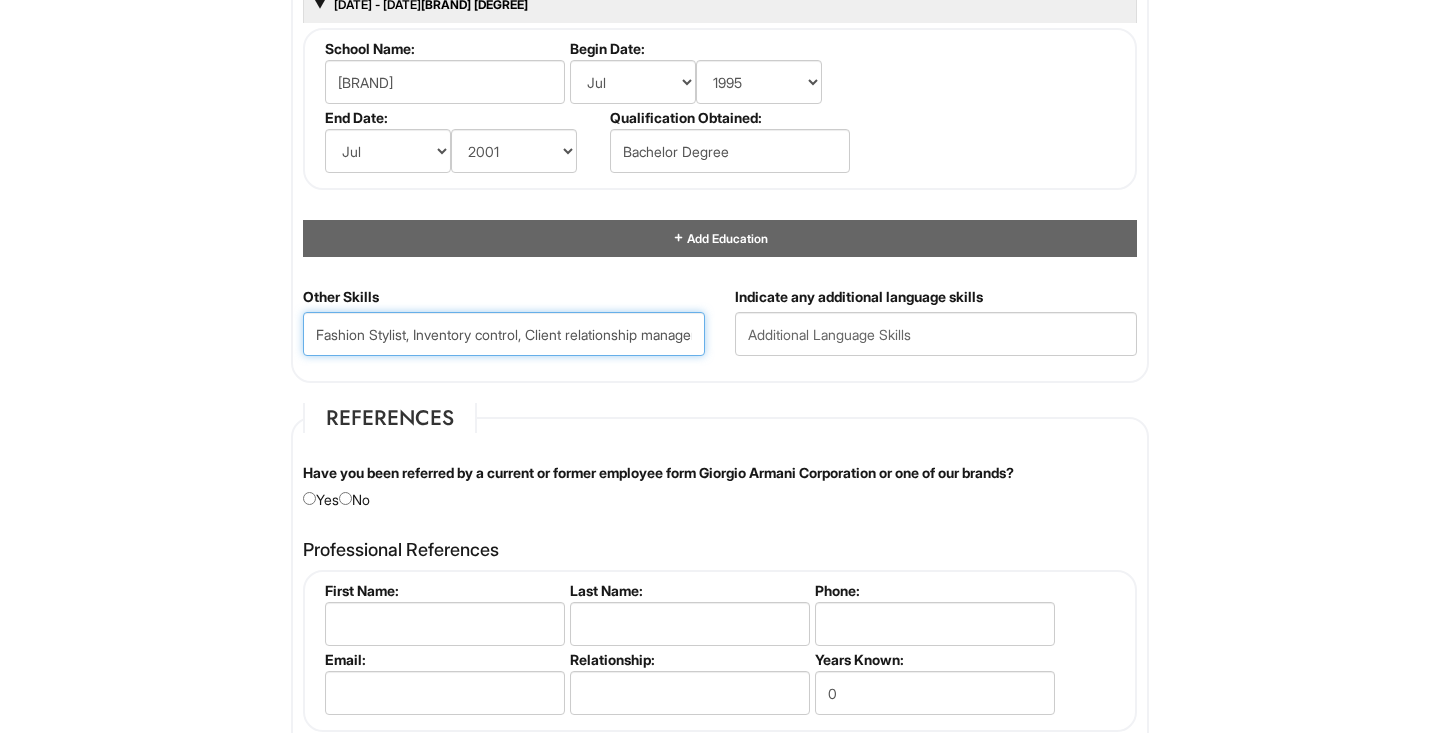 type on "Fashion Stylist, Inventory control, Client relationship management, customer service, wardrobe department coordination, fabric and material sourcing, creative direction." 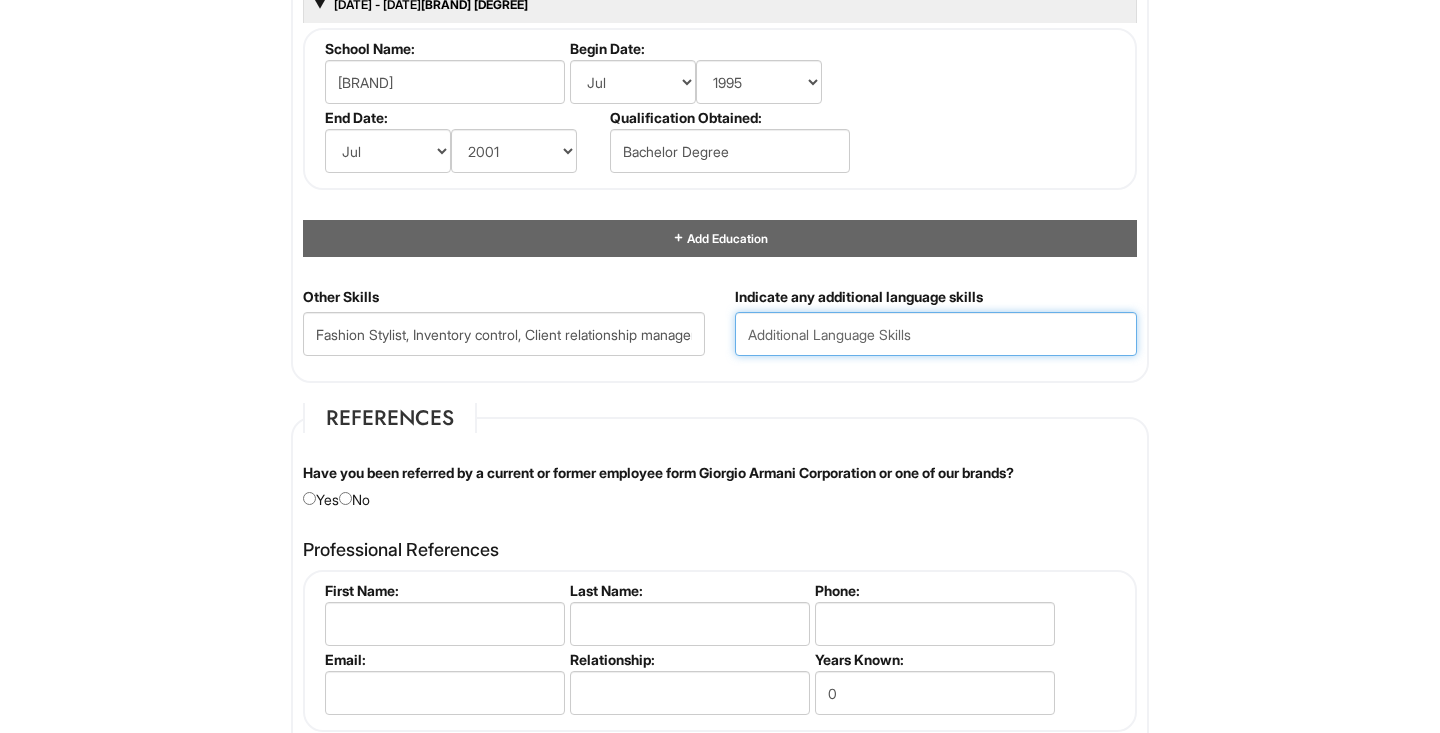 click at bounding box center [936, 334] 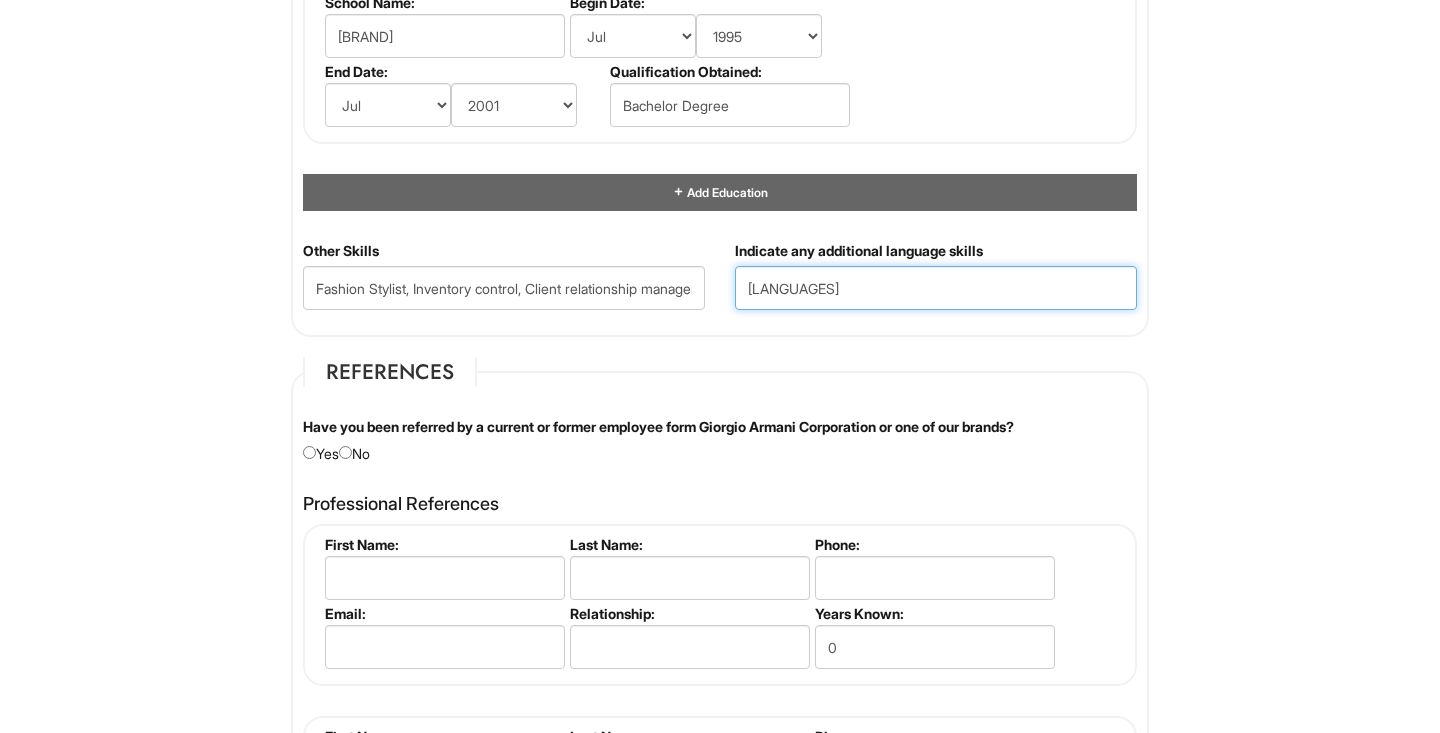scroll, scrollTop: 2127, scrollLeft: 0, axis: vertical 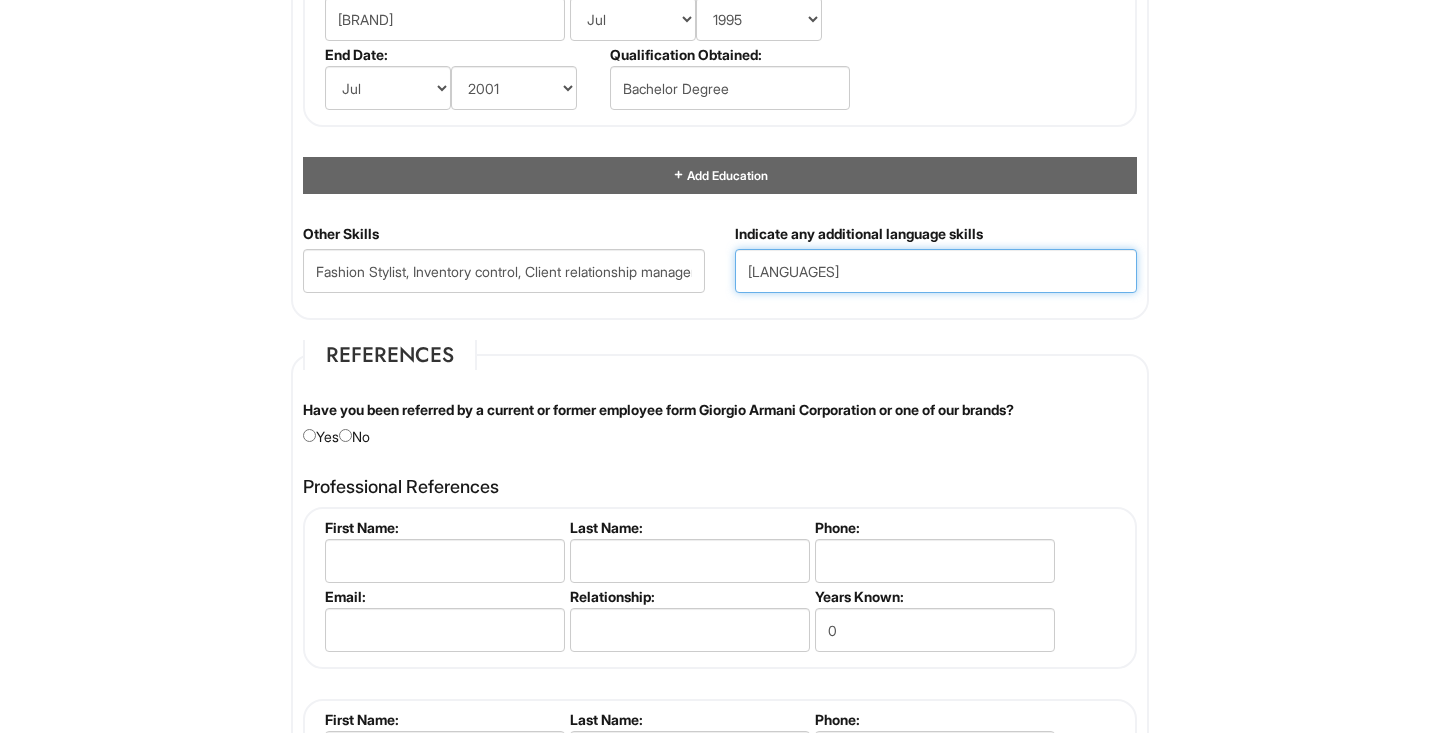 type on "Spanish, Italian, English" 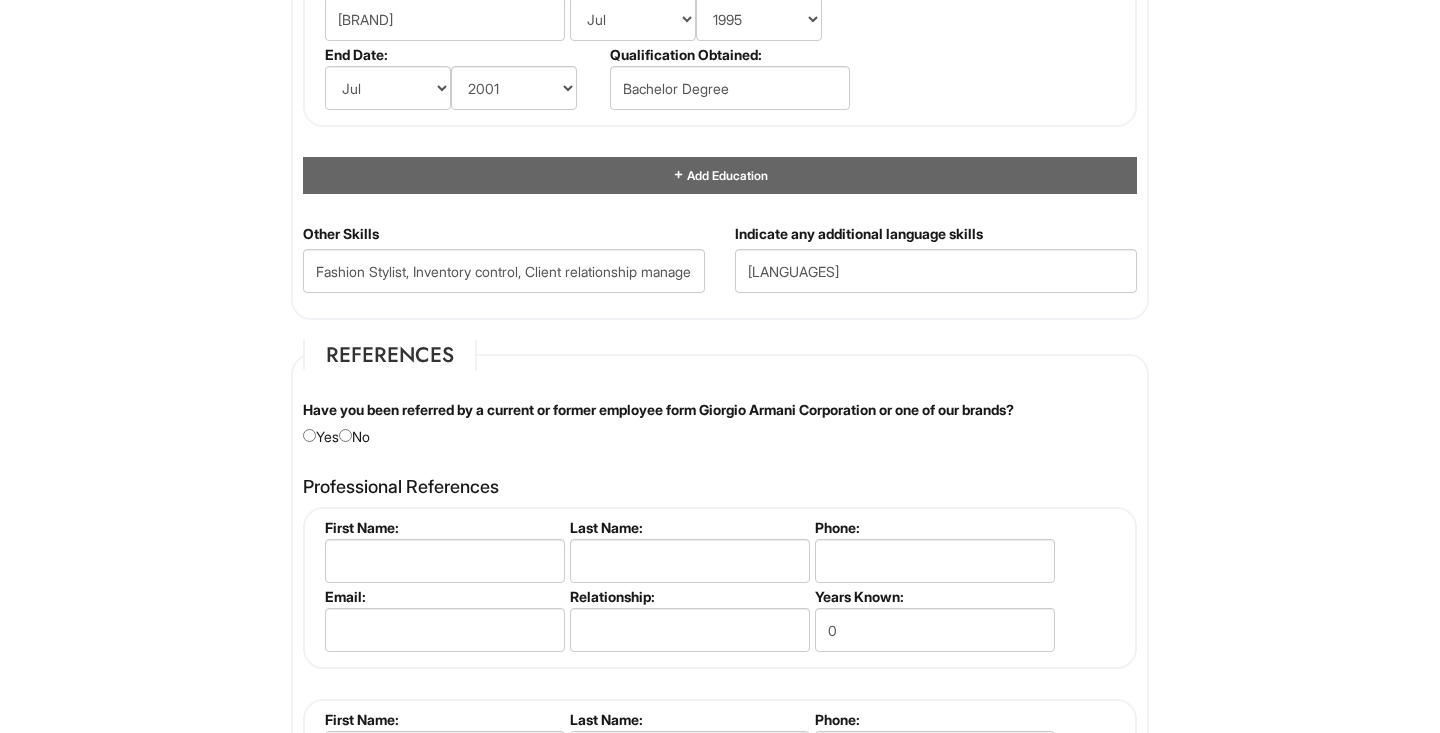 click at bounding box center [345, 435] 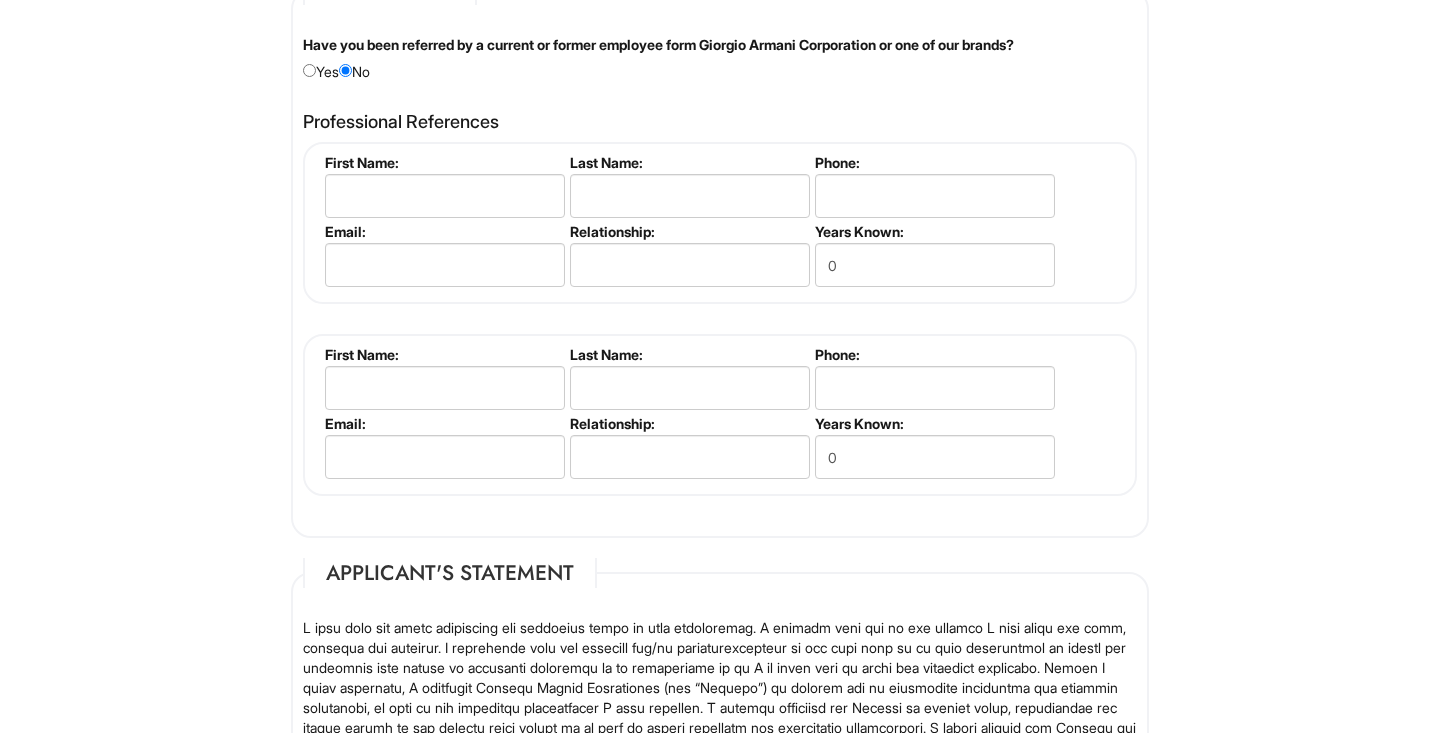 scroll, scrollTop: 2488, scrollLeft: 0, axis: vertical 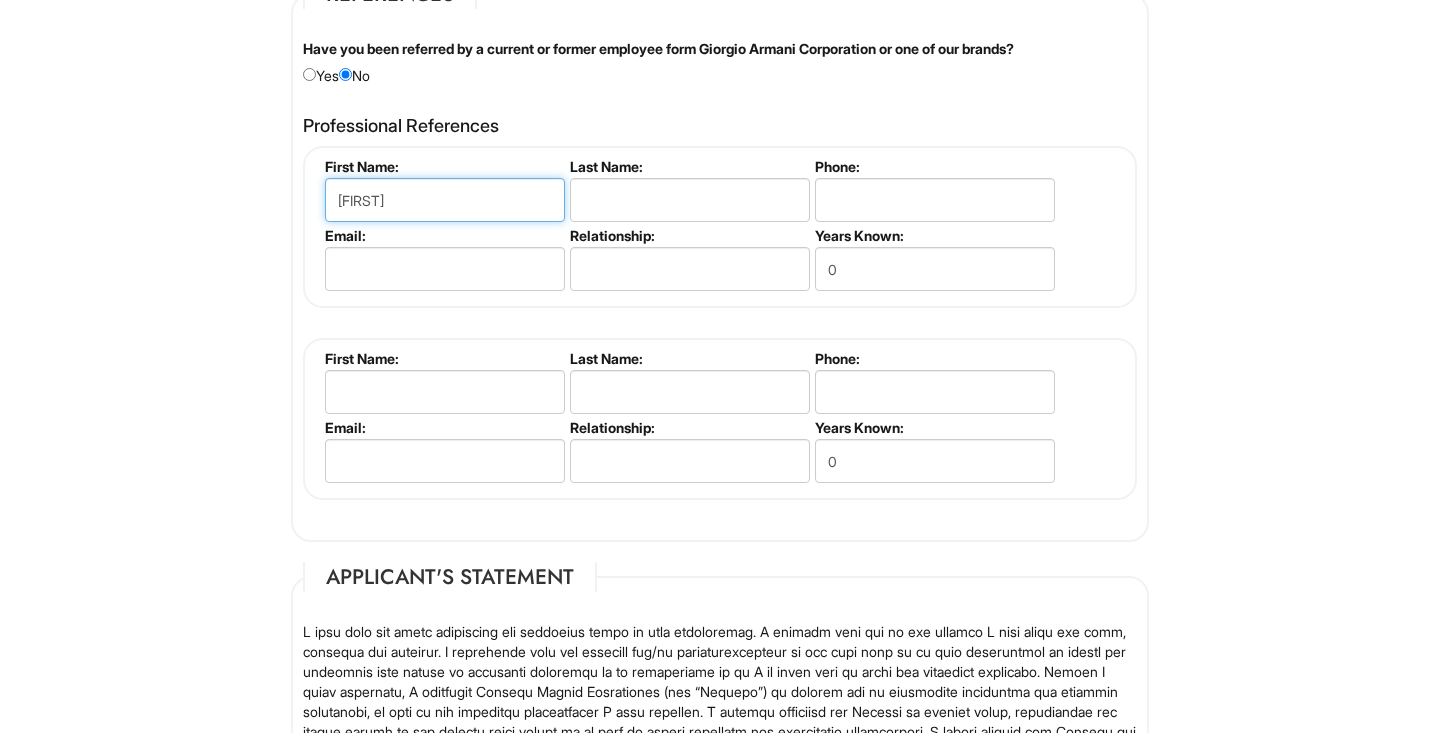 type on "Andrea" 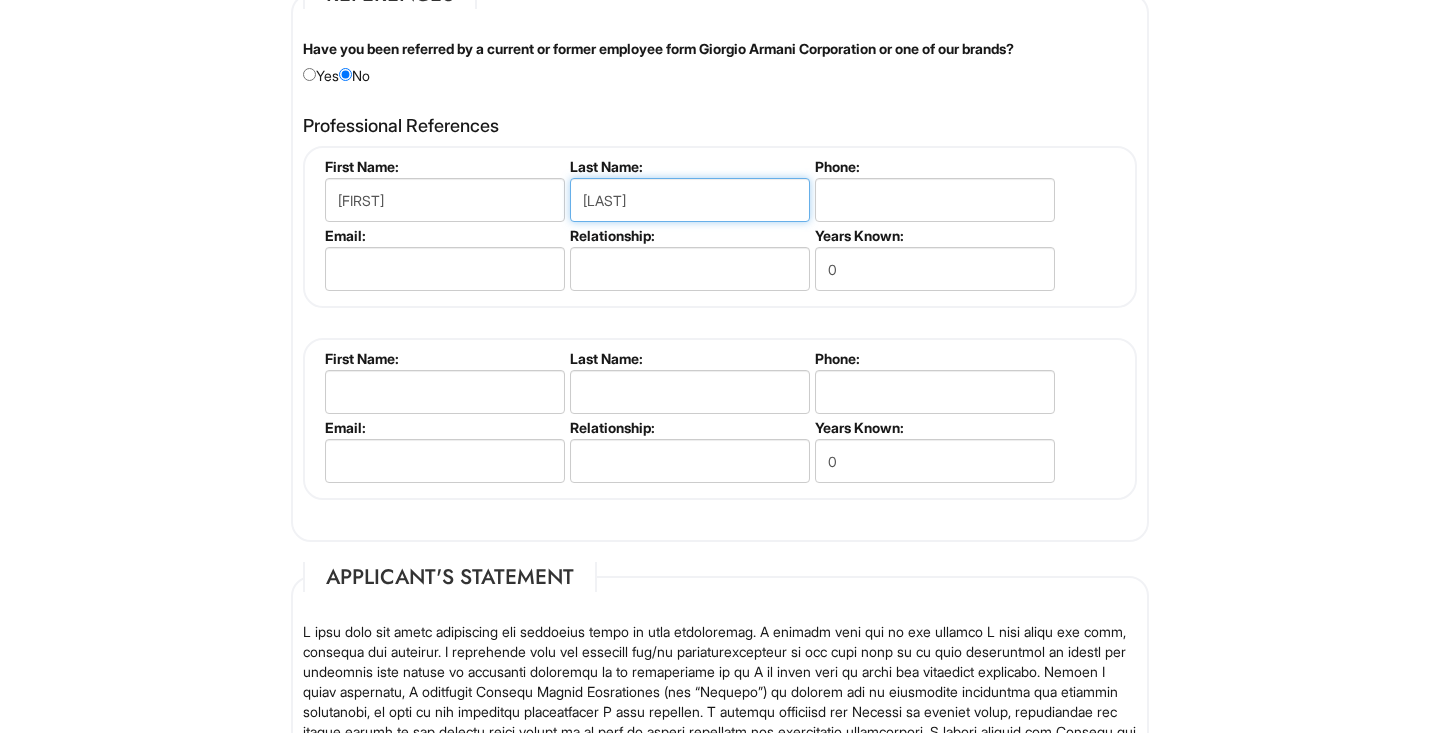 type on "Castro" 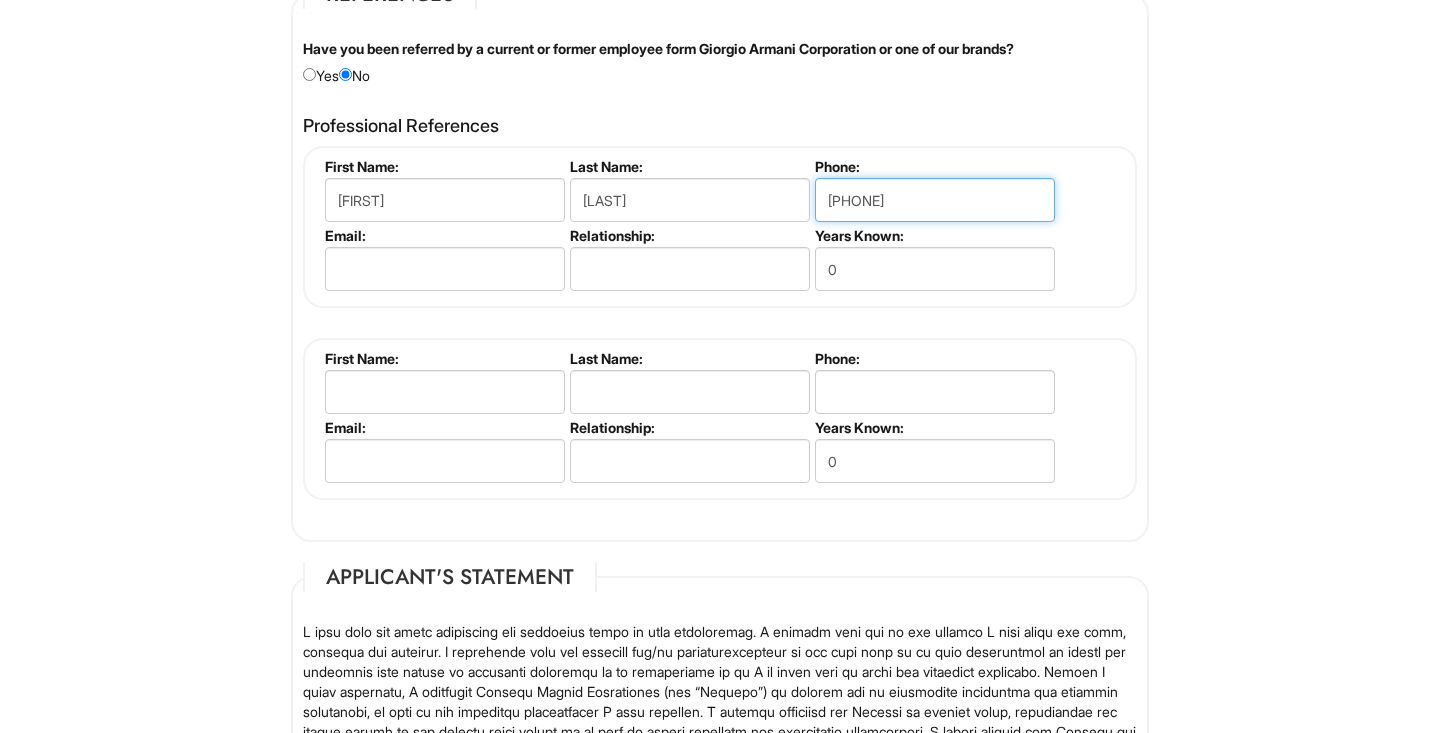 type on "3052136307" 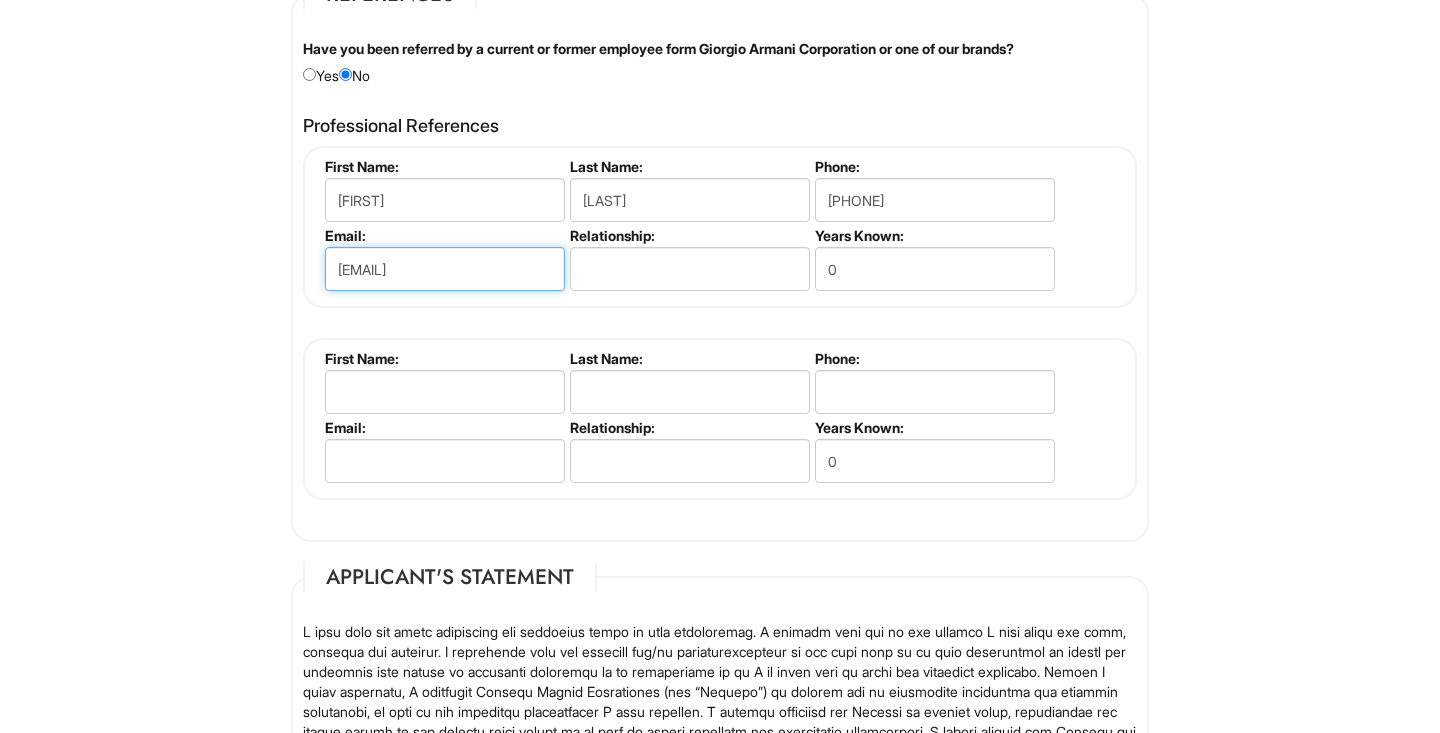 type on "andrea.castro@nbcuni.com" 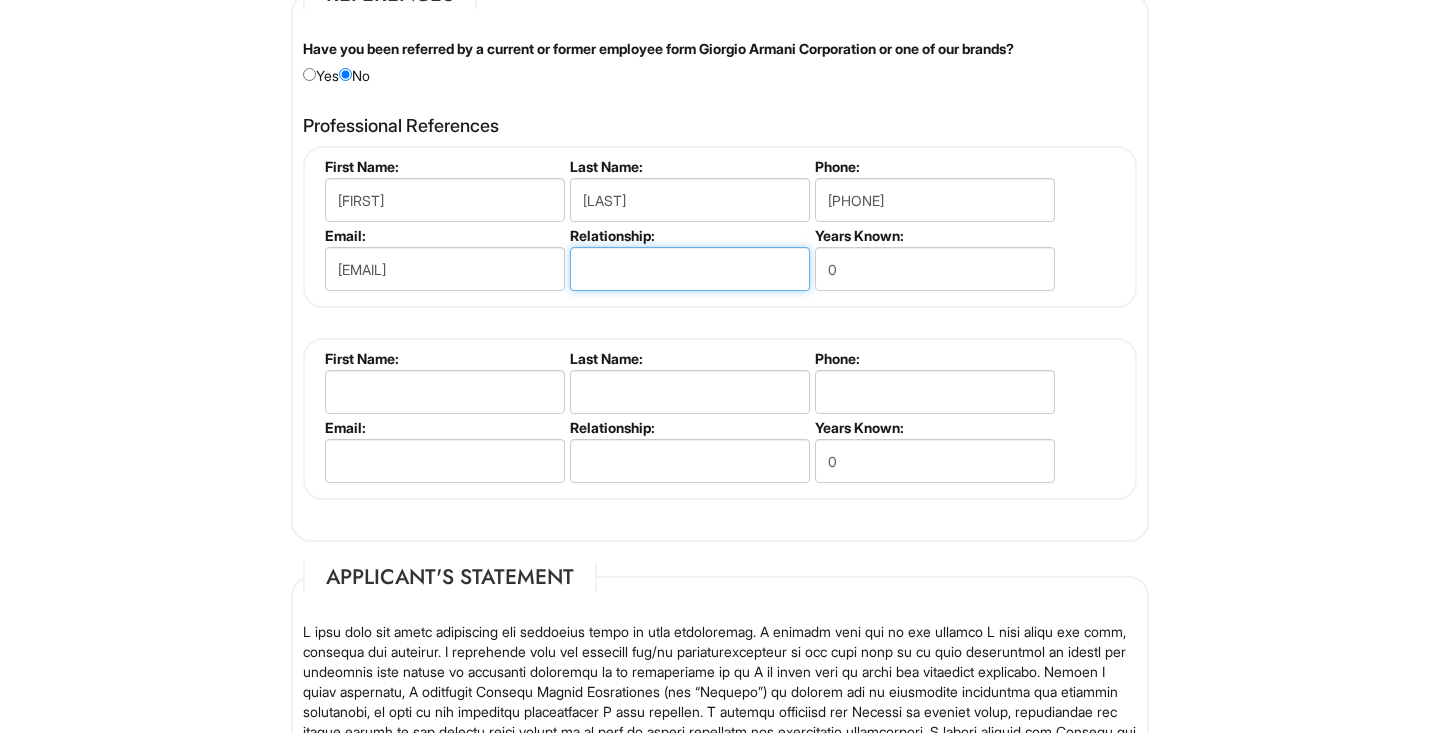 click at bounding box center (690, 269) 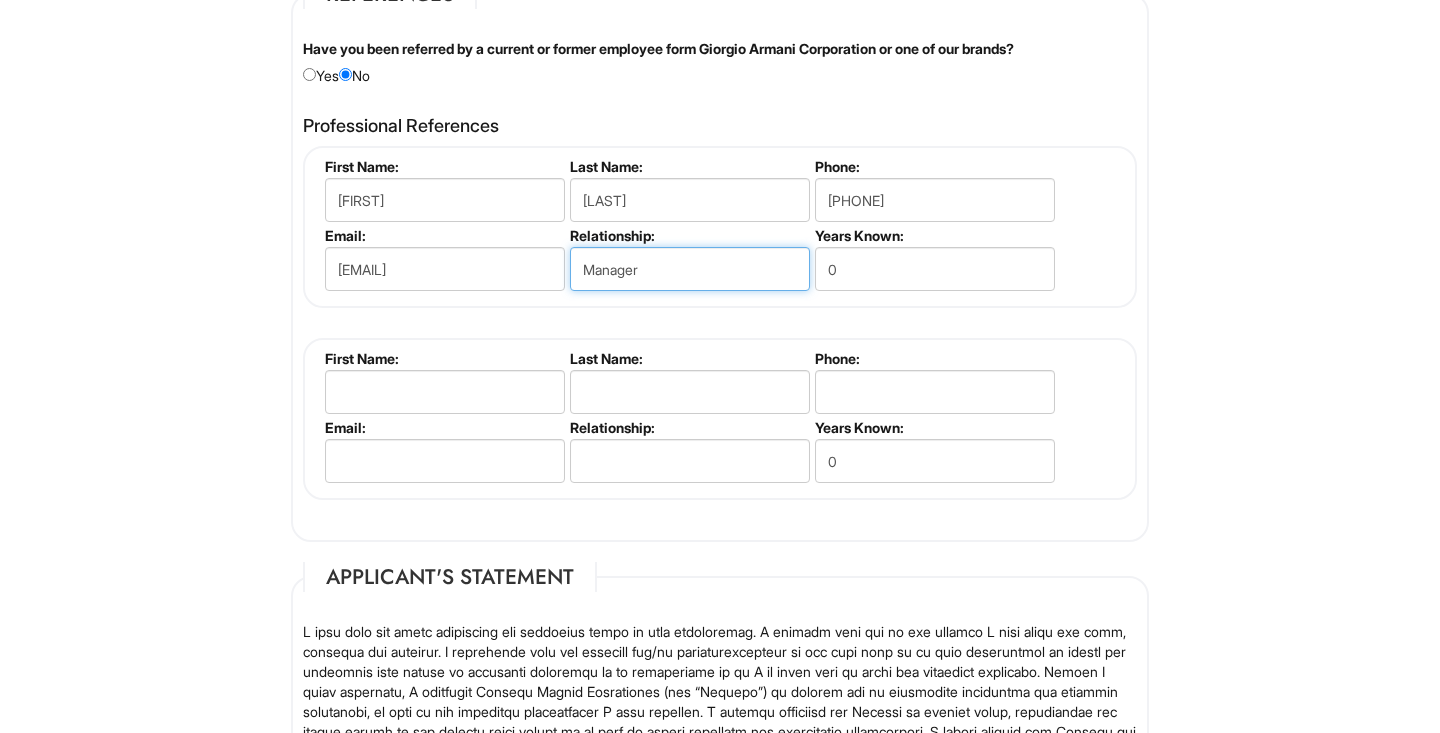 type on "Manager" 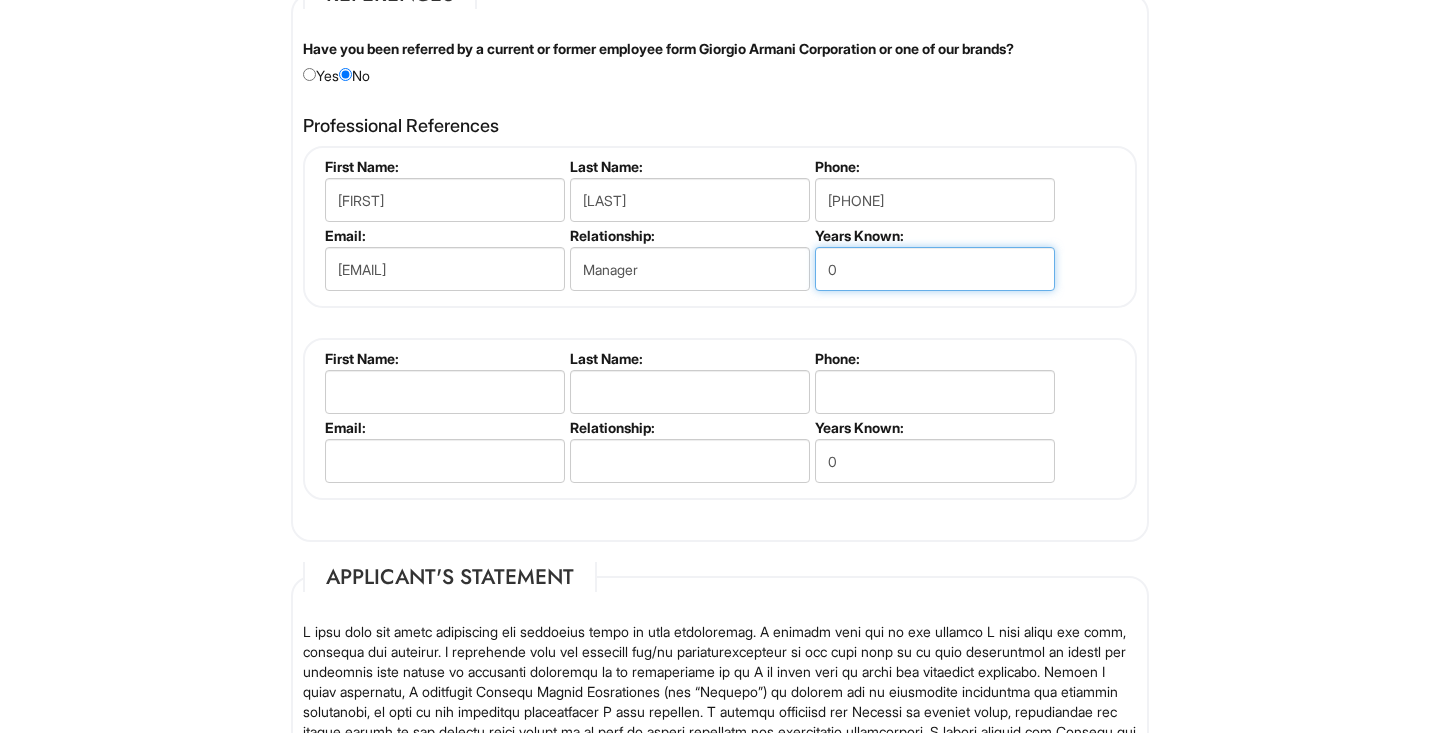 click on "0" at bounding box center [935, 269] 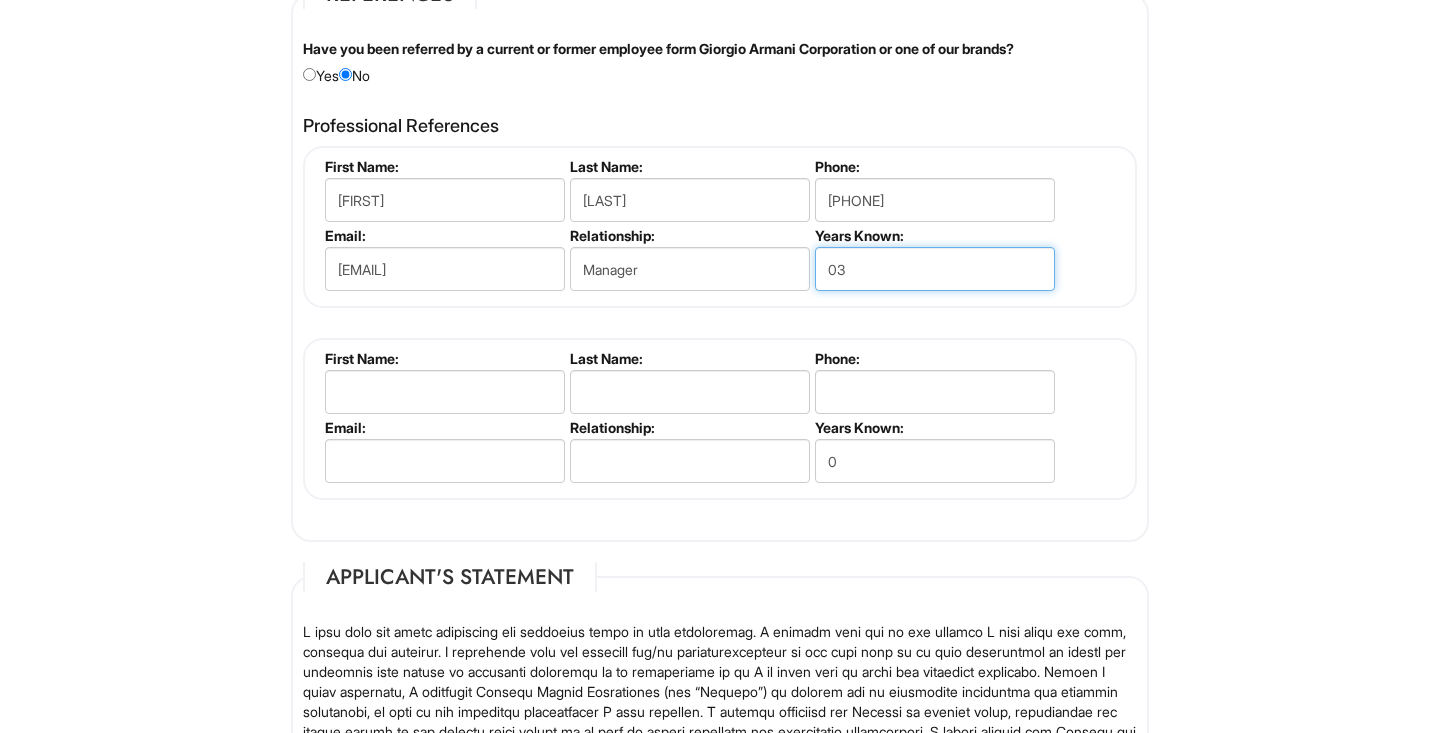 type on "0" 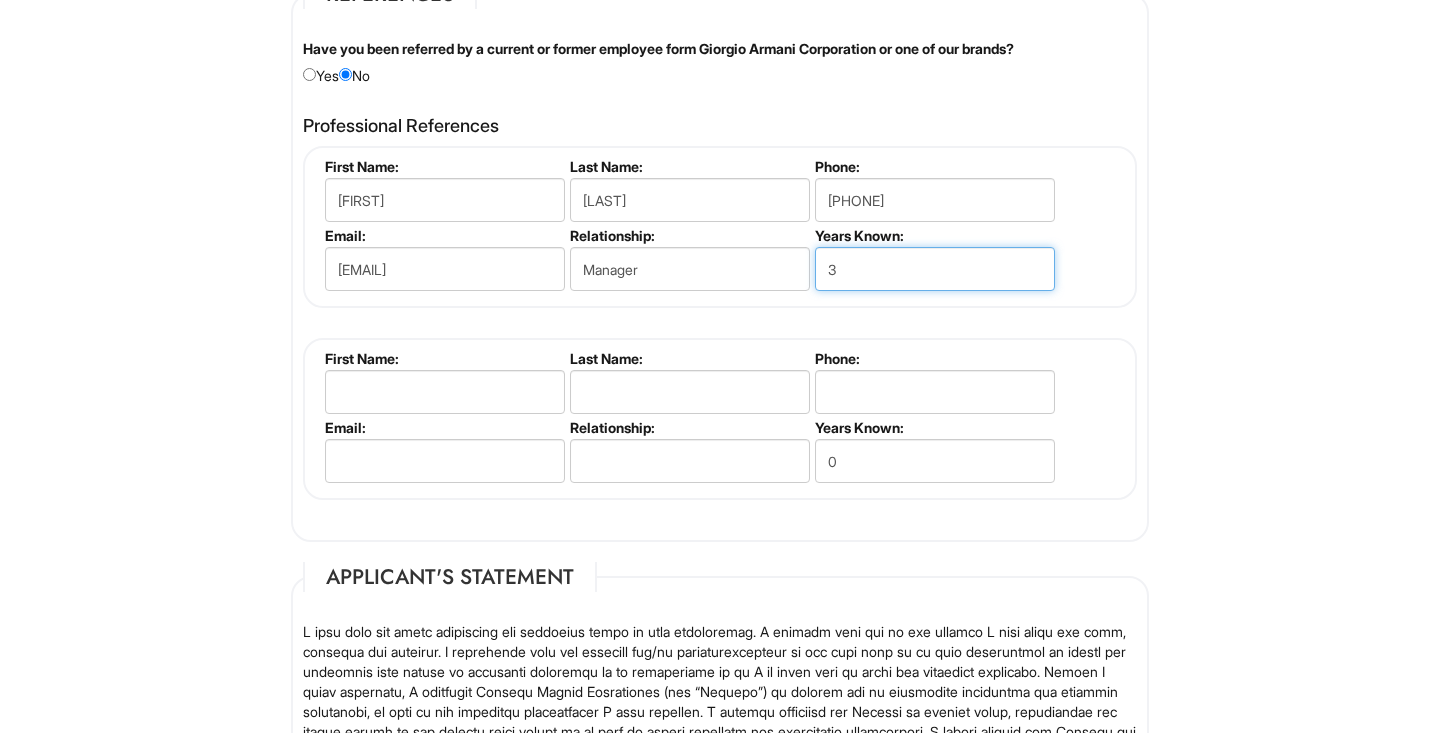 scroll, scrollTop: 2515, scrollLeft: 0, axis: vertical 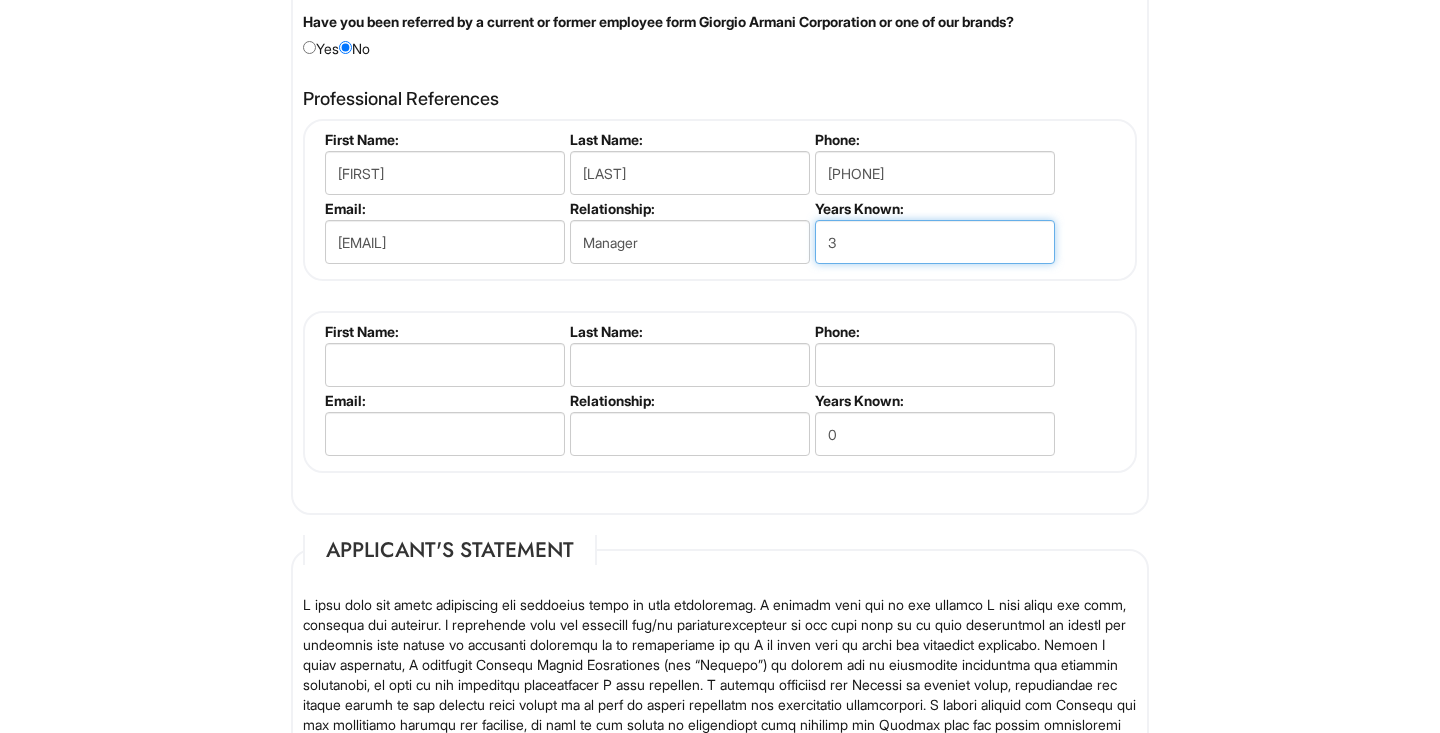 type on "3" 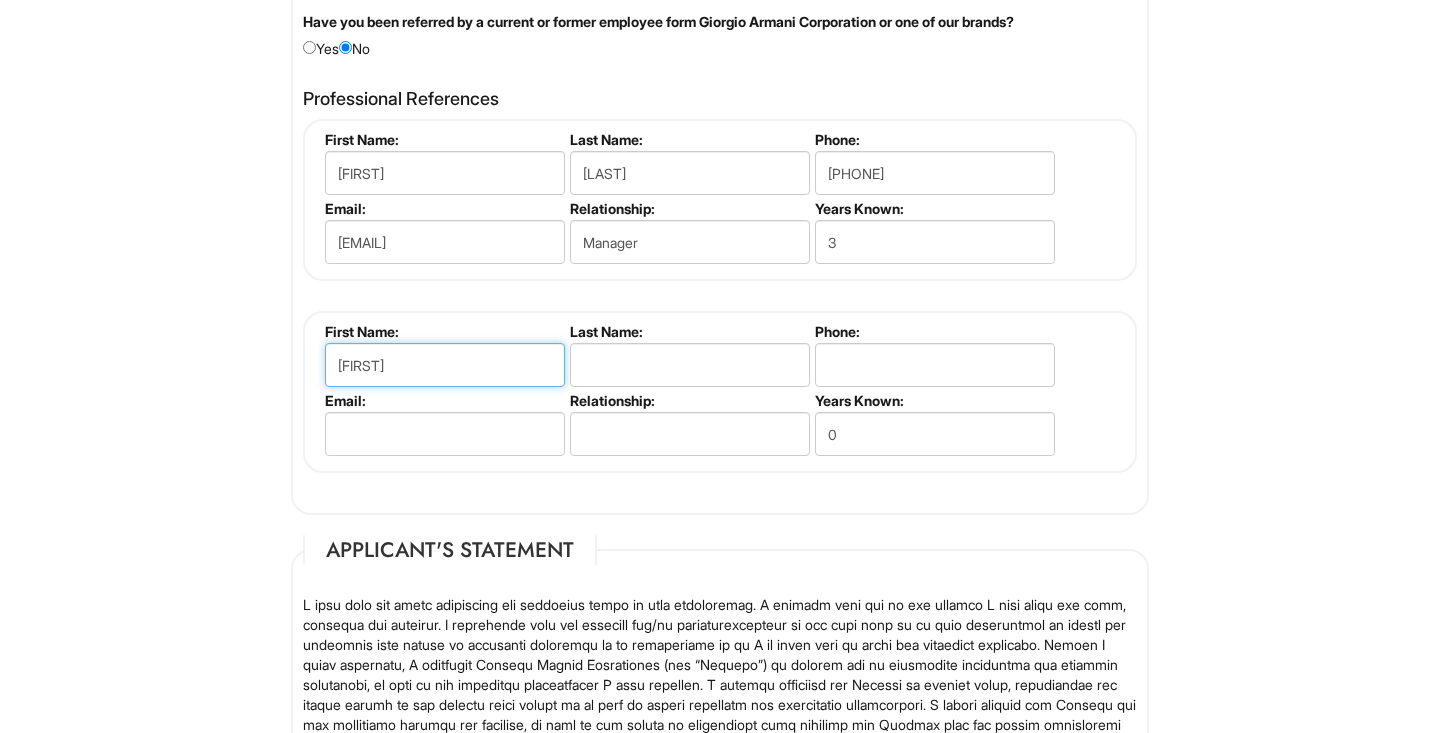 type on "Nuno" 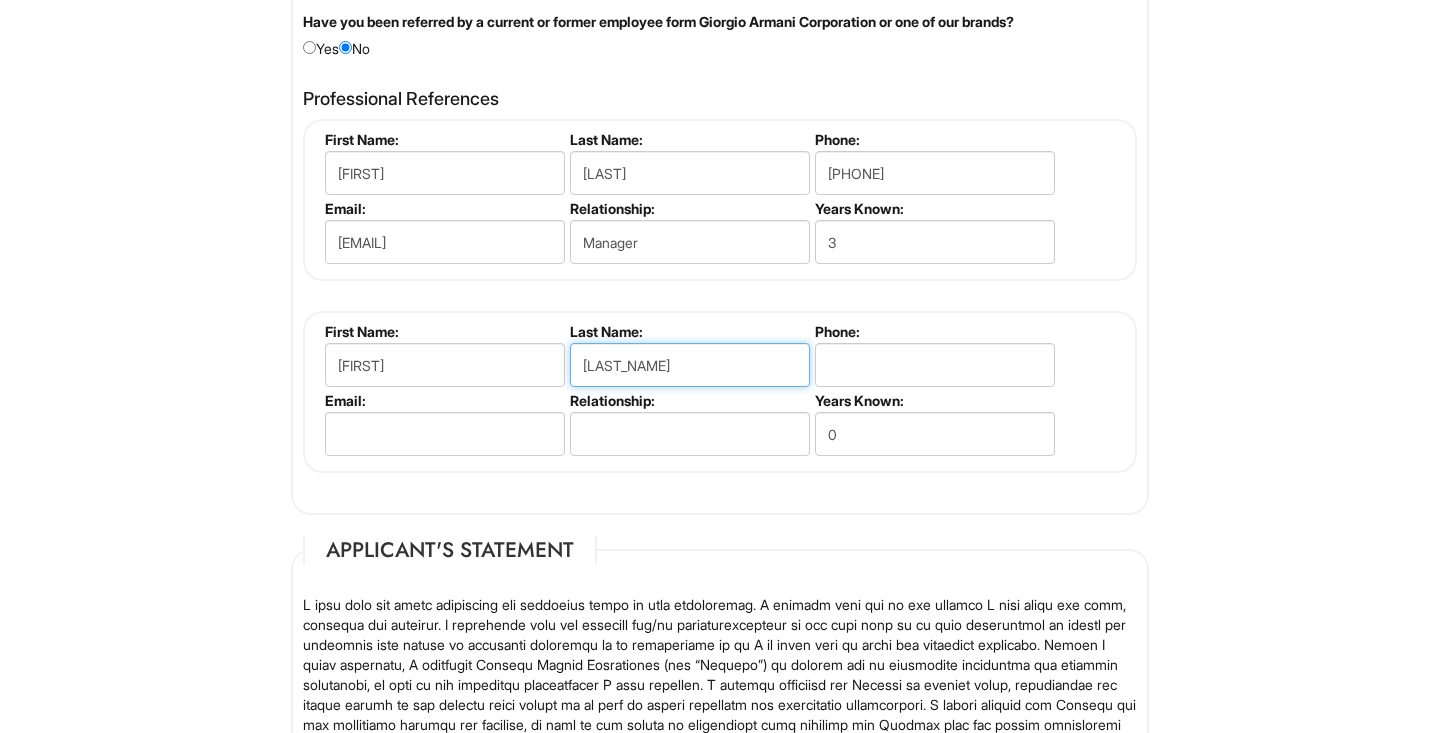 type on "Gomes" 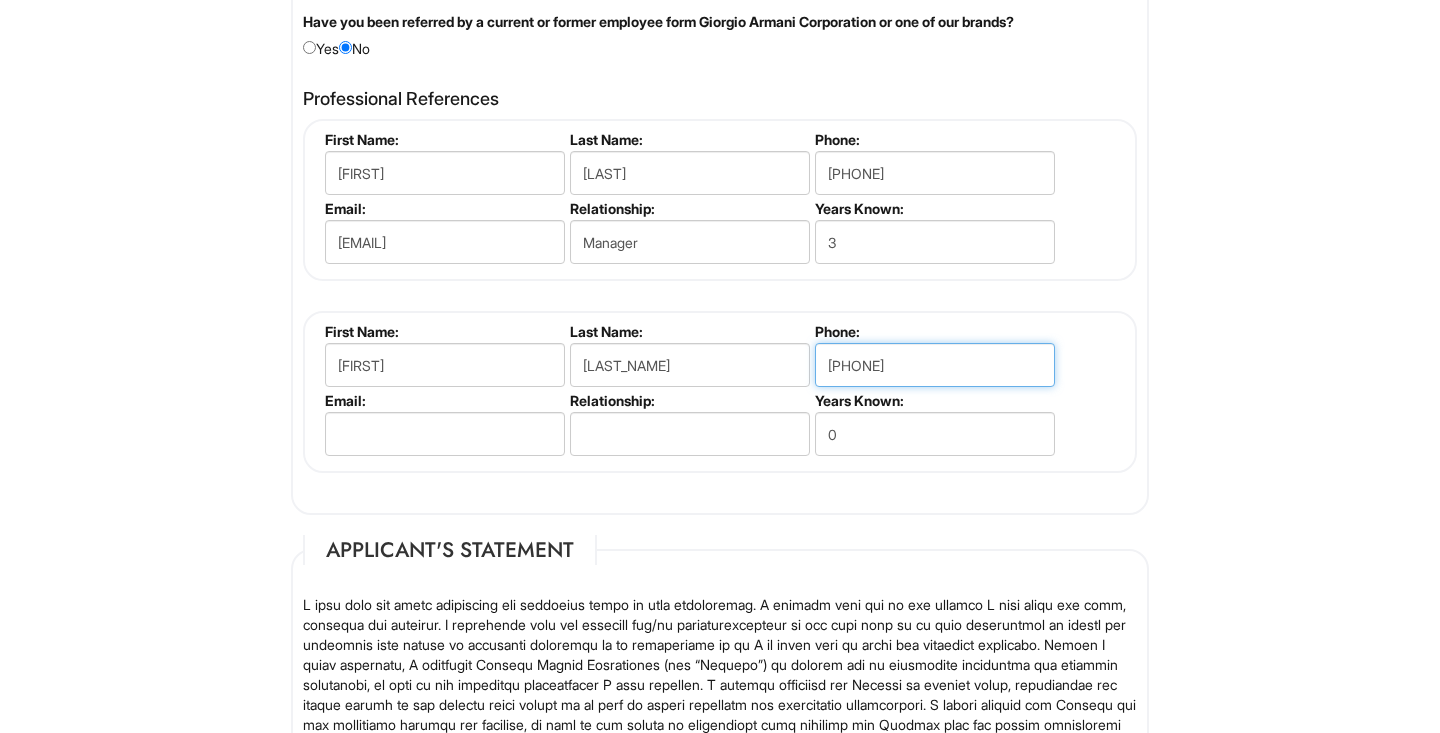 type on "7865384832" 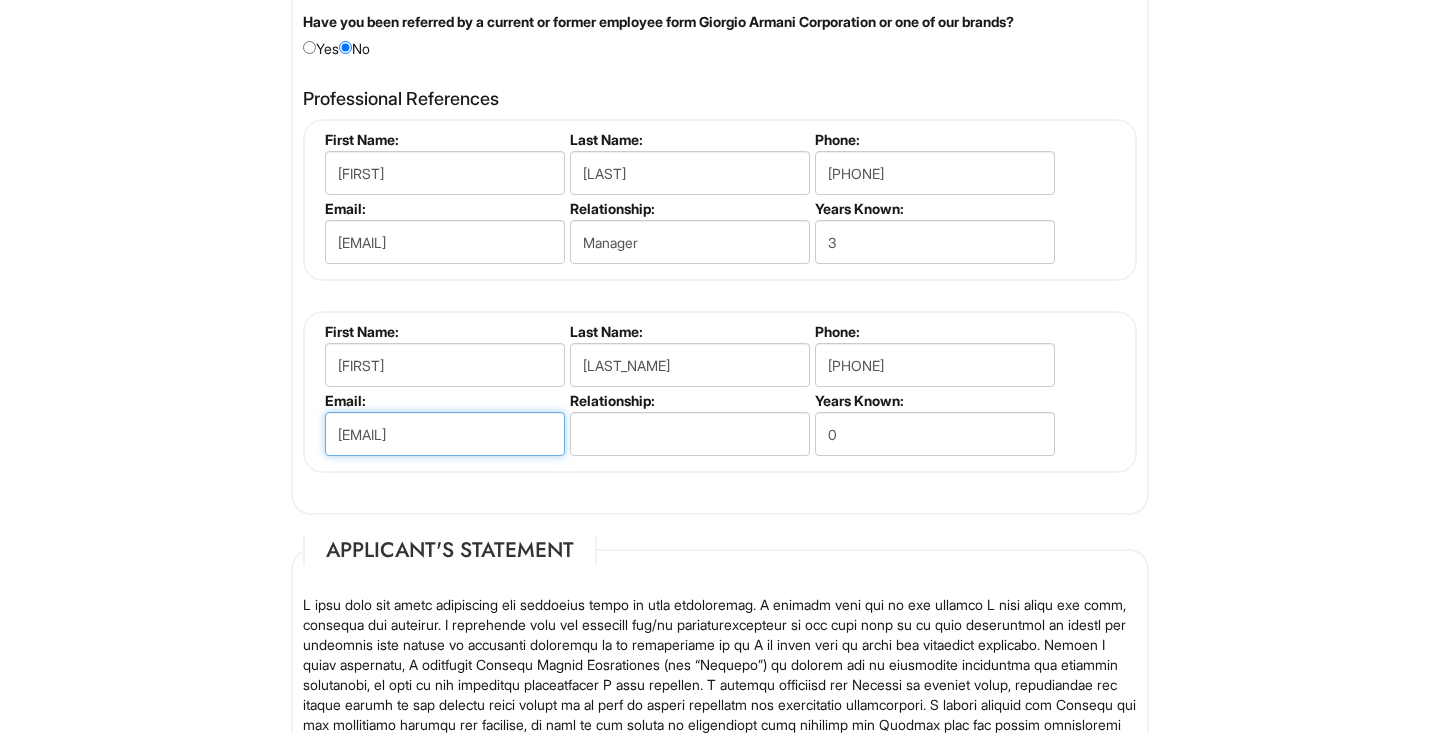 type on "nunodirector@gmail.com" 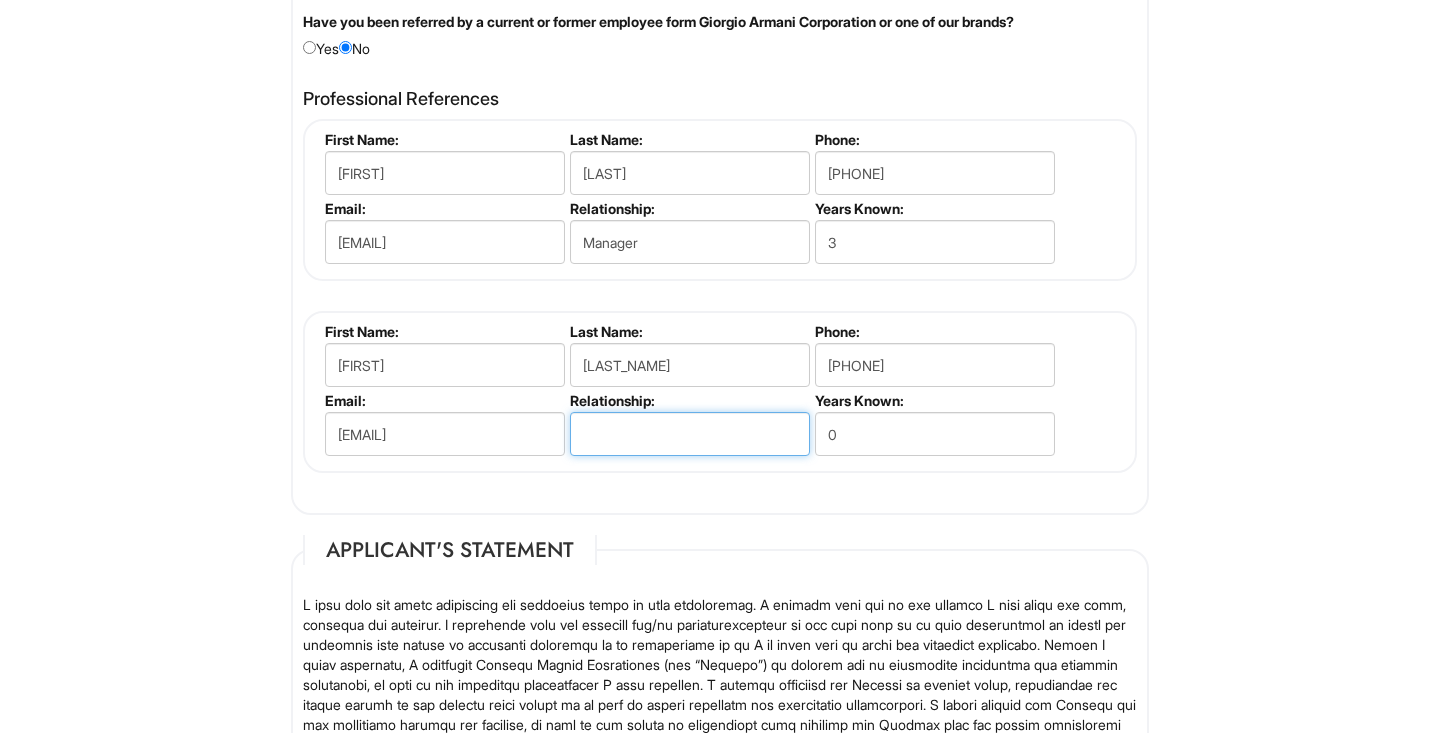 click at bounding box center [690, 434] 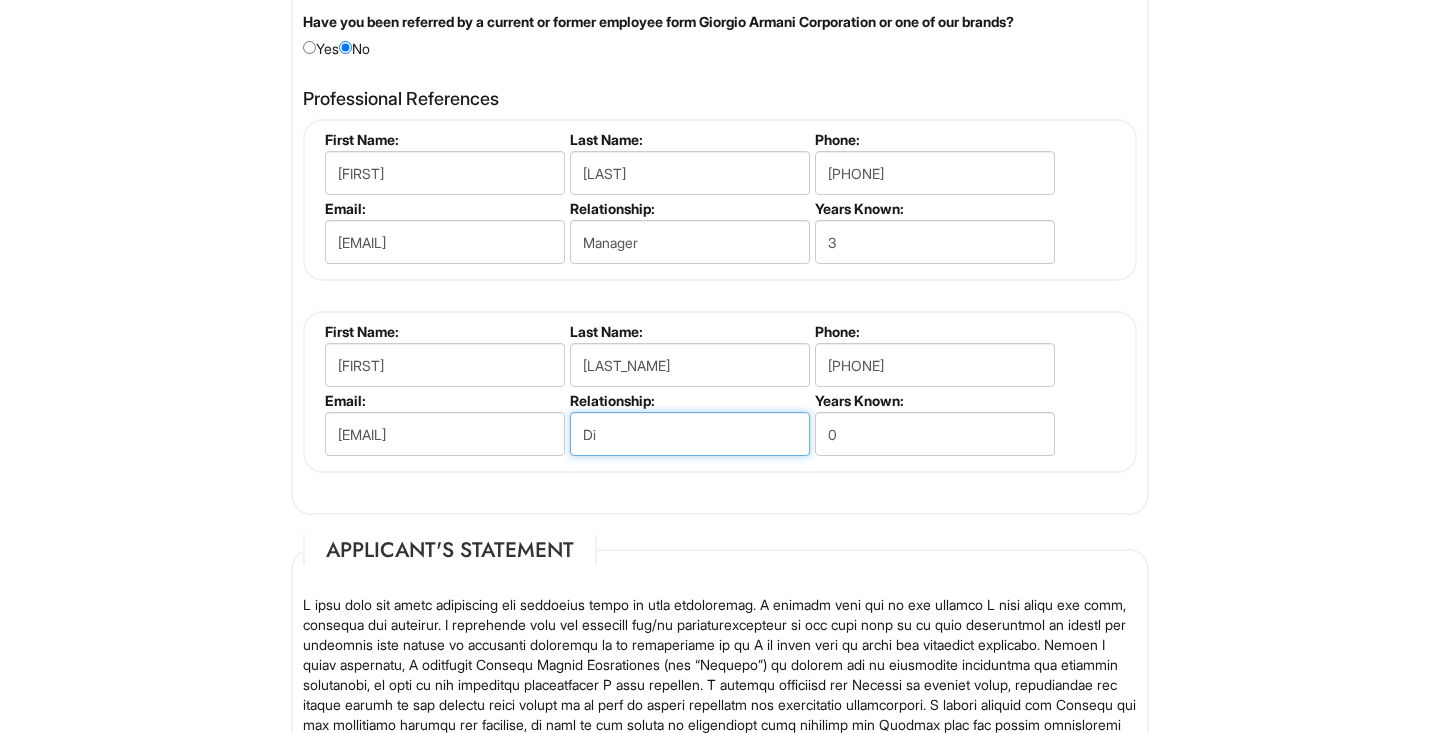 type on "D" 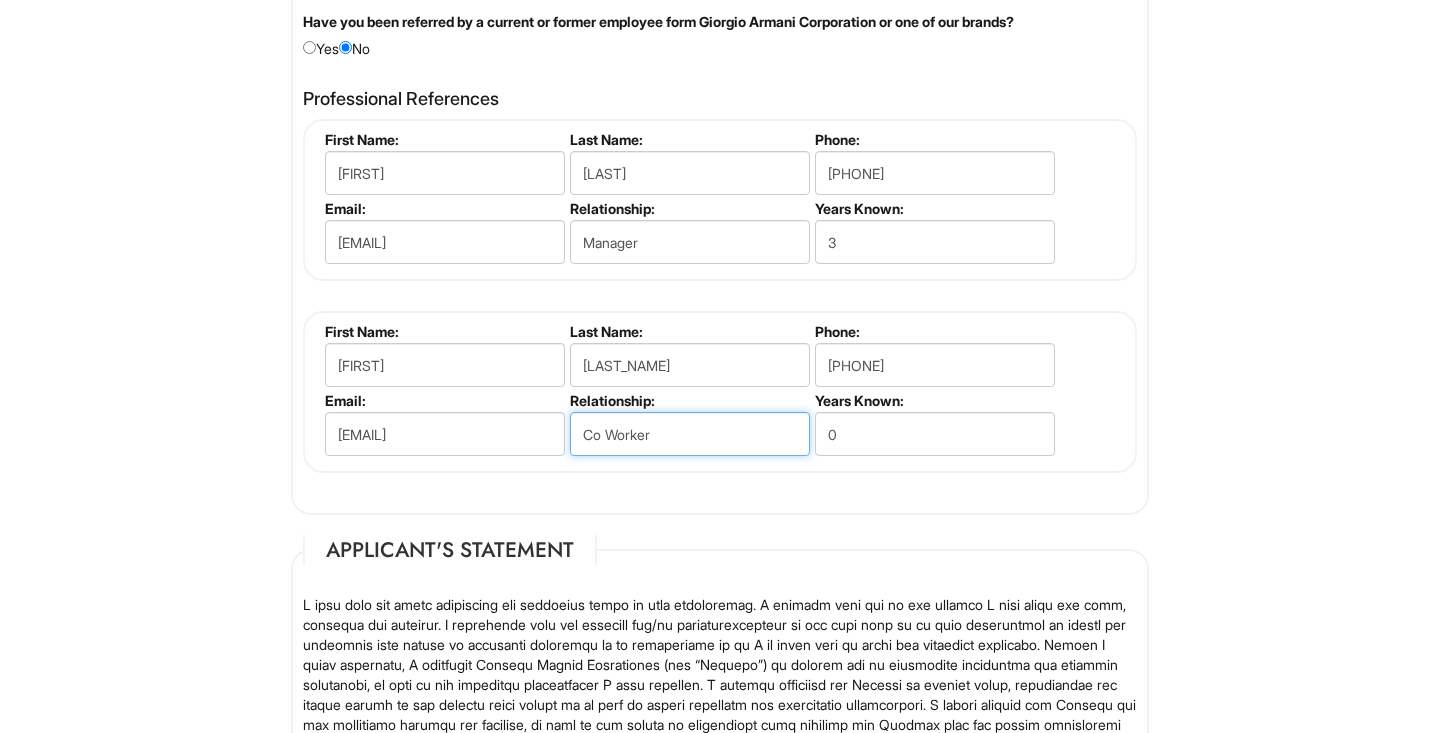 type on "Co Worker" 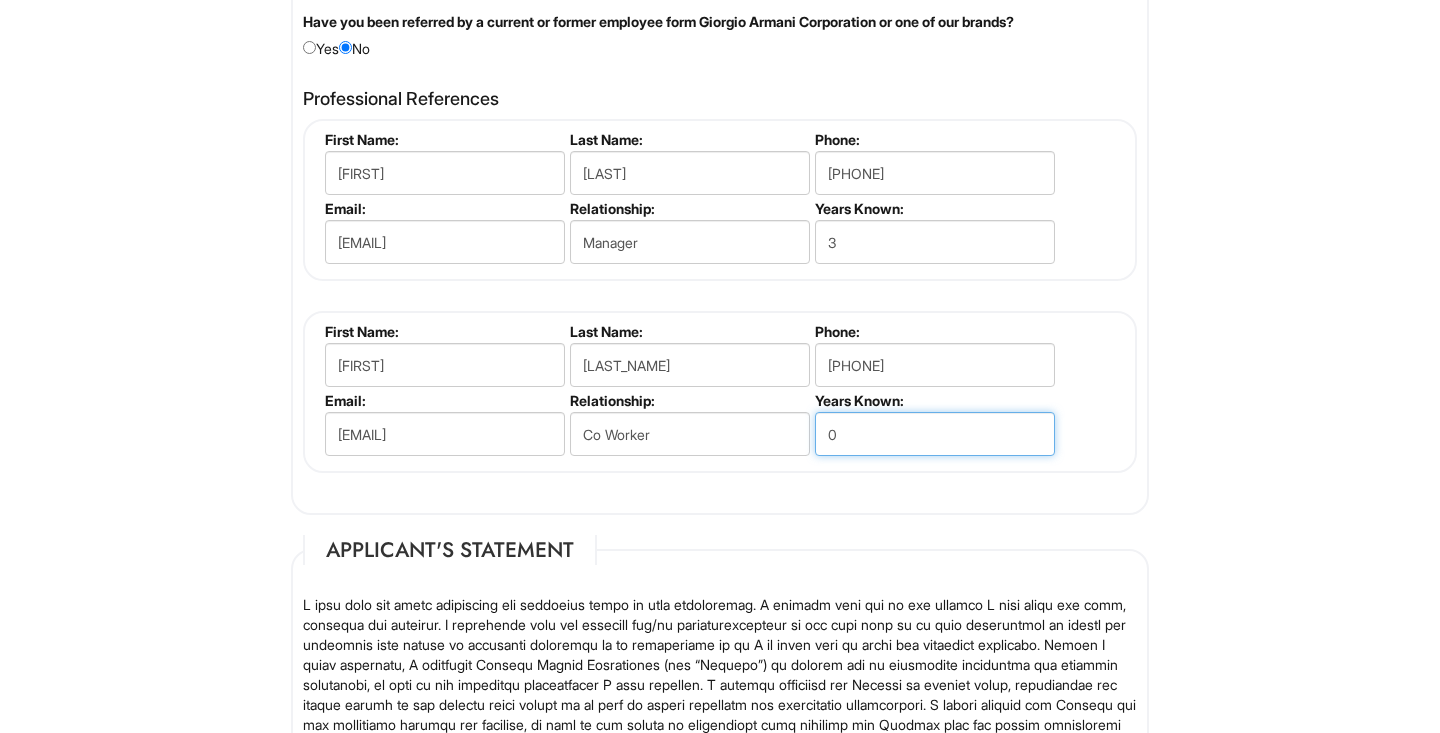 click on "0" at bounding box center (935, 434) 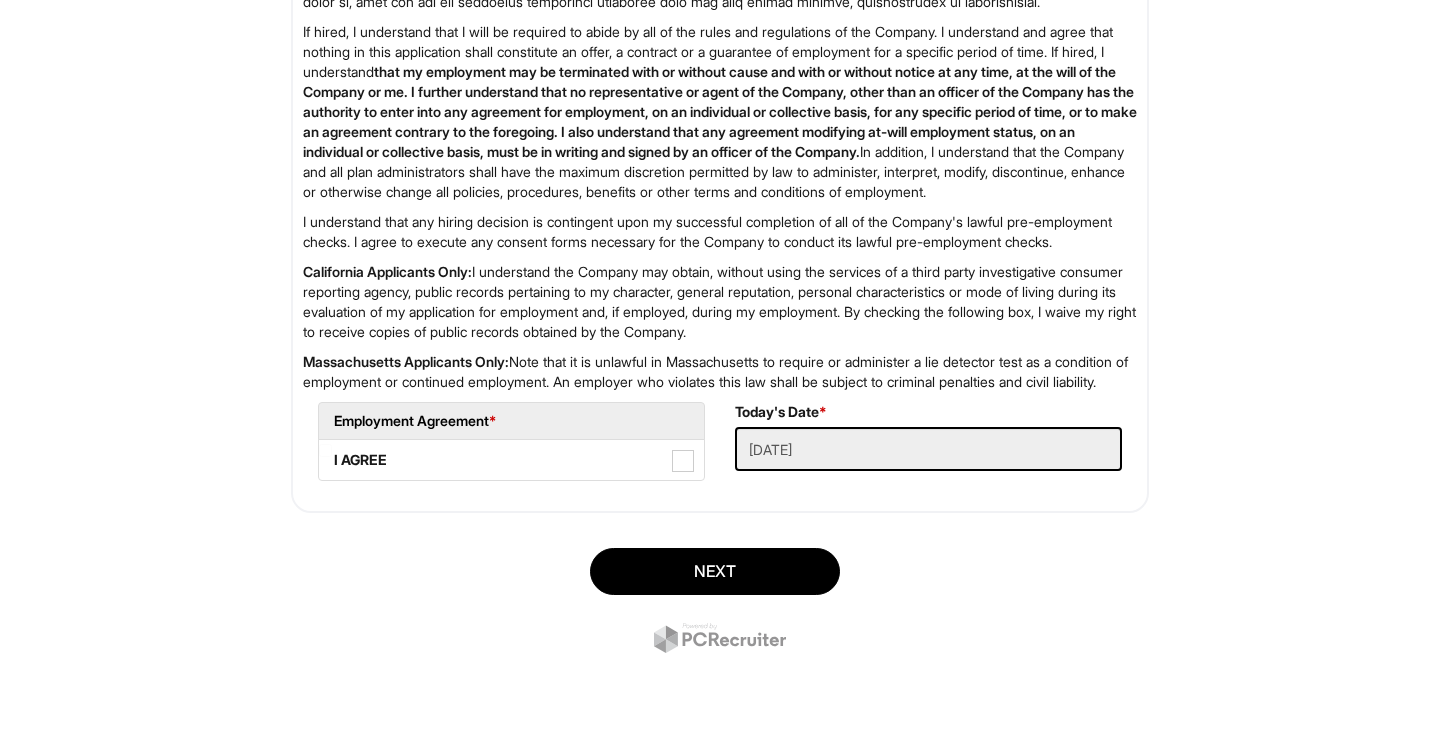 scroll, scrollTop: 3329, scrollLeft: 0, axis: vertical 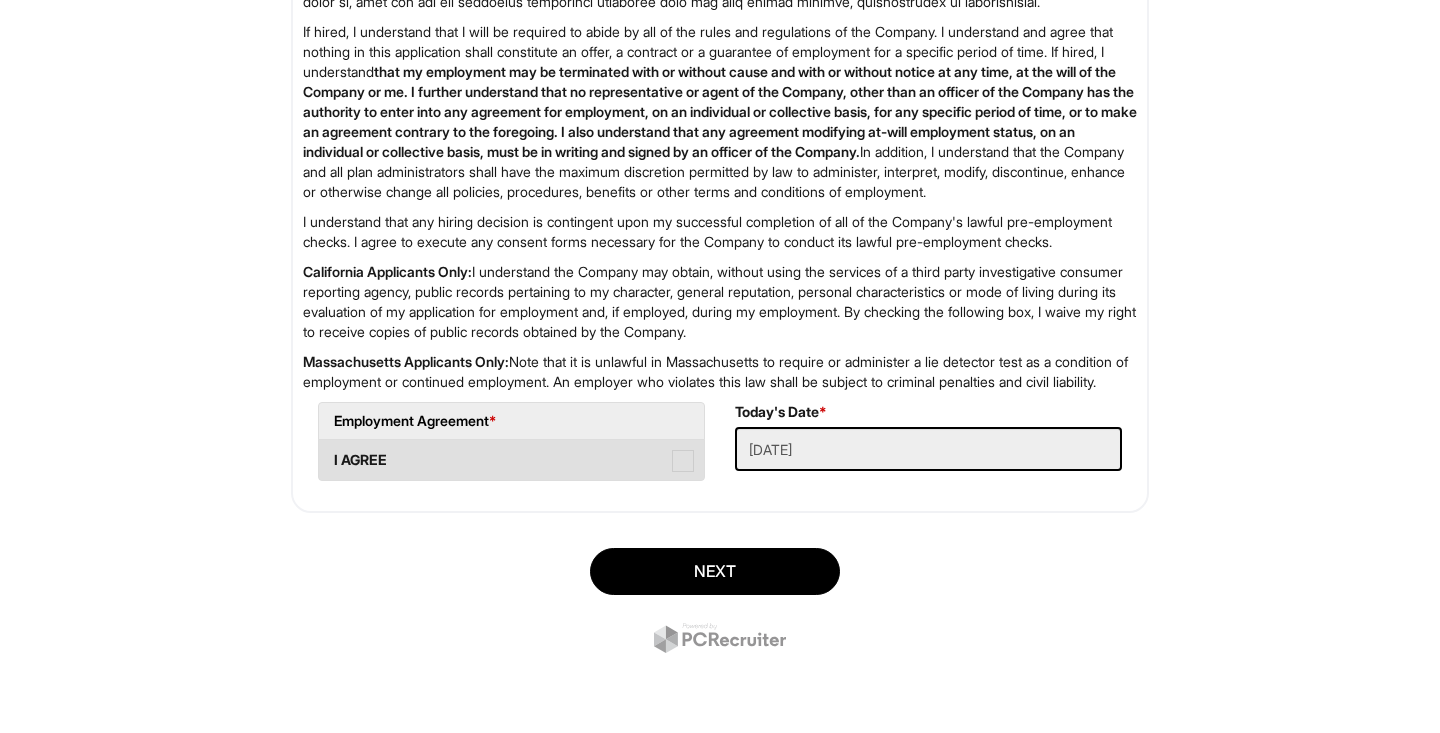 type on "16 +" 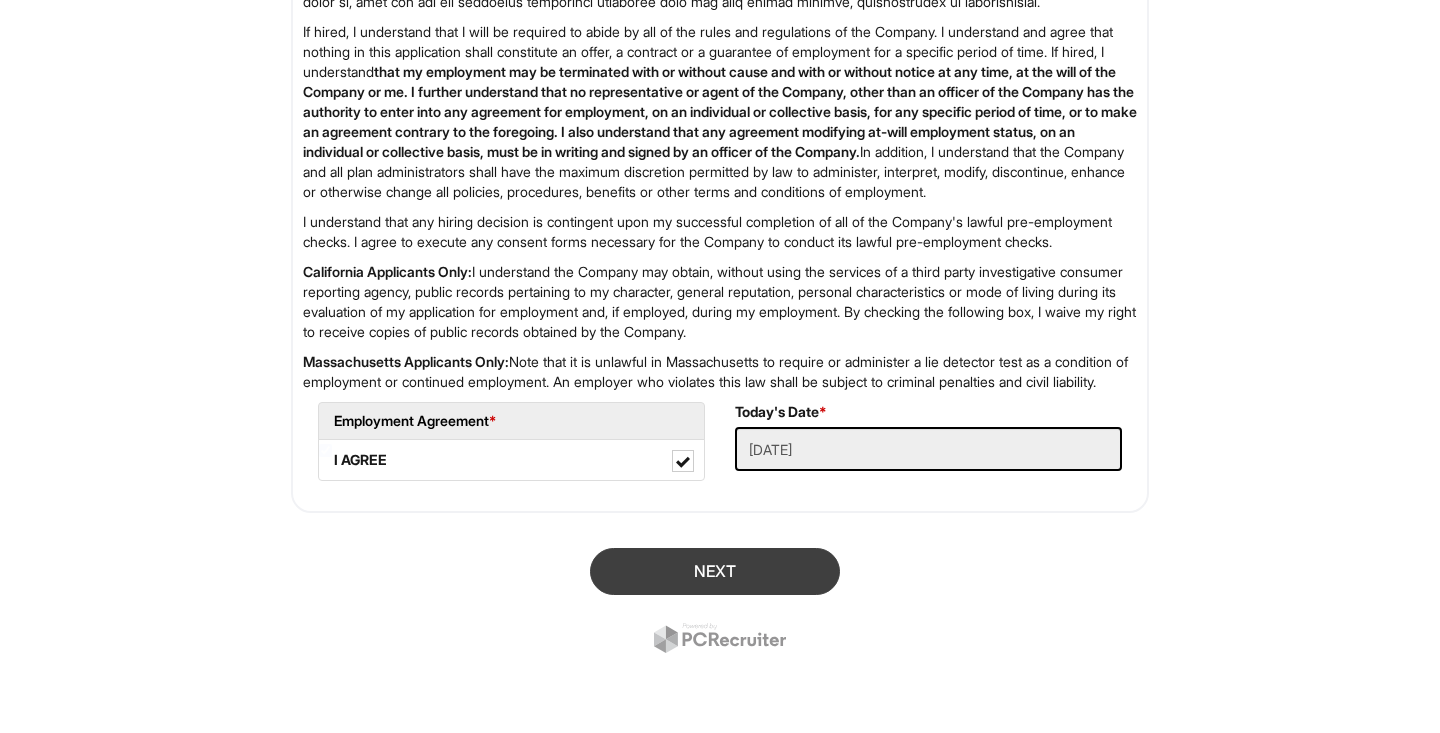 click on "Next" at bounding box center (715, 571) 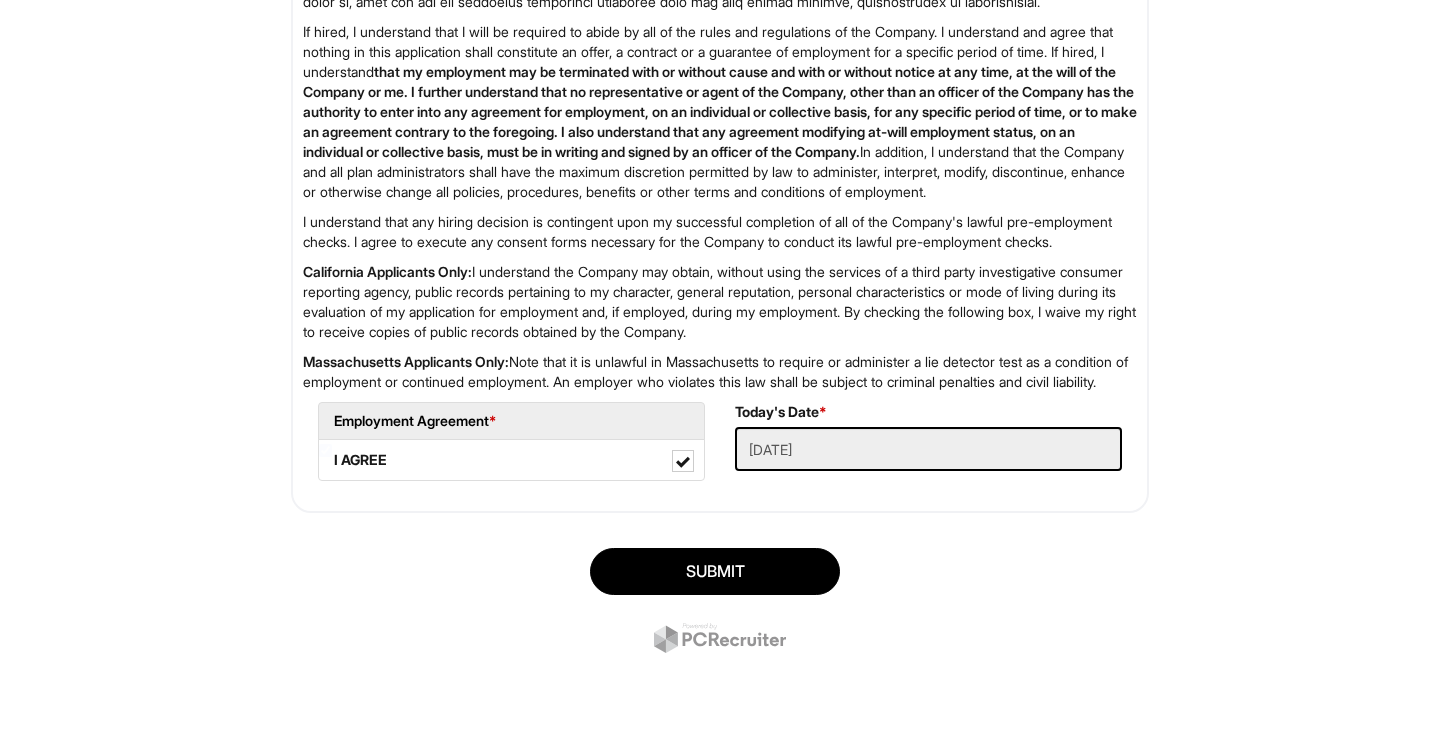 scroll, scrollTop: 3329, scrollLeft: 0, axis: vertical 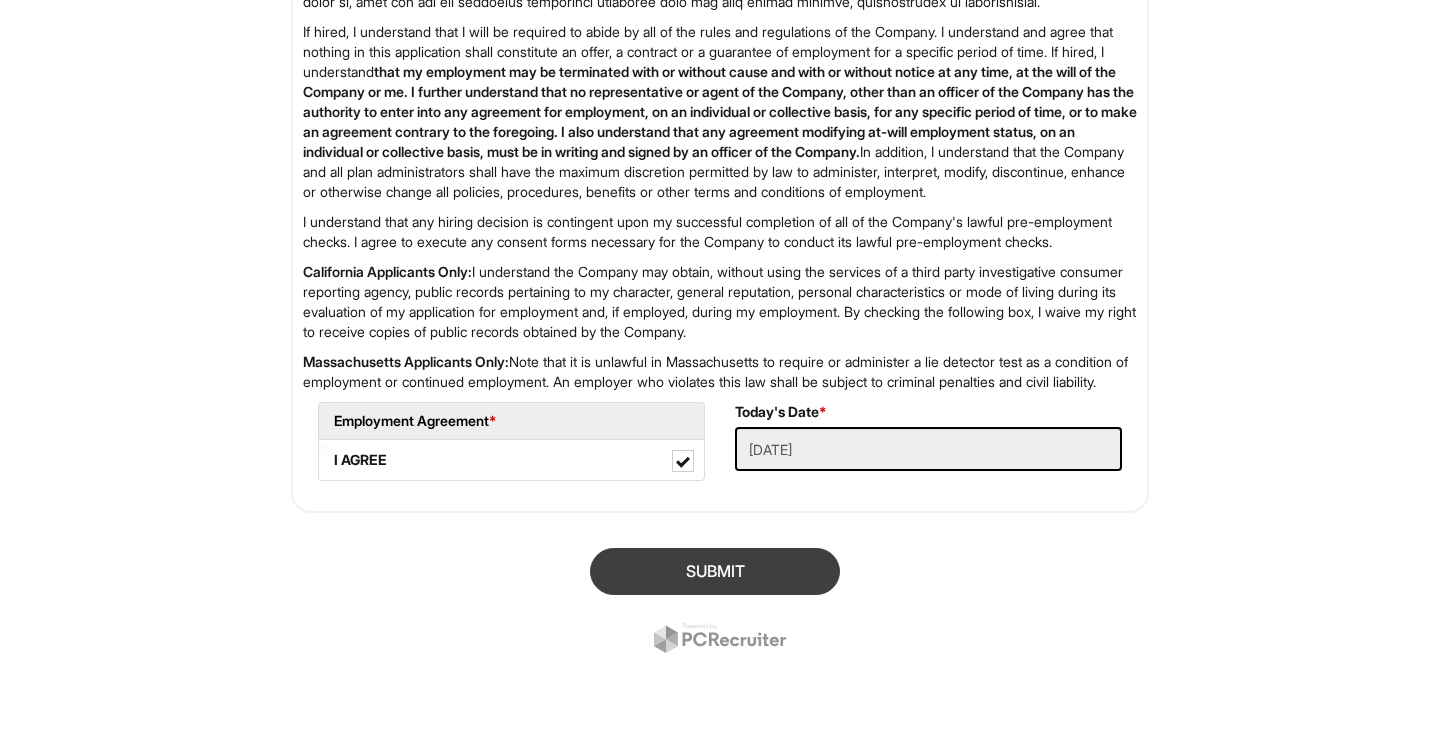 click on "SUBMIT" at bounding box center [715, 571] 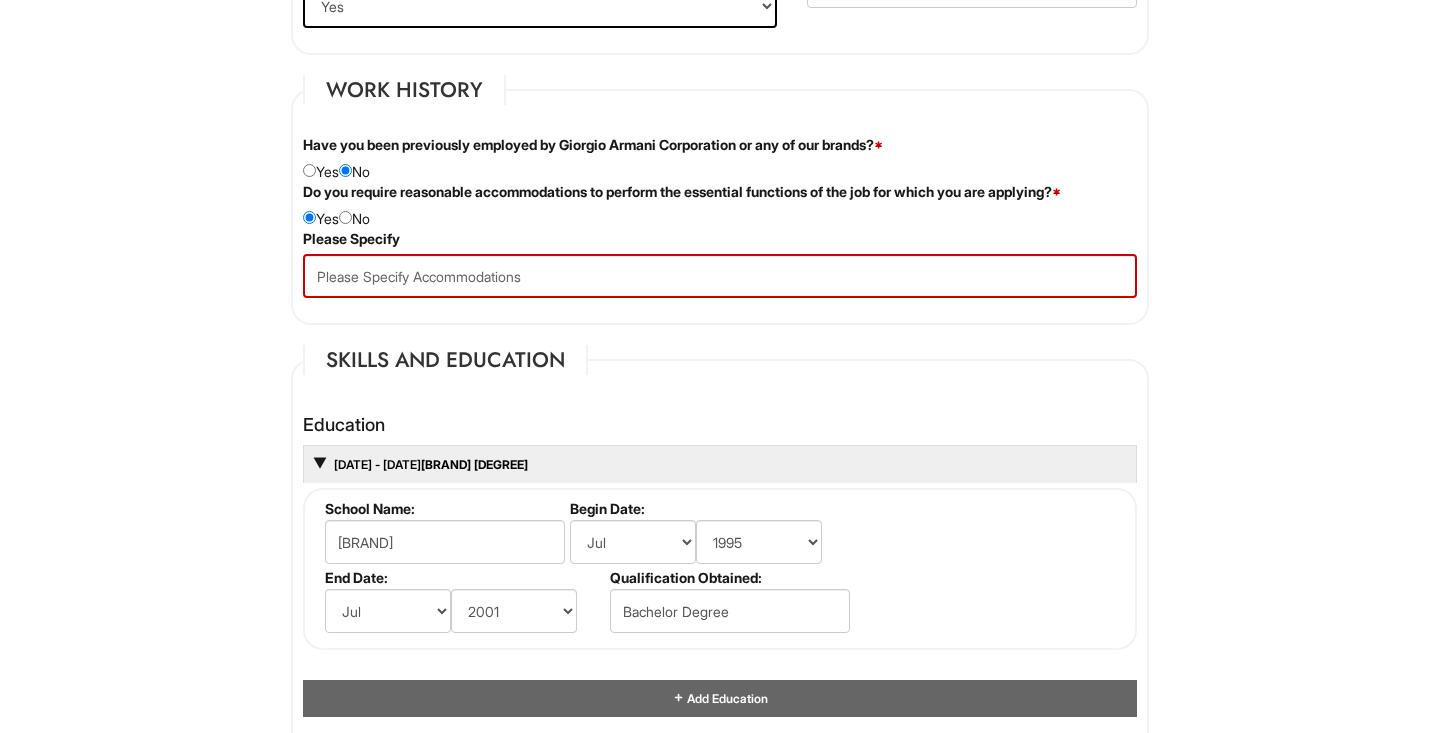 scroll, scrollTop: 1590, scrollLeft: 0, axis: vertical 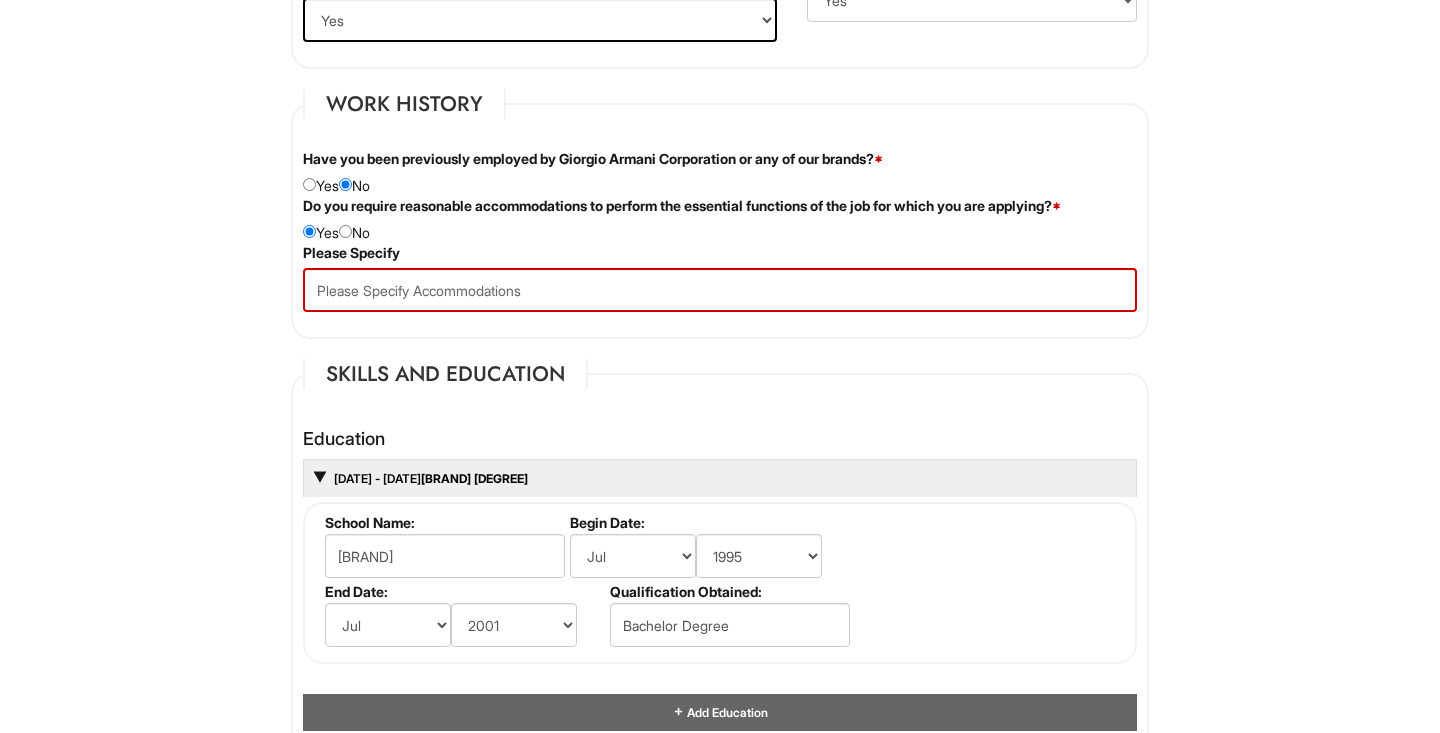 click on "Do you require reasonable accommodations to perform the essential functions of the job for which you are applying? *    Yes   No" at bounding box center (720, 219) 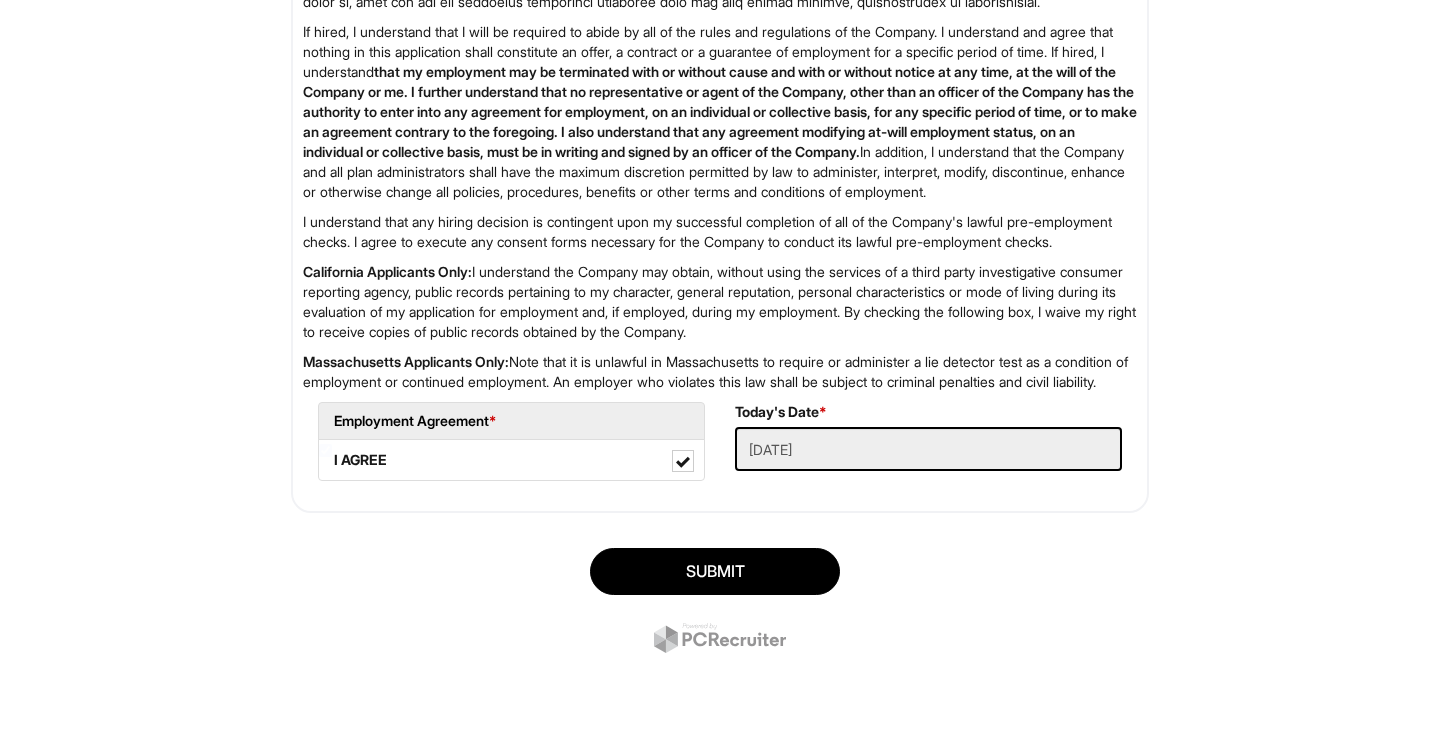 scroll, scrollTop: 3245, scrollLeft: 0, axis: vertical 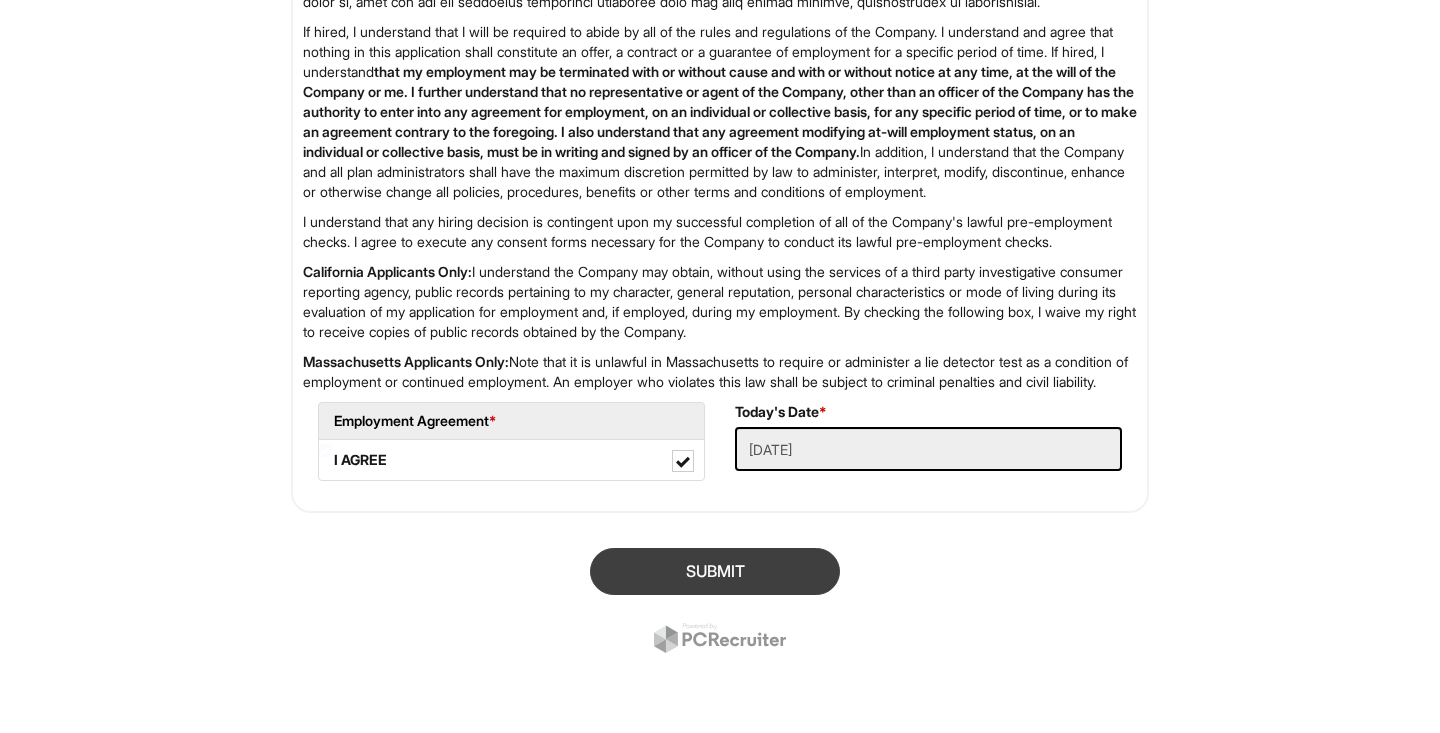 click on "SUBMIT" at bounding box center (715, 571) 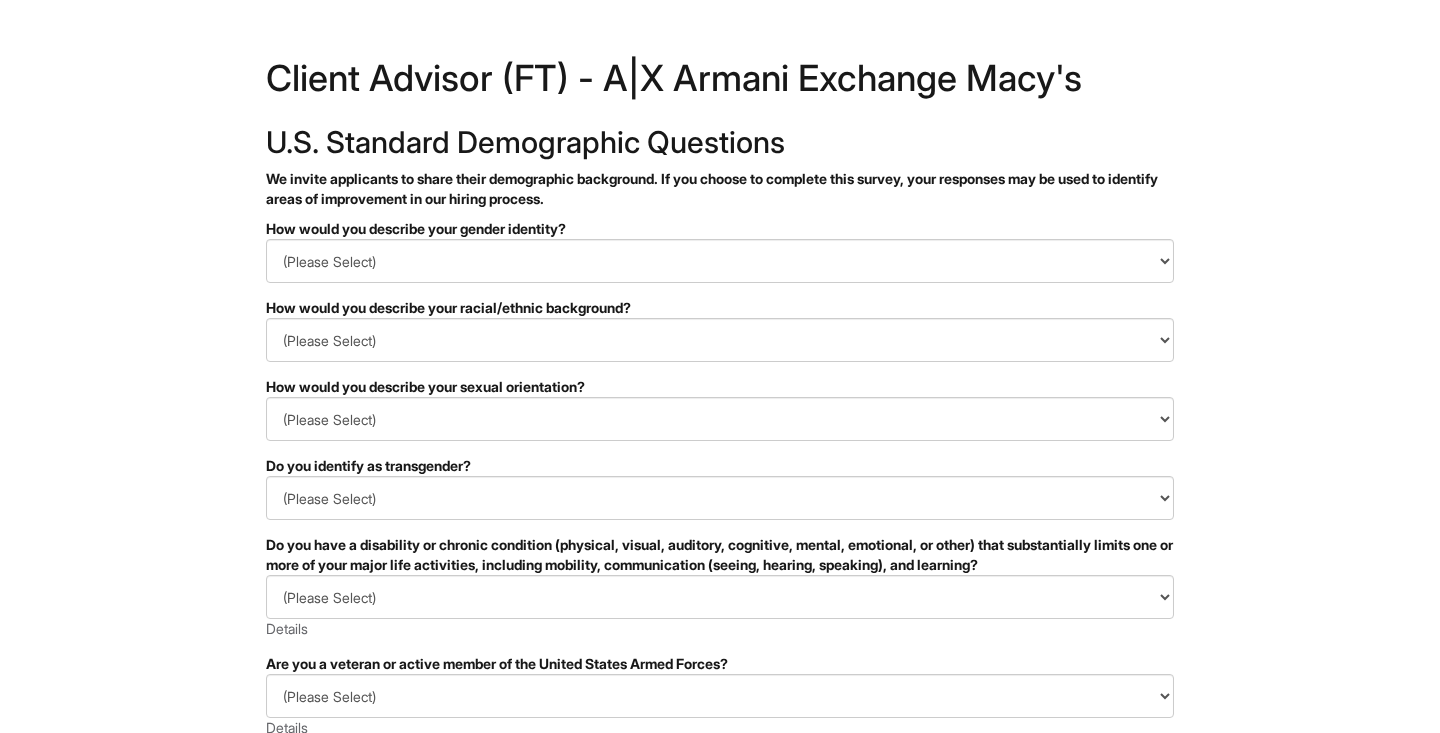 scroll, scrollTop: 0, scrollLeft: 0, axis: both 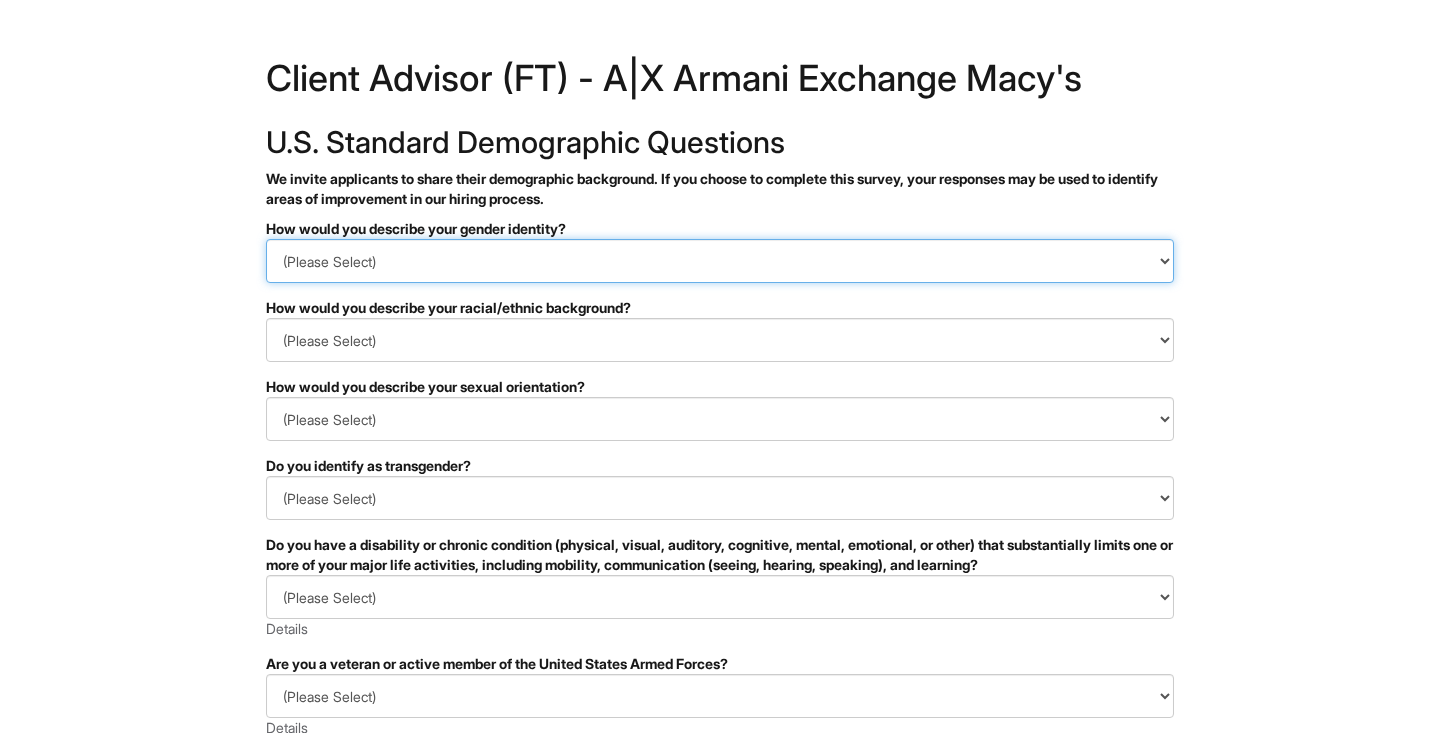 click on "(Please Select) Man Woman Non-binary I prefer to self-describe I don't wish to answer" at bounding box center (720, 261) 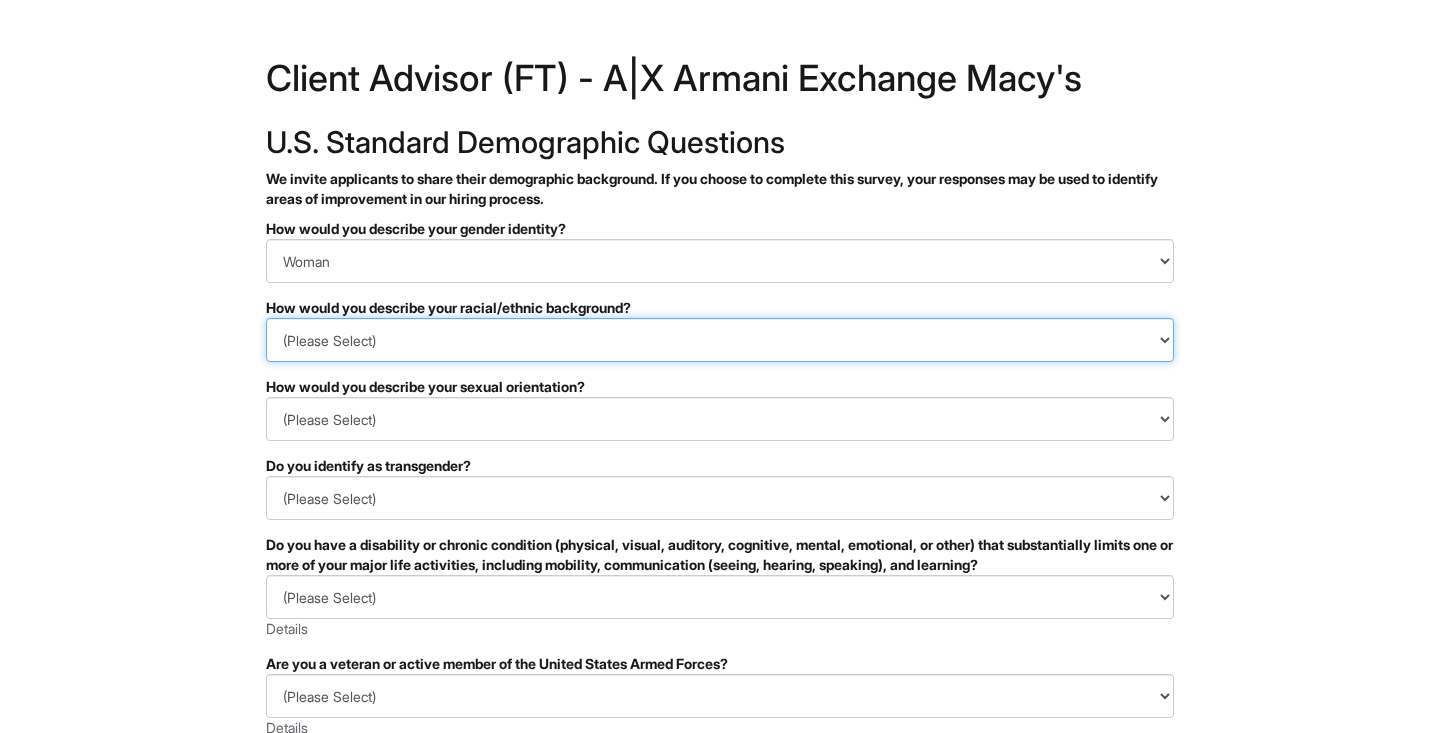 select on "White or European" 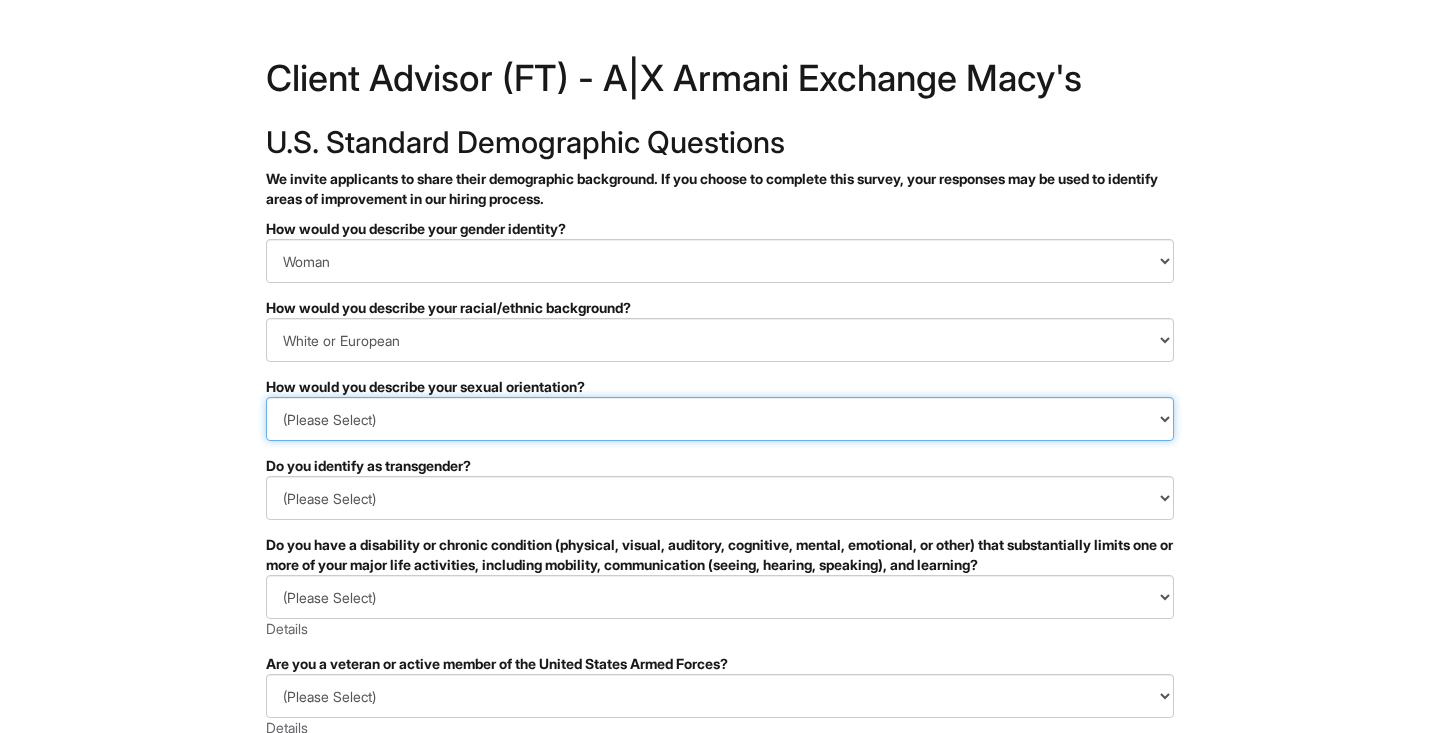 click on "(Please Select) Asexual Bisexual and/or pansexual Gay Heterosexual Lesbian Queer I prefer to self-describe I don't wish to answer" at bounding box center [720, 419] 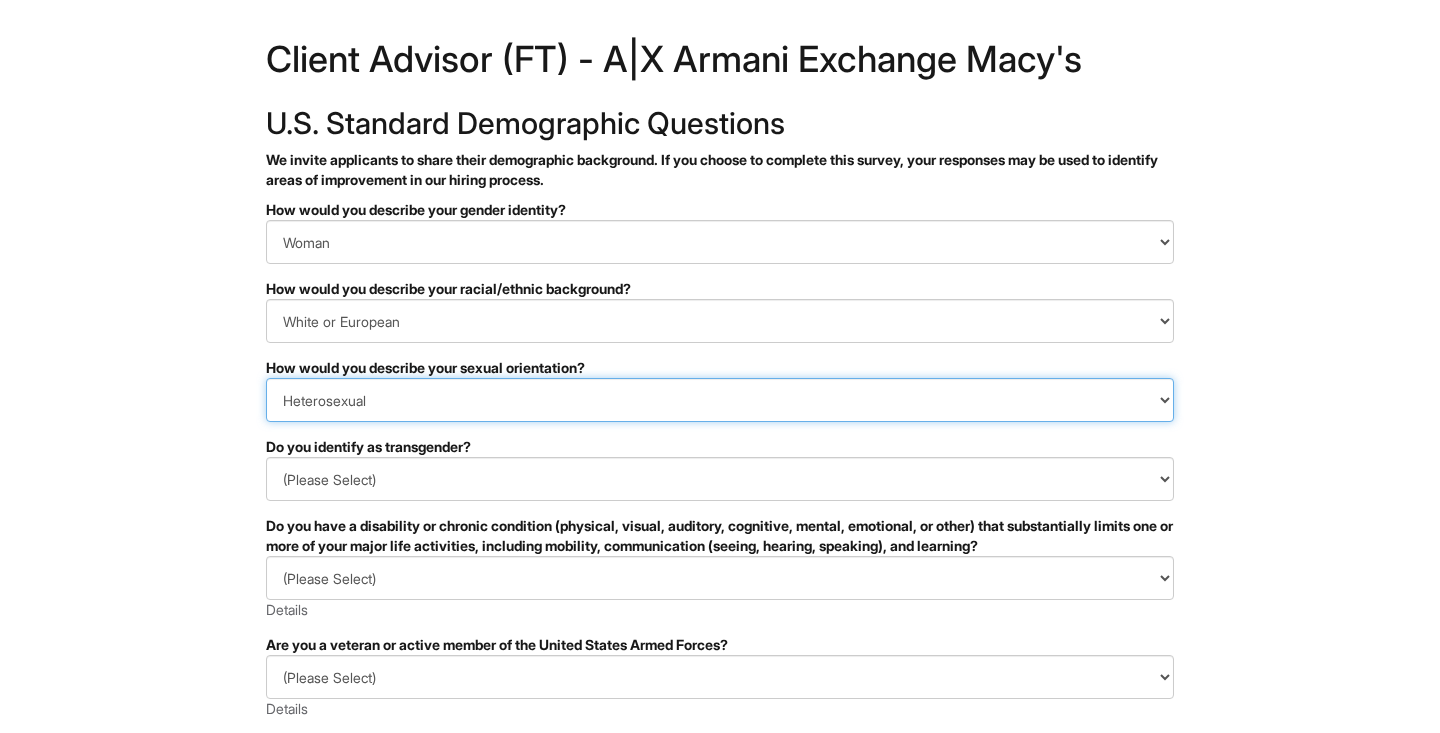 scroll, scrollTop: 29, scrollLeft: 0, axis: vertical 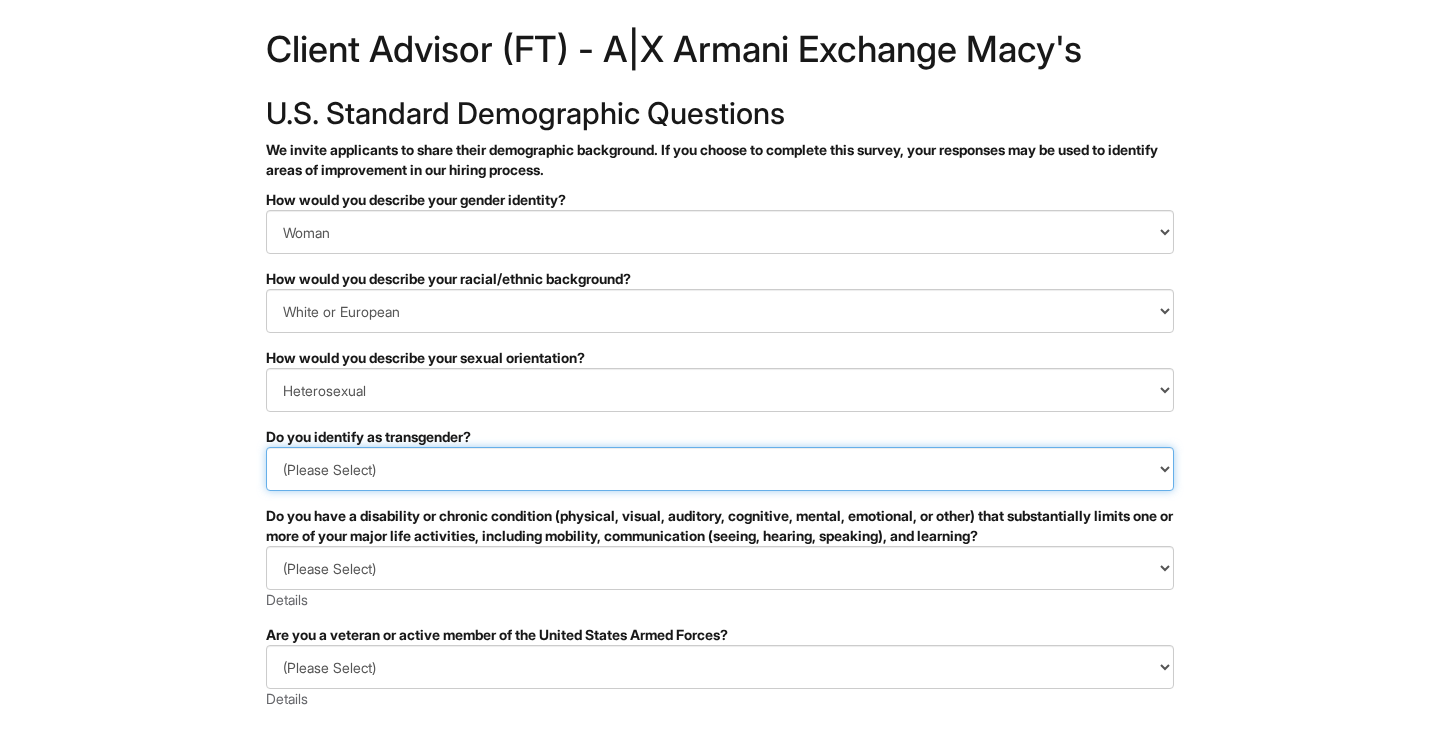select on "No" 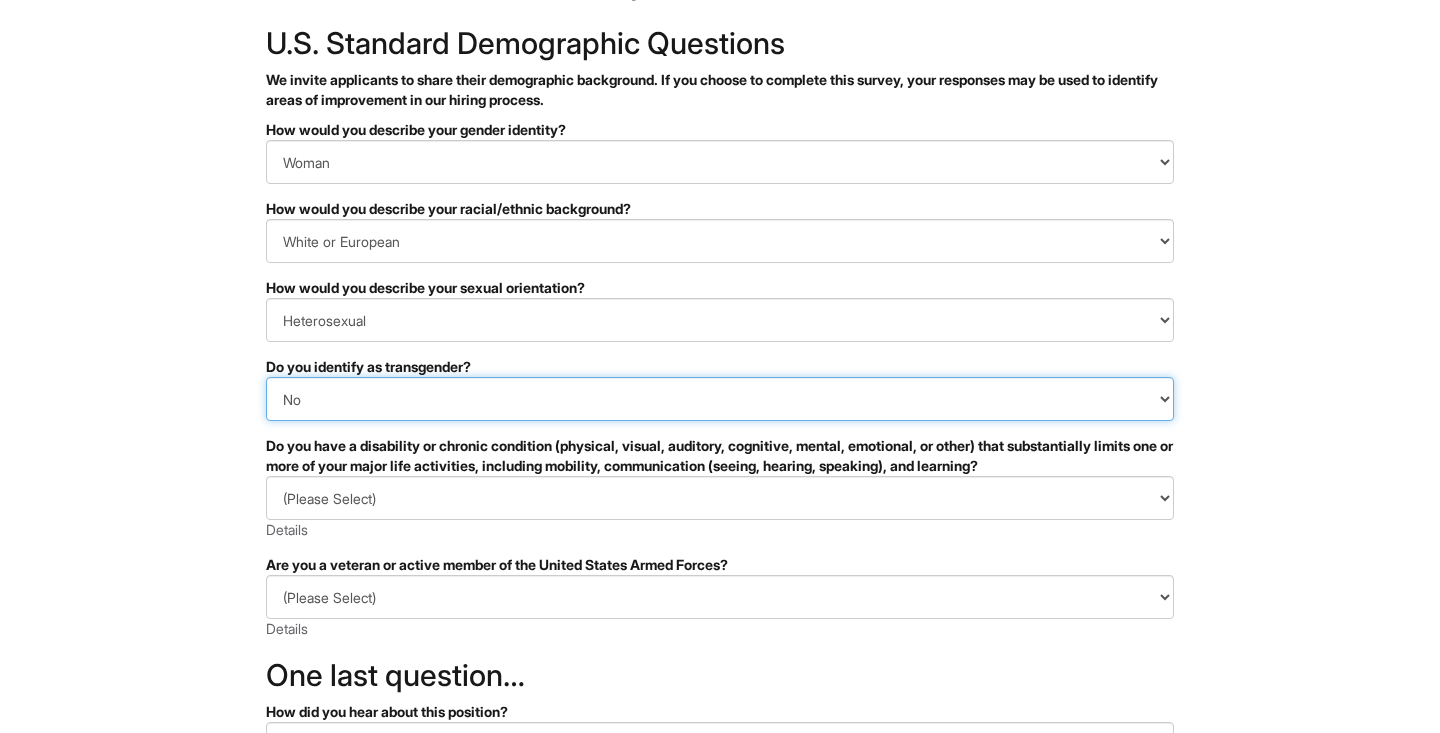scroll, scrollTop: 103, scrollLeft: 0, axis: vertical 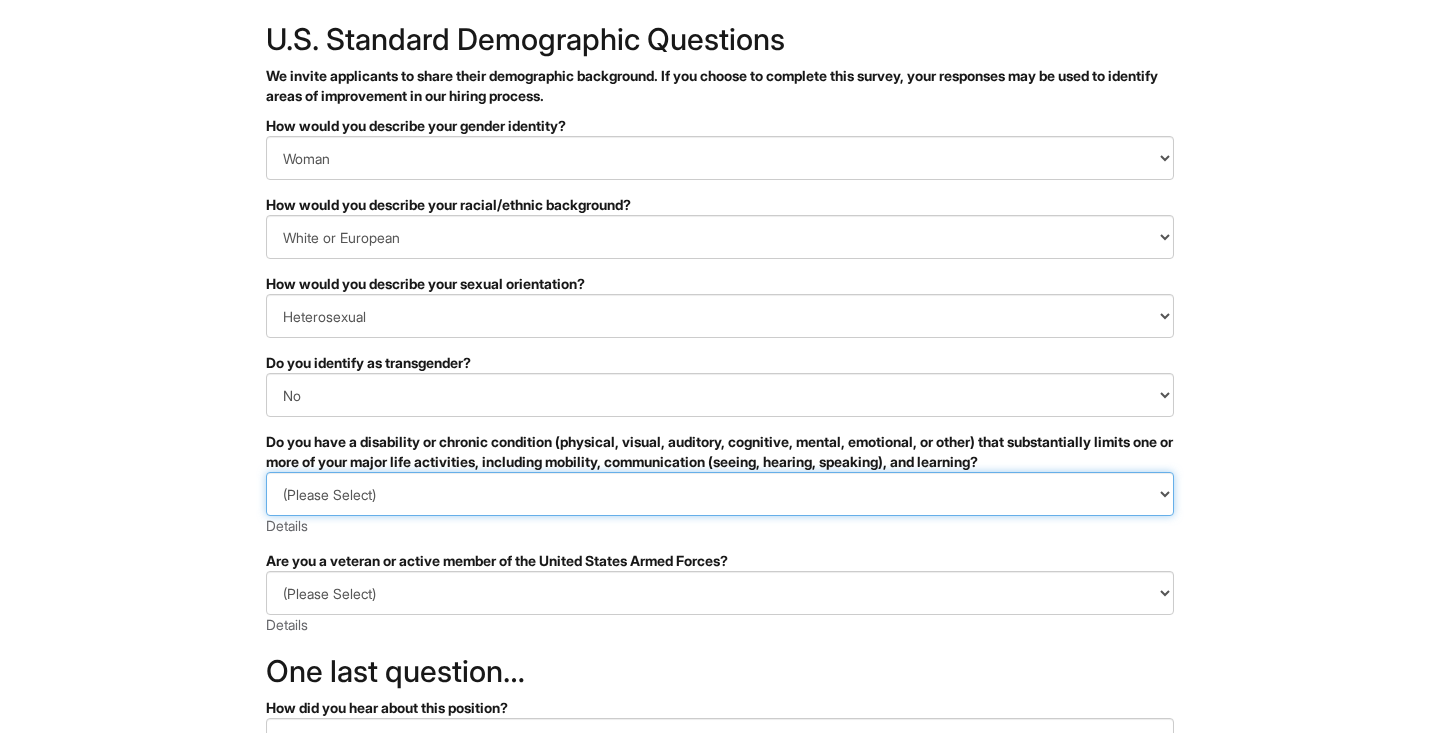 click on "(Please Select) YES, I HAVE A DISABILITY (or previously had a disability) NO, I DON'T HAVE A DISABILITY I DON'T WISH TO ANSWER" at bounding box center (720, 494) 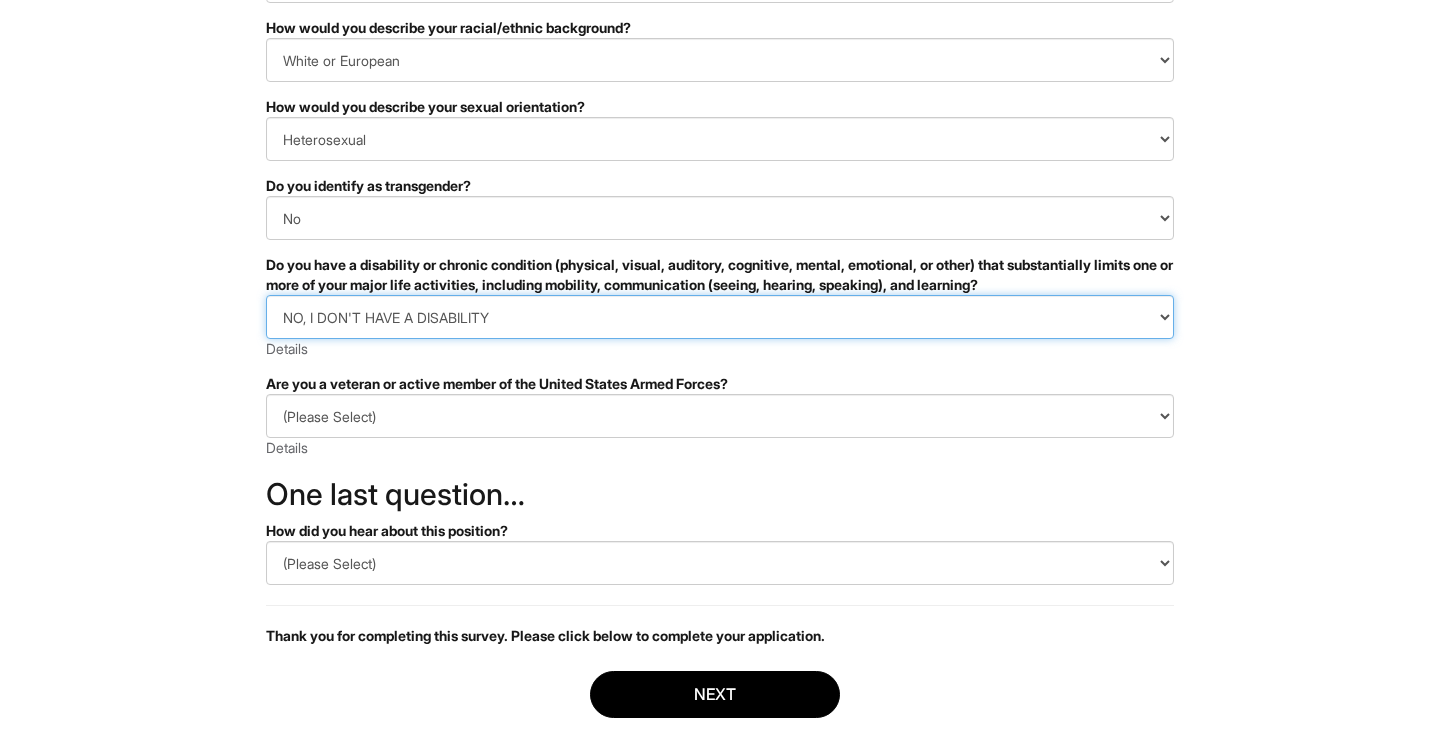 scroll, scrollTop: 283, scrollLeft: 0, axis: vertical 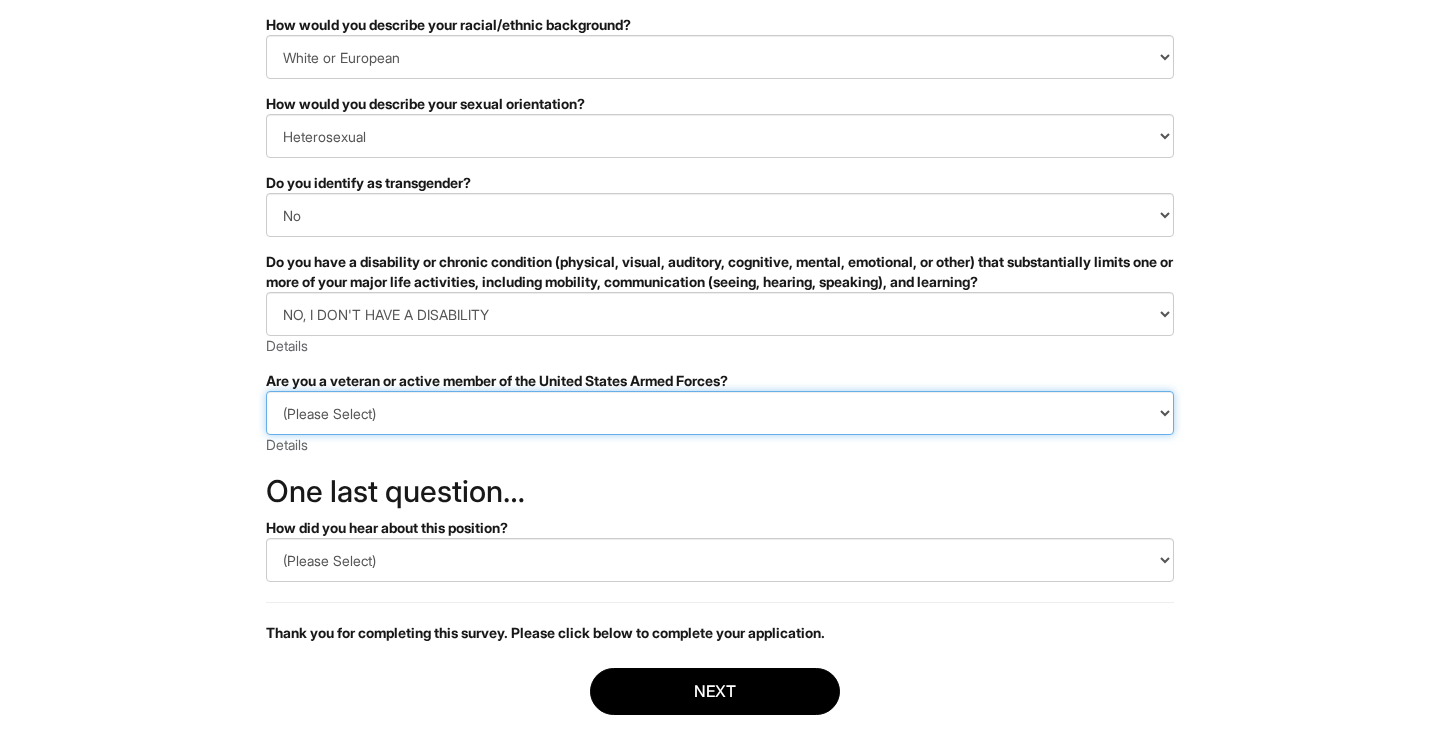 select on "I AM NOT A PROTECTED VETERAN" 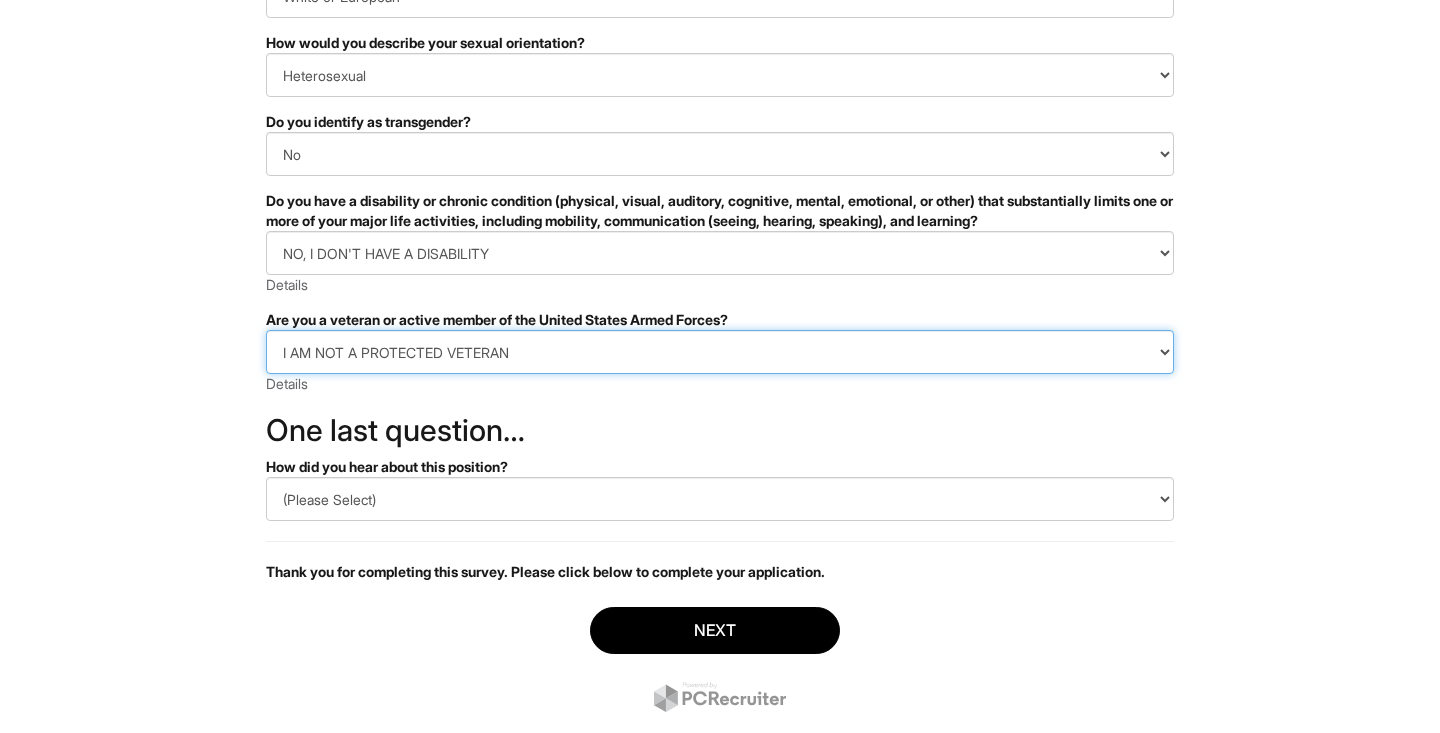scroll, scrollTop: 347, scrollLeft: 0, axis: vertical 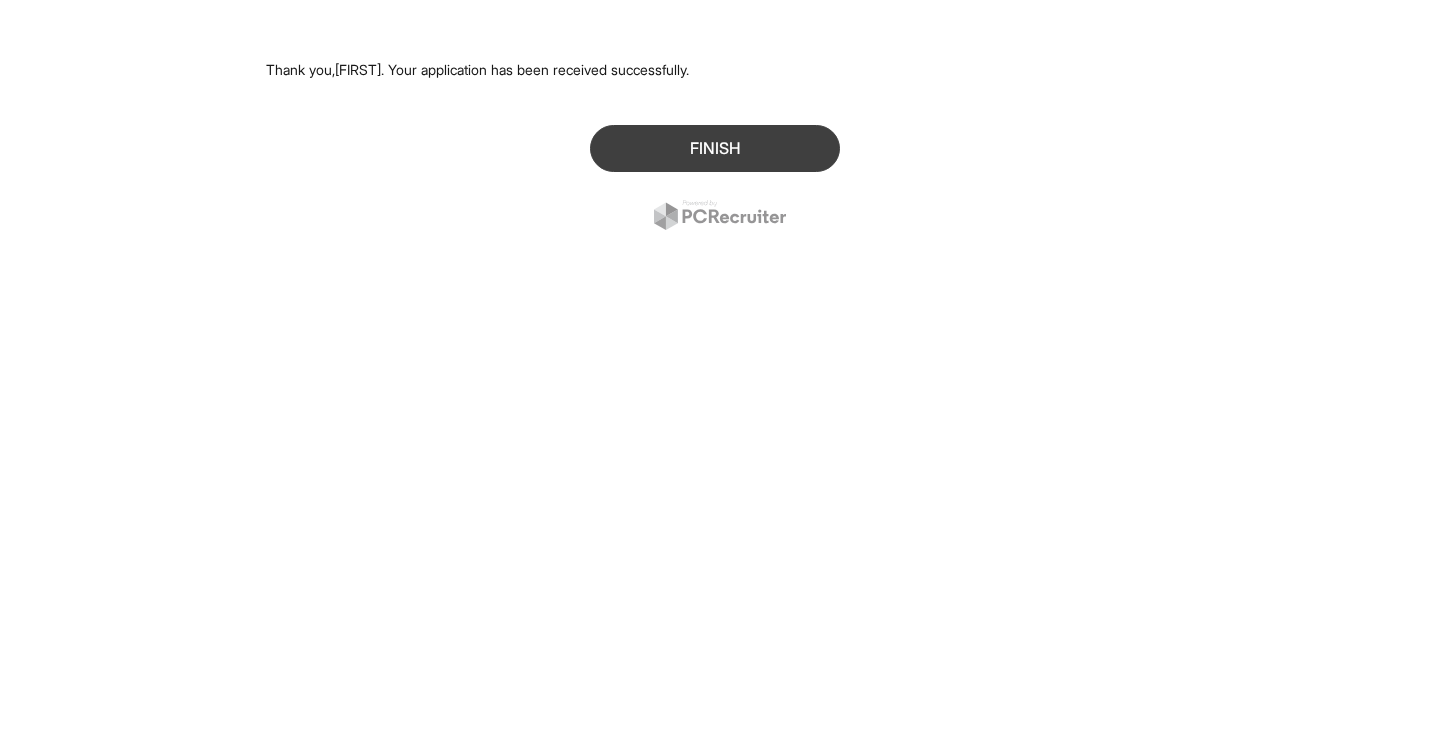 click on "Finish" at bounding box center (715, 148) 